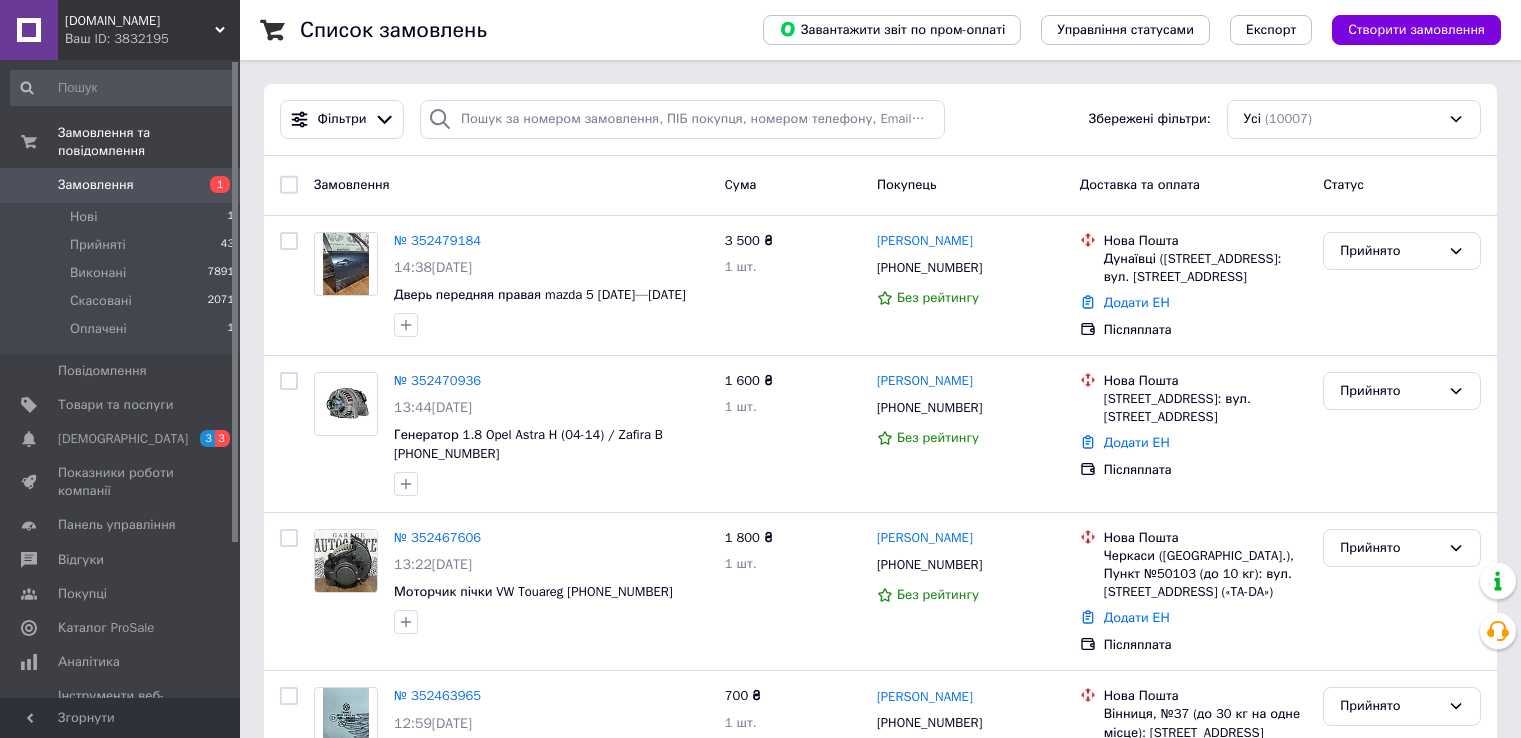 scroll, scrollTop: 0, scrollLeft: 0, axis: both 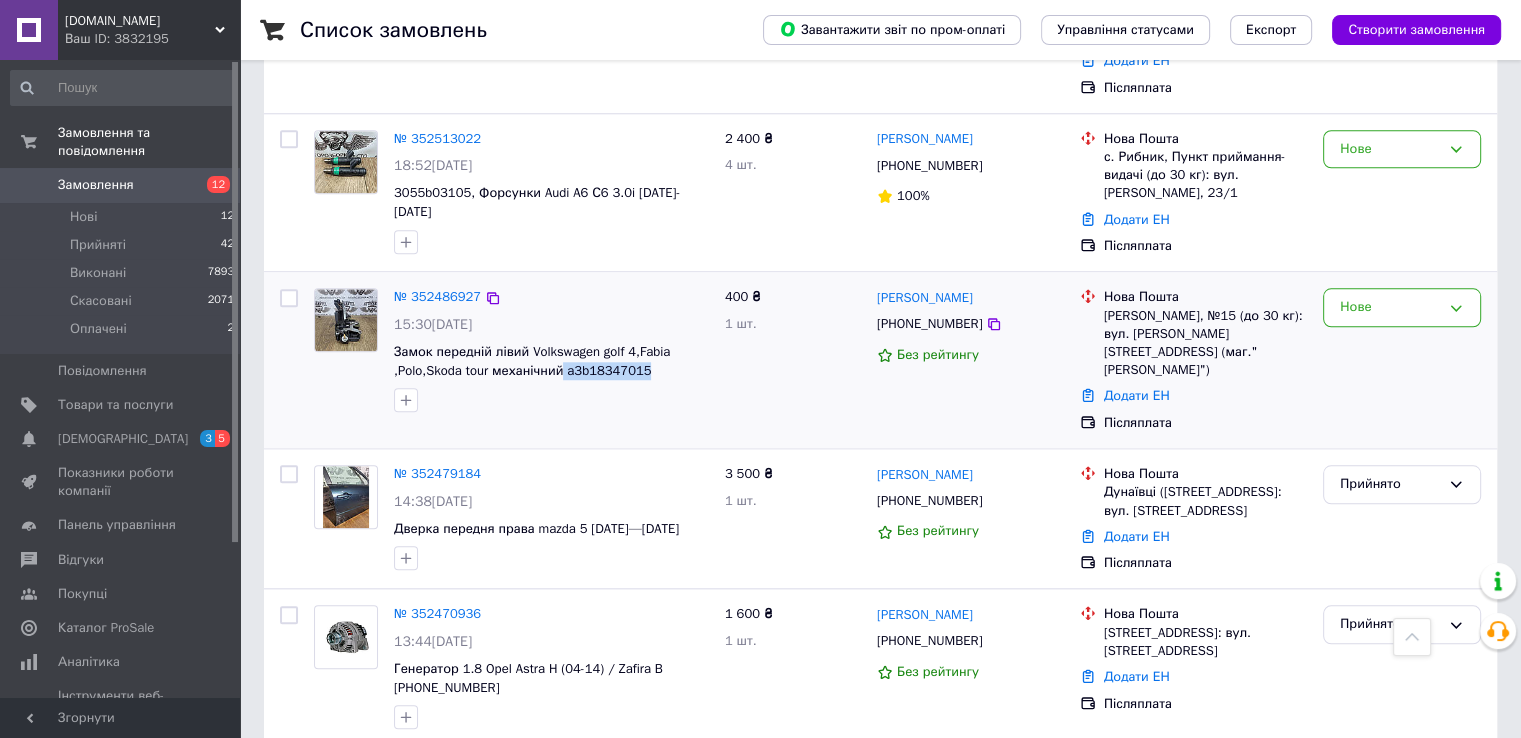 drag, startPoint x: 662, startPoint y: 329, endPoint x: 561, endPoint y: 341, distance: 101.71037 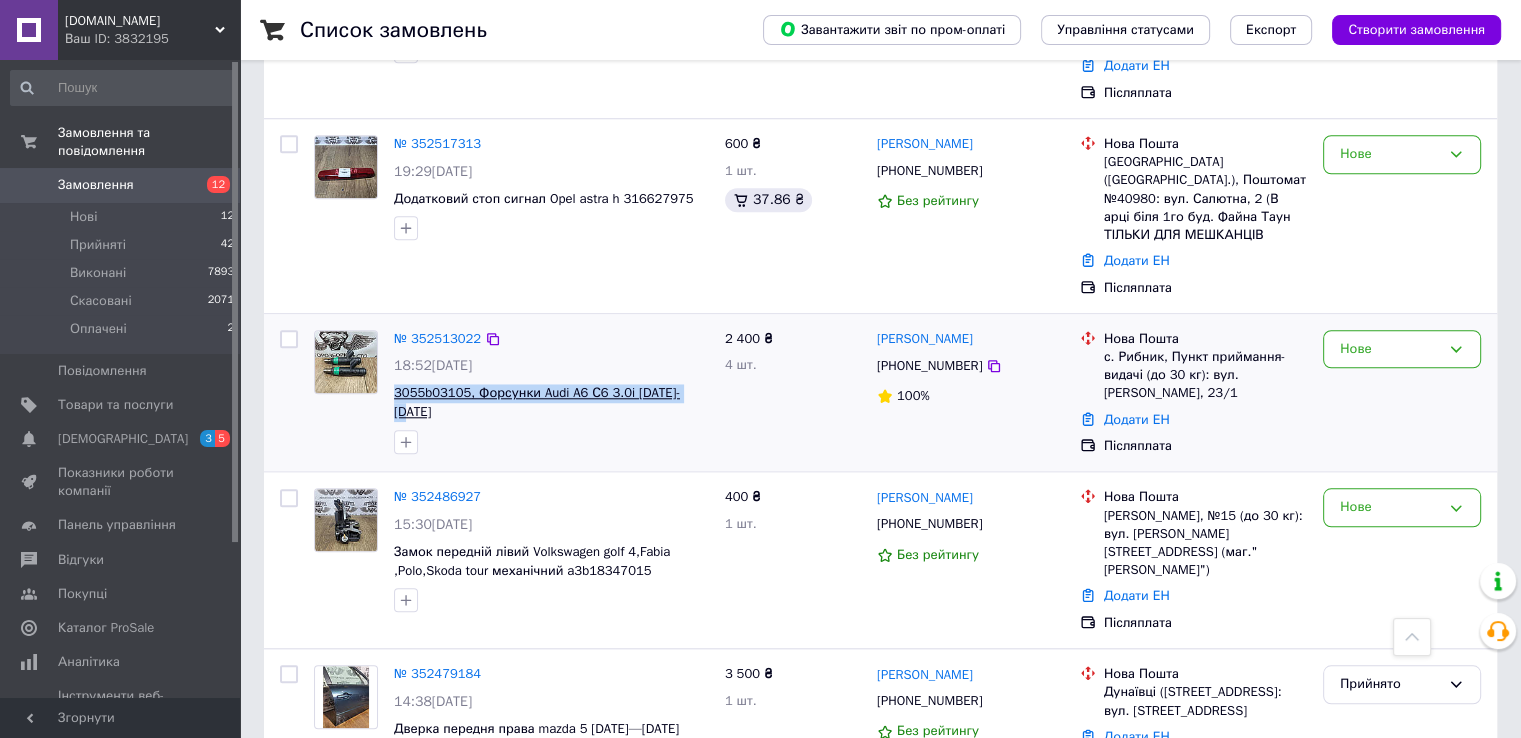 drag, startPoint x: 696, startPoint y: 353, endPoint x: 393, endPoint y: 357, distance: 303.0264 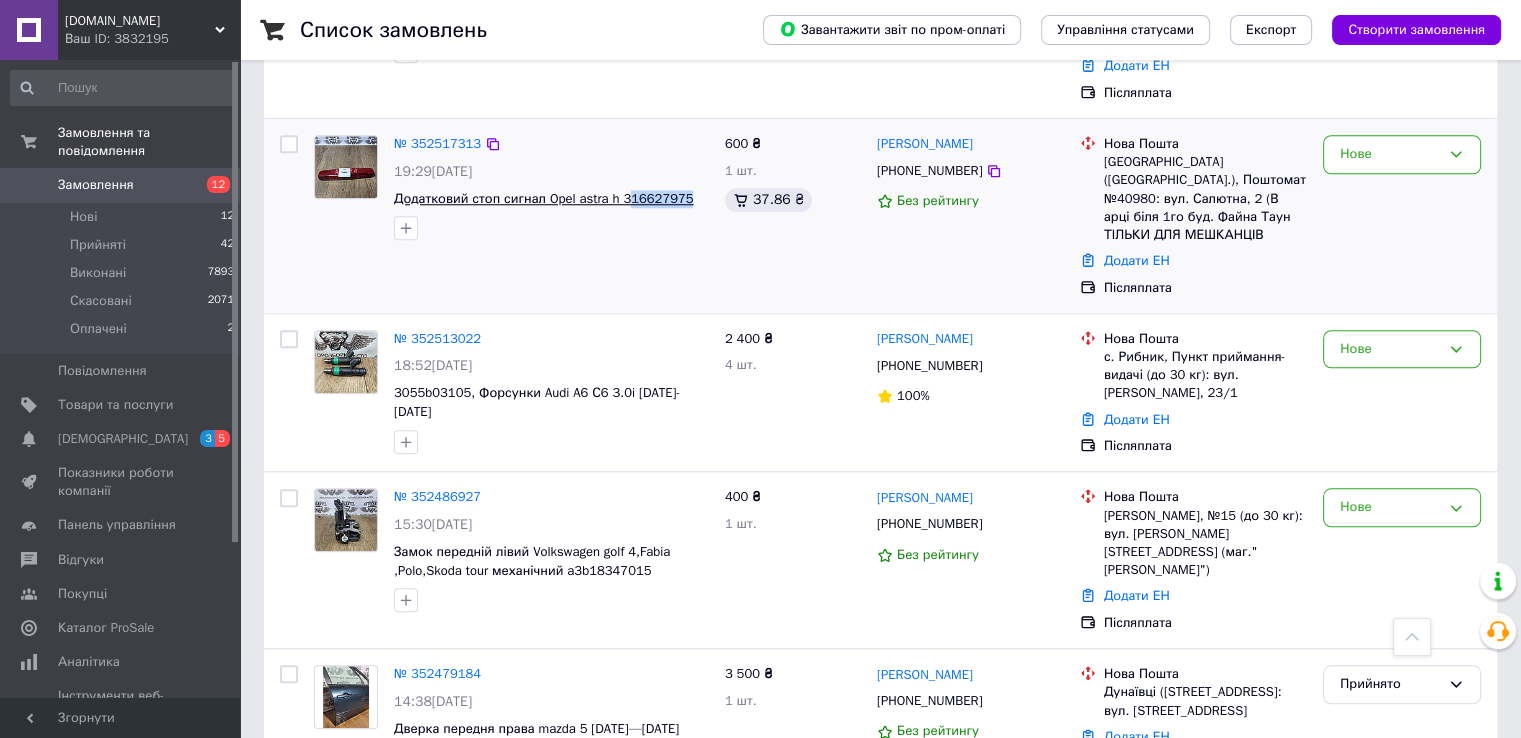drag, startPoint x: 696, startPoint y: 178, endPoint x: 620, endPoint y: 184, distance: 76.23647 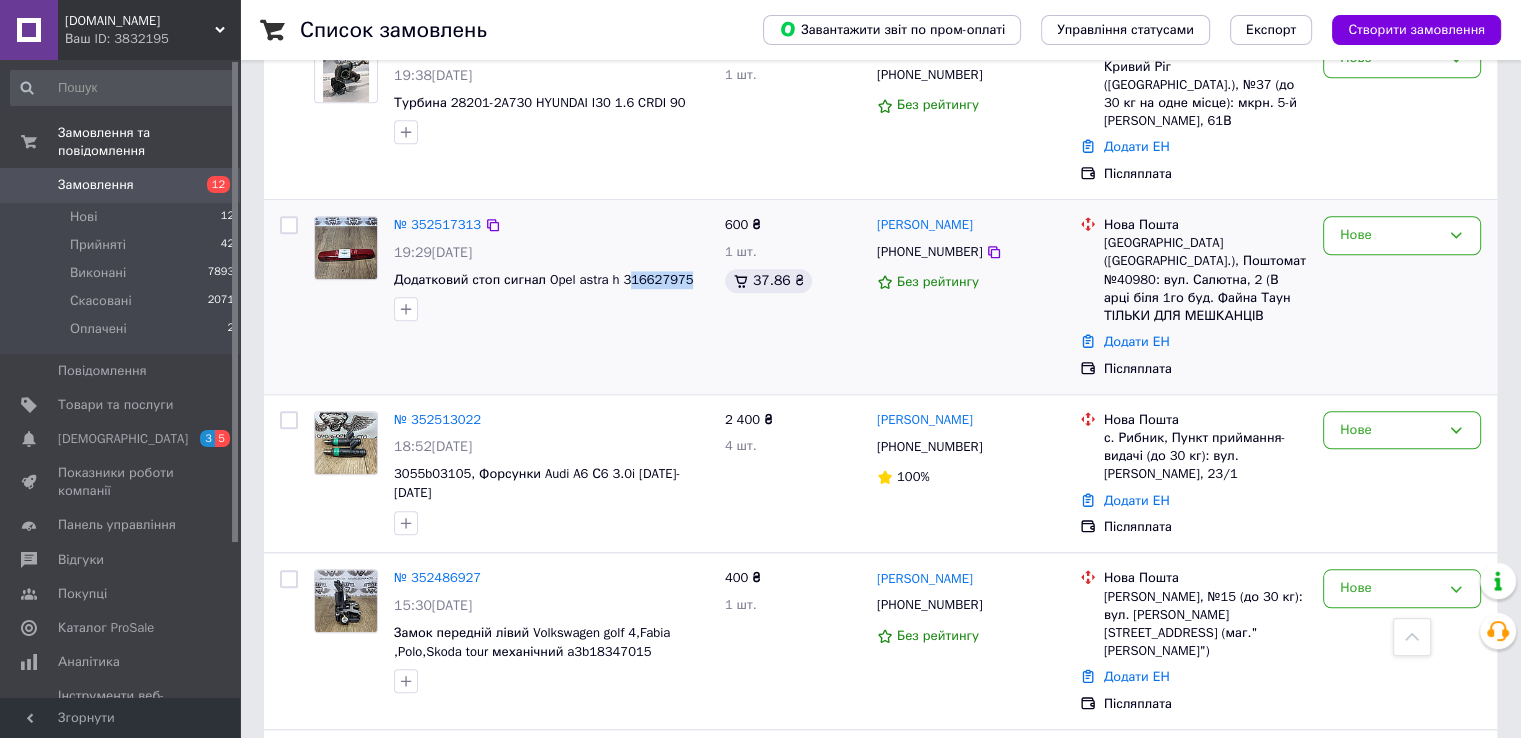 scroll, scrollTop: 1600, scrollLeft: 0, axis: vertical 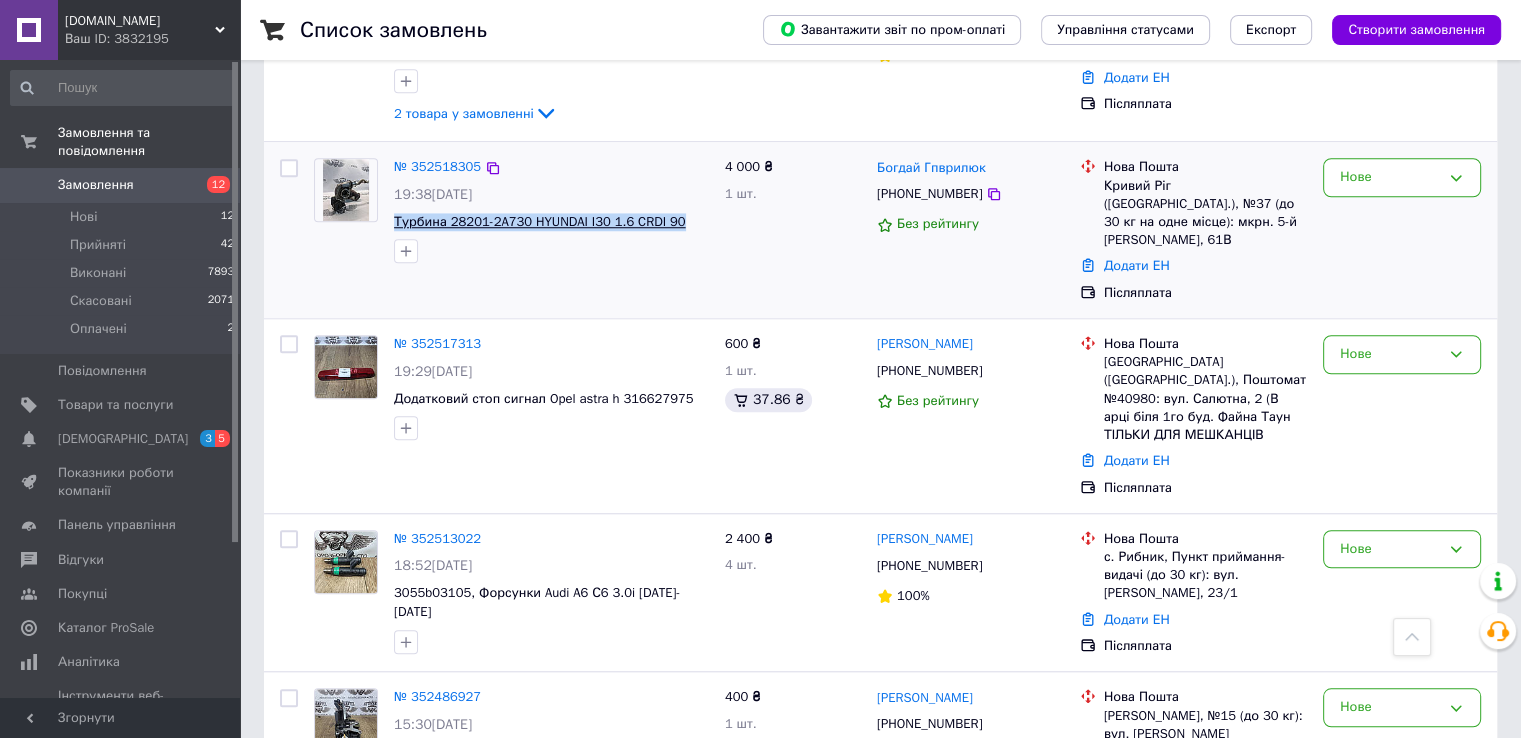 drag, startPoint x: 684, startPoint y: 218, endPoint x: 393, endPoint y: 220, distance: 291.00687 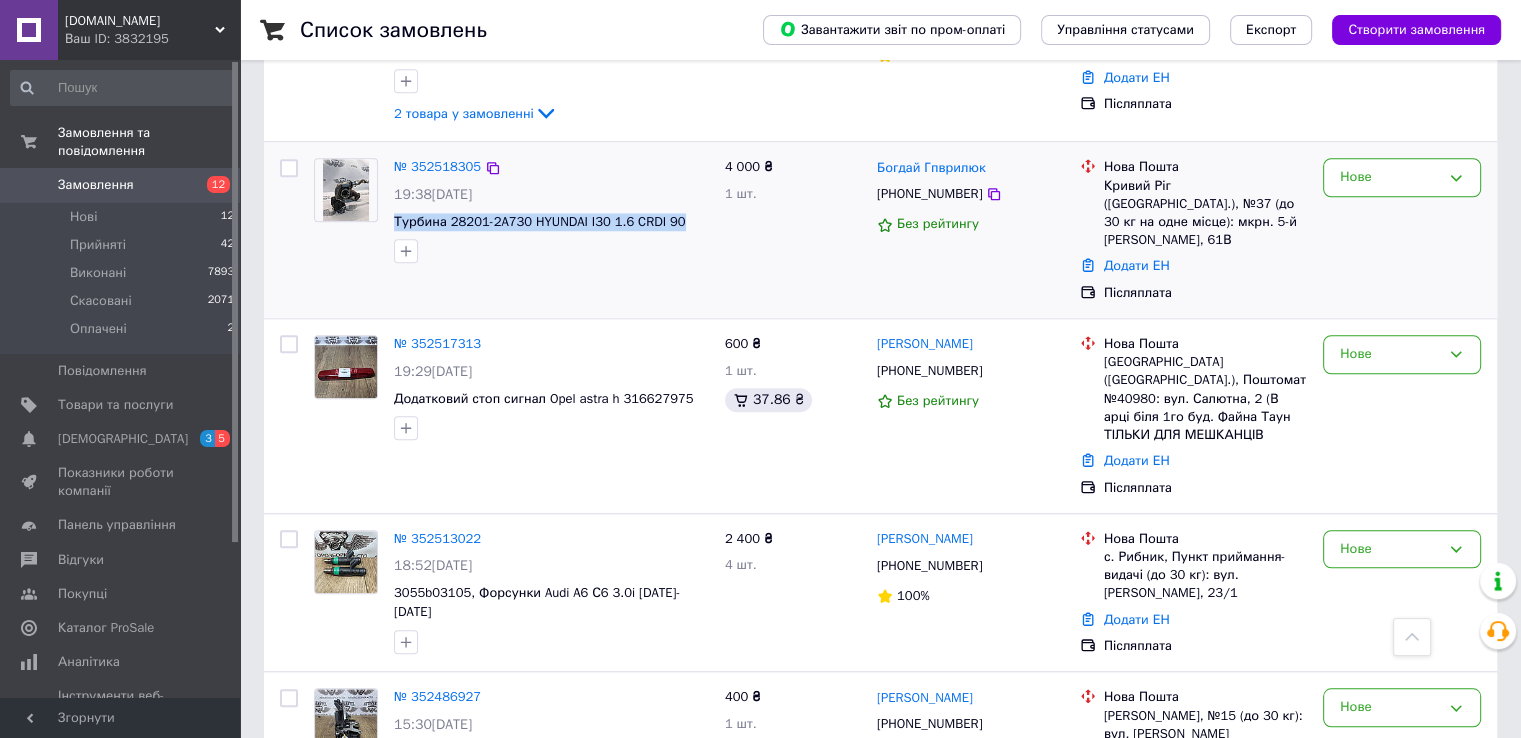 copy on "Турбина 28201-2A730 HYUNDAI I30 1.6 CRDI 90" 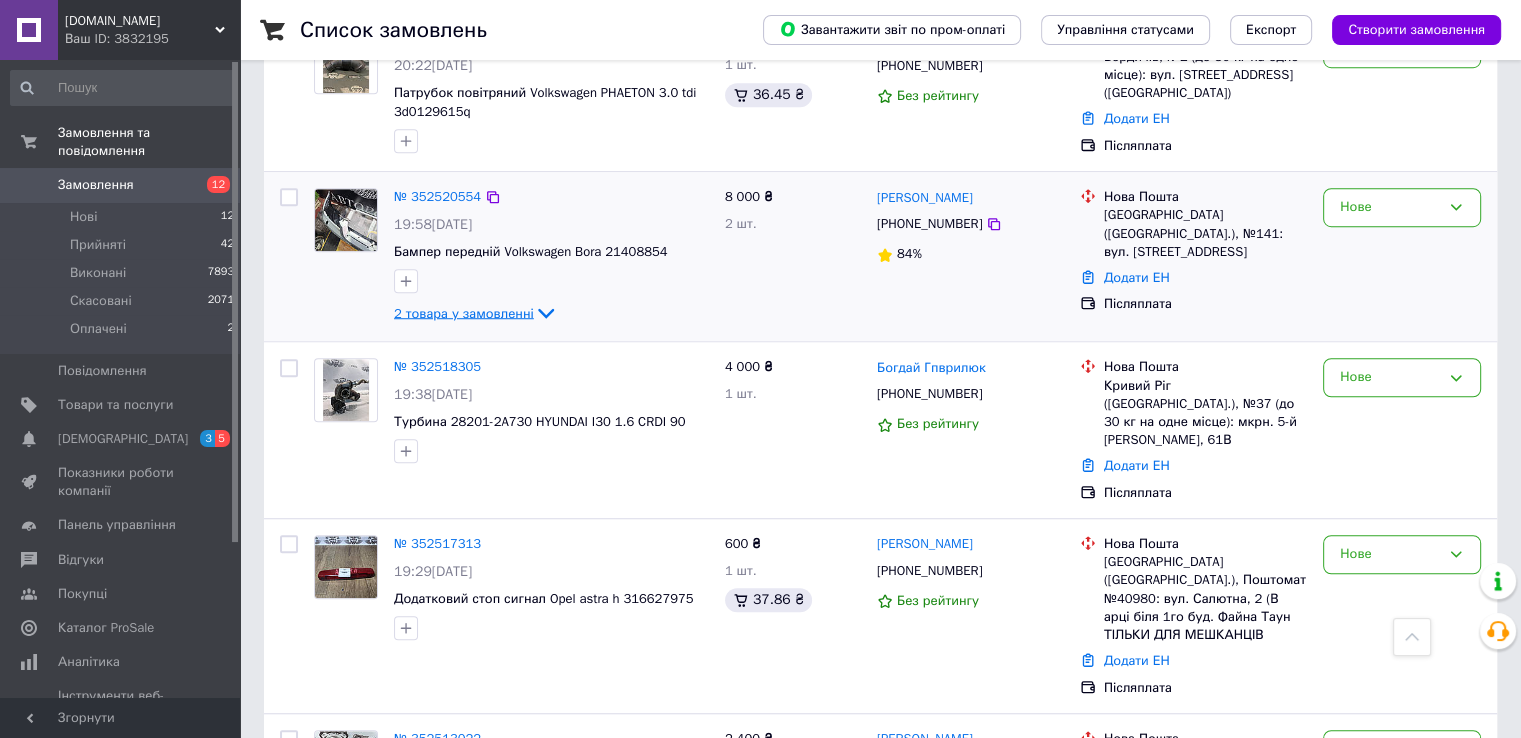 click 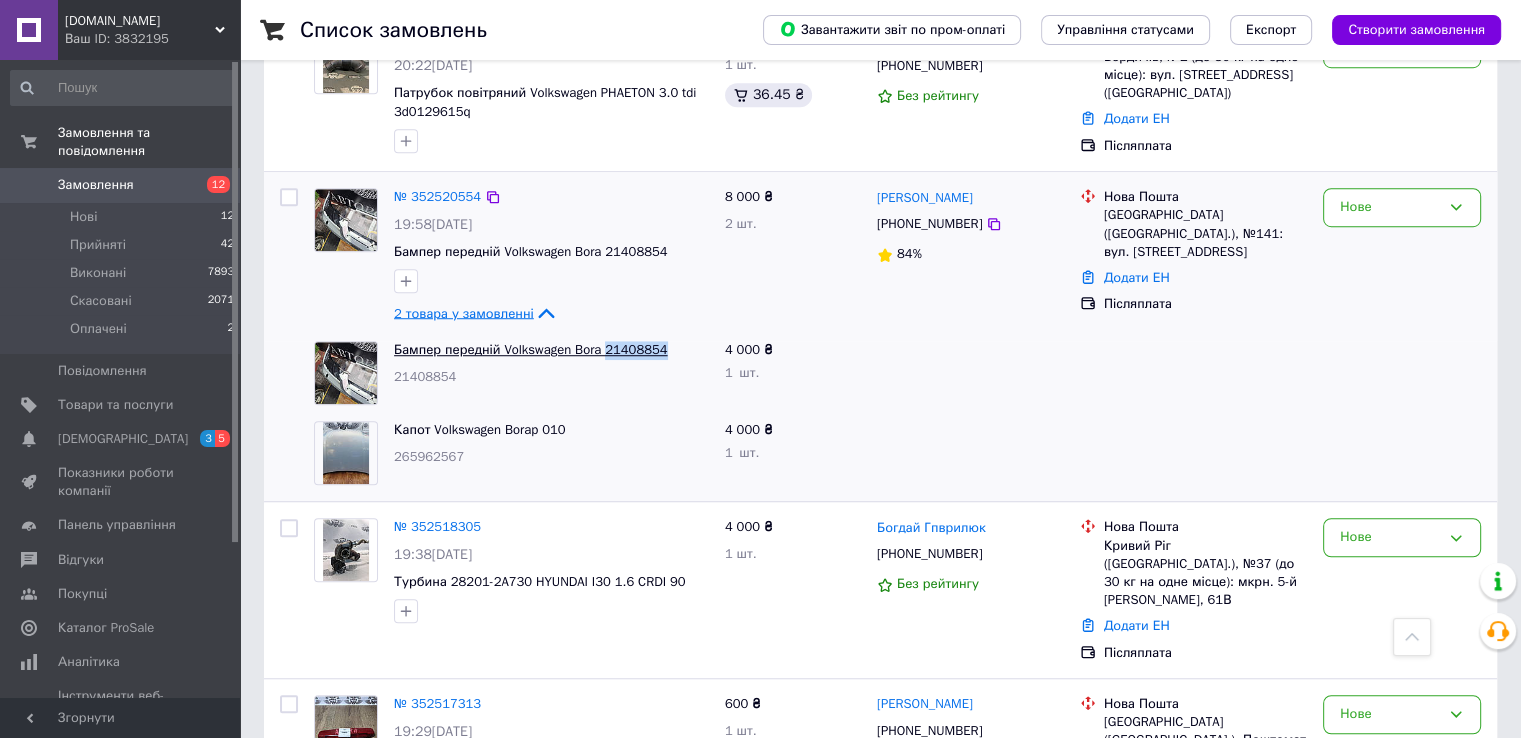 drag, startPoint x: 672, startPoint y: 349, endPoint x: 603, endPoint y: 353, distance: 69.115845 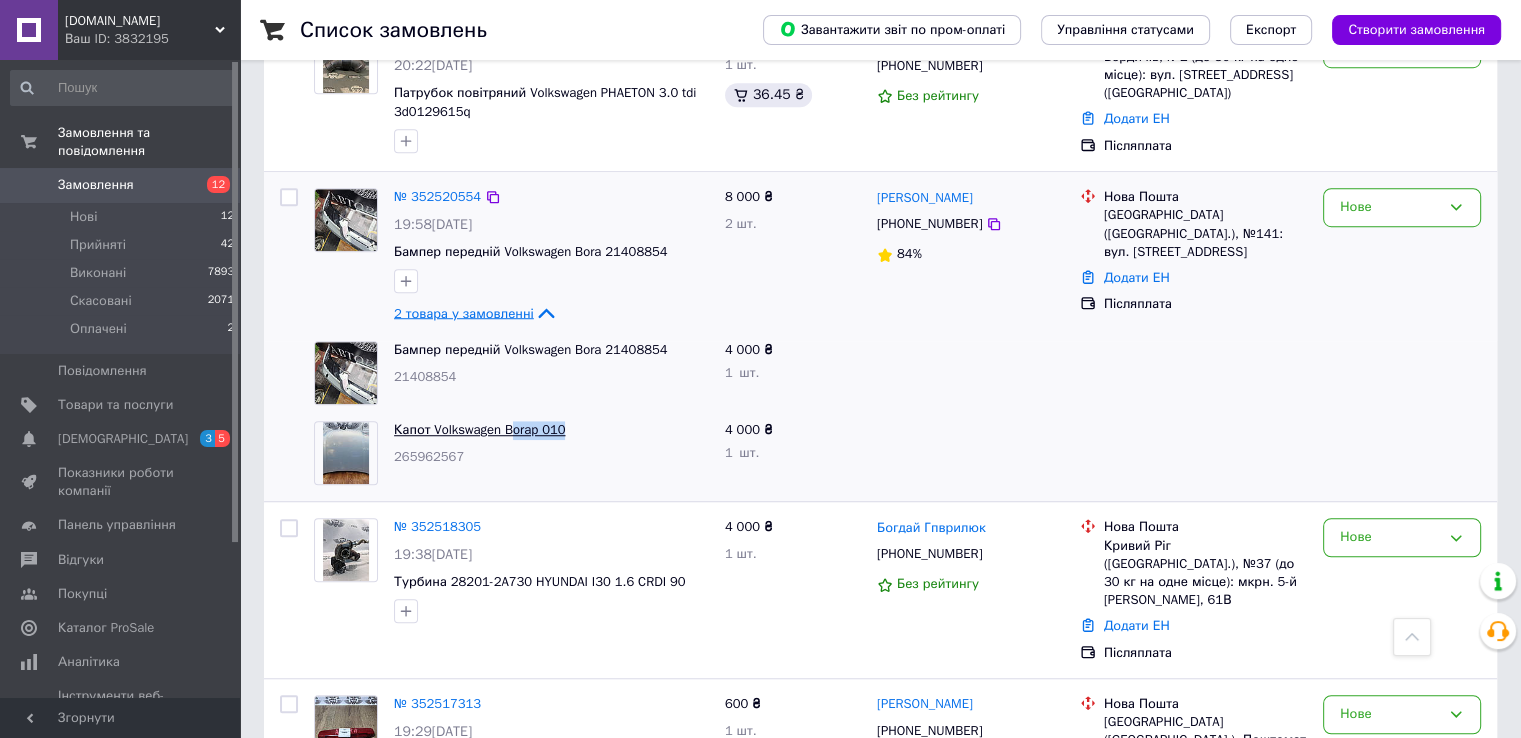 drag, startPoint x: 568, startPoint y: 428, endPoint x: 508, endPoint y: 429, distance: 60.00833 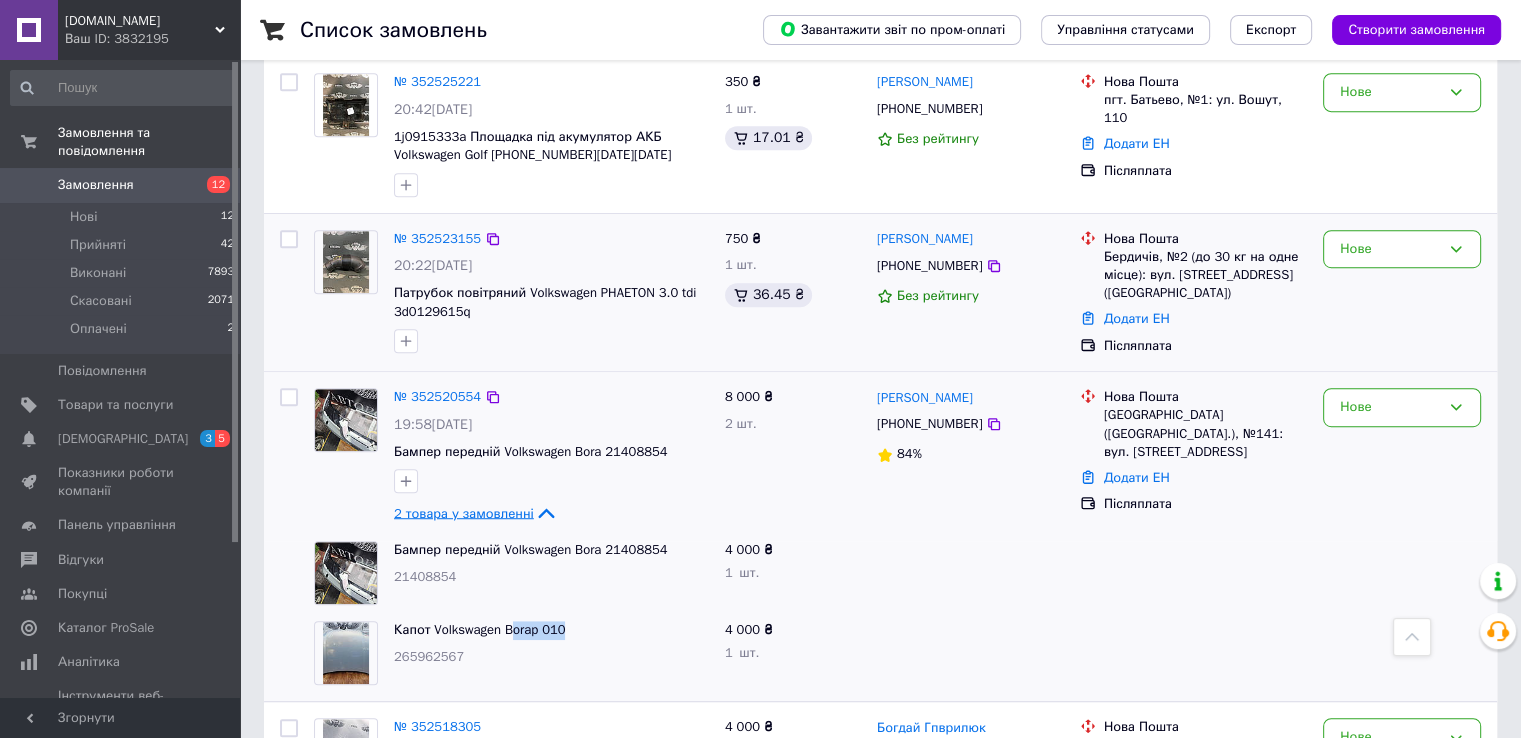 scroll, scrollTop: 1200, scrollLeft: 0, axis: vertical 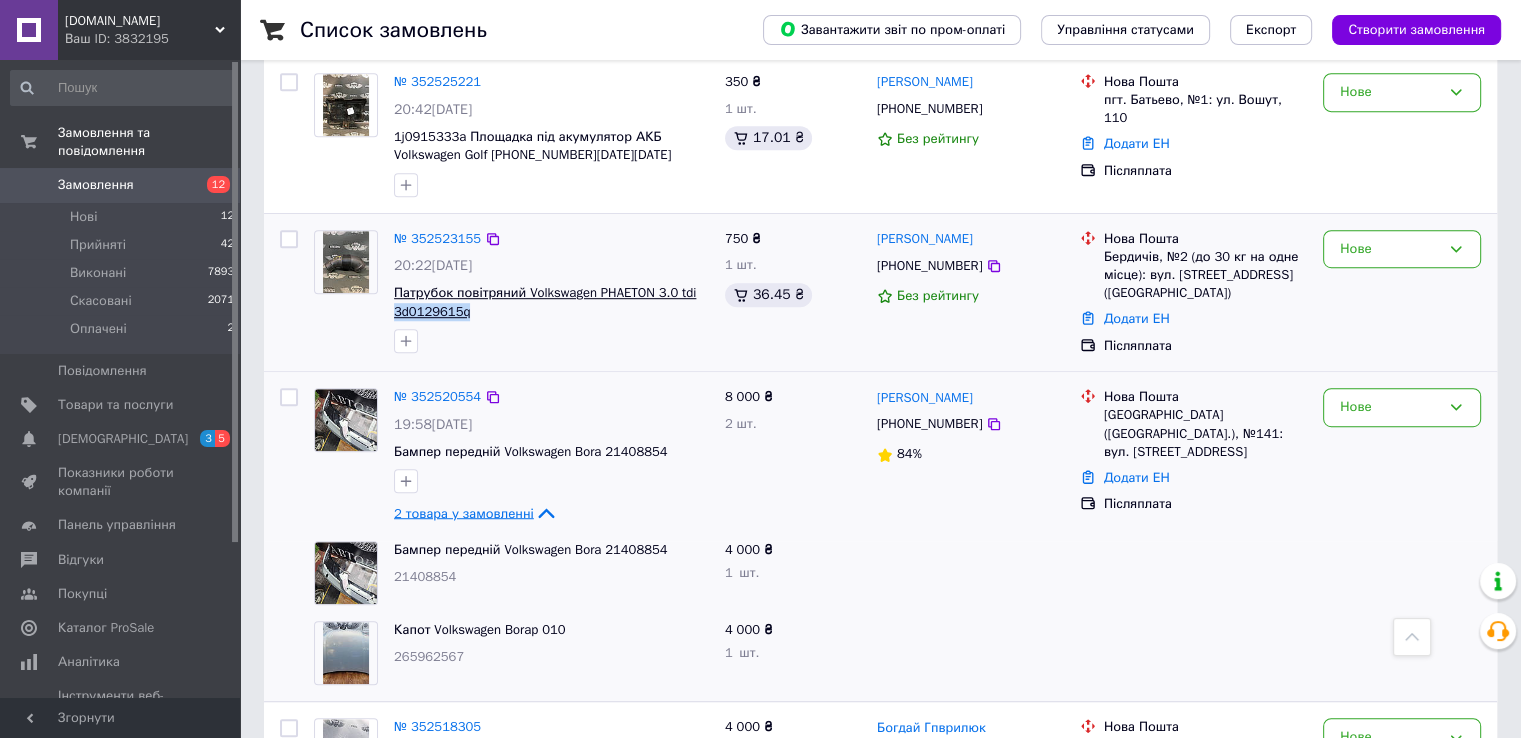 drag, startPoint x: 484, startPoint y: 313, endPoint x: 395, endPoint y: 317, distance: 89.08984 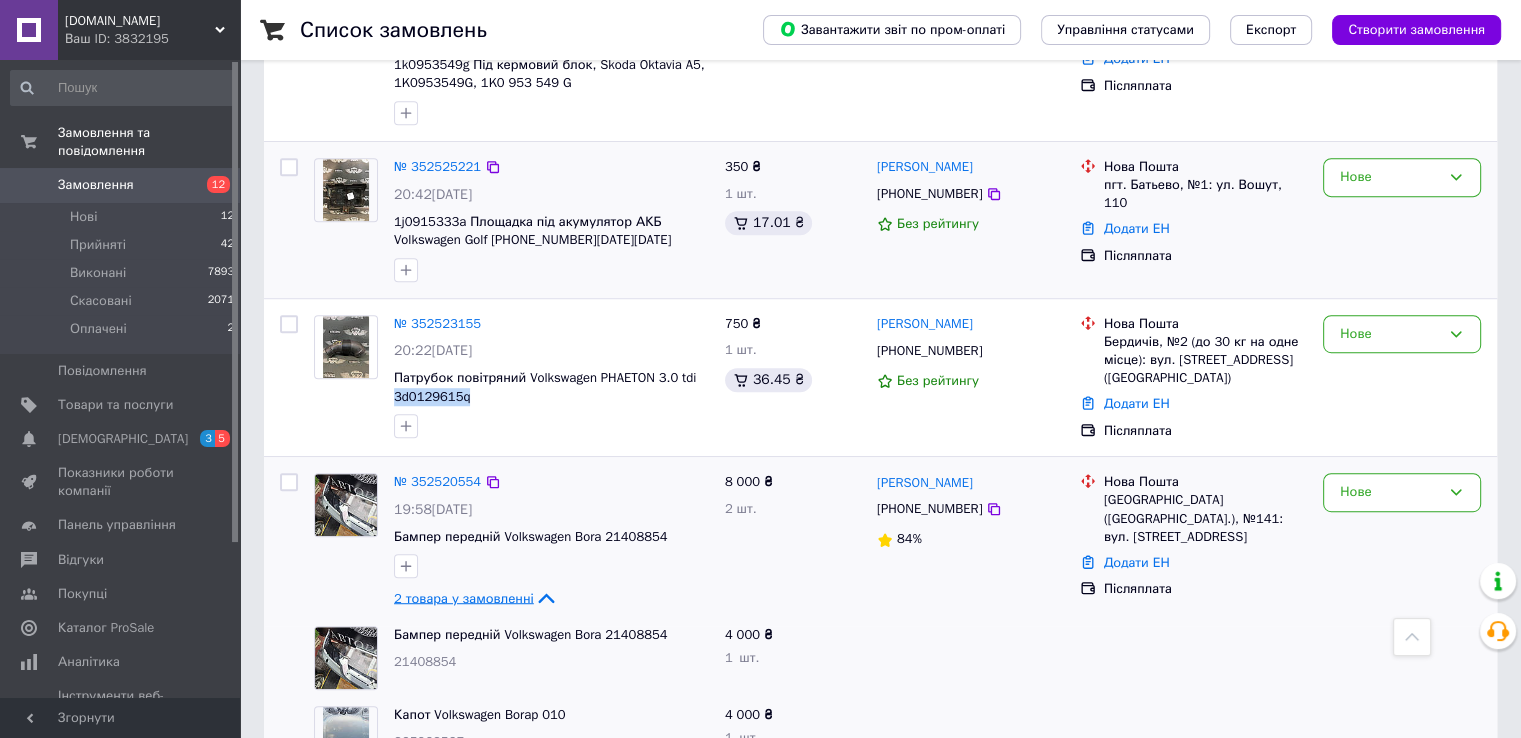 scroll, scrollTop: 1000, scrollLeft: 0, axis: vertical 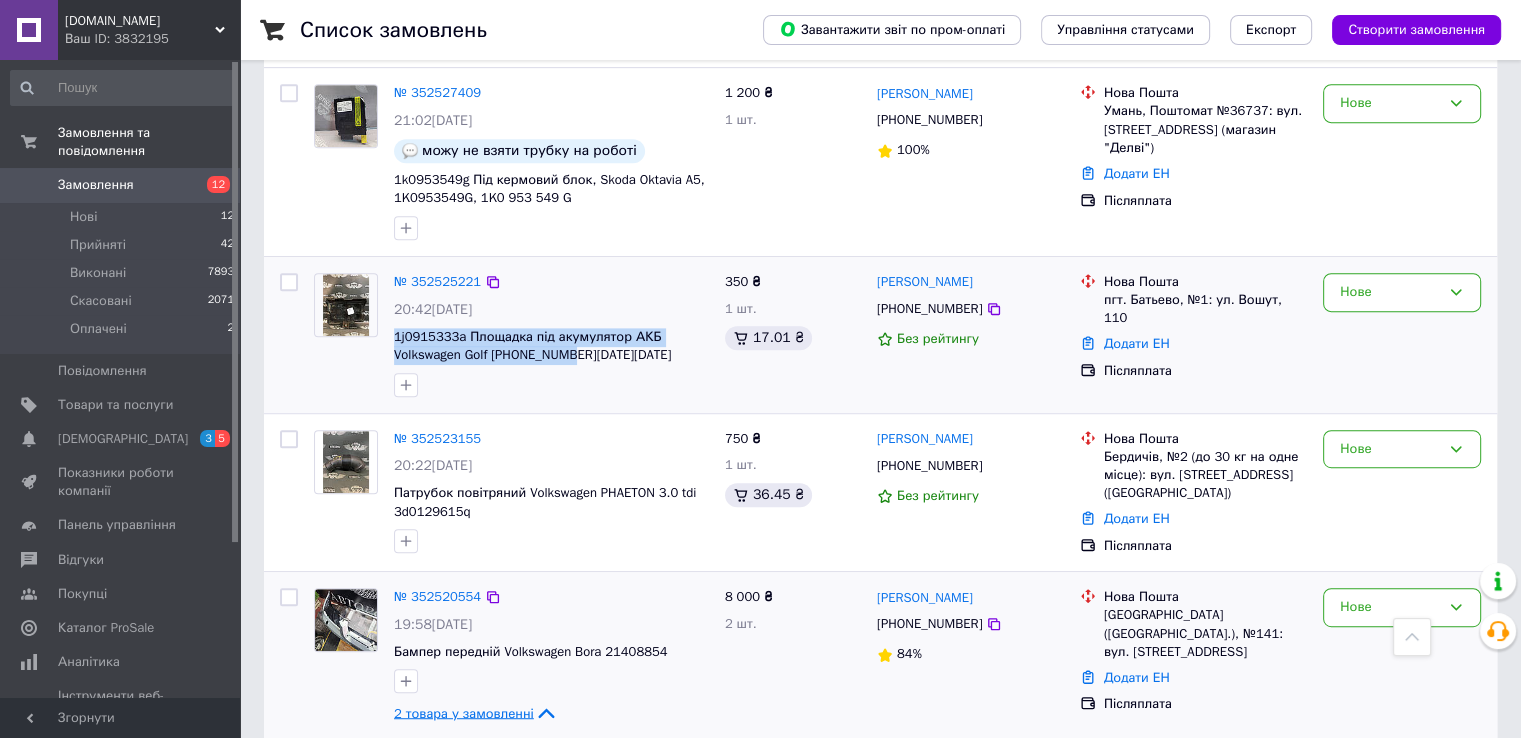drag, startPoint x: 584, startPoint y: 356, endPoint x: 388, endPoint y: 341, distance: 196.57314 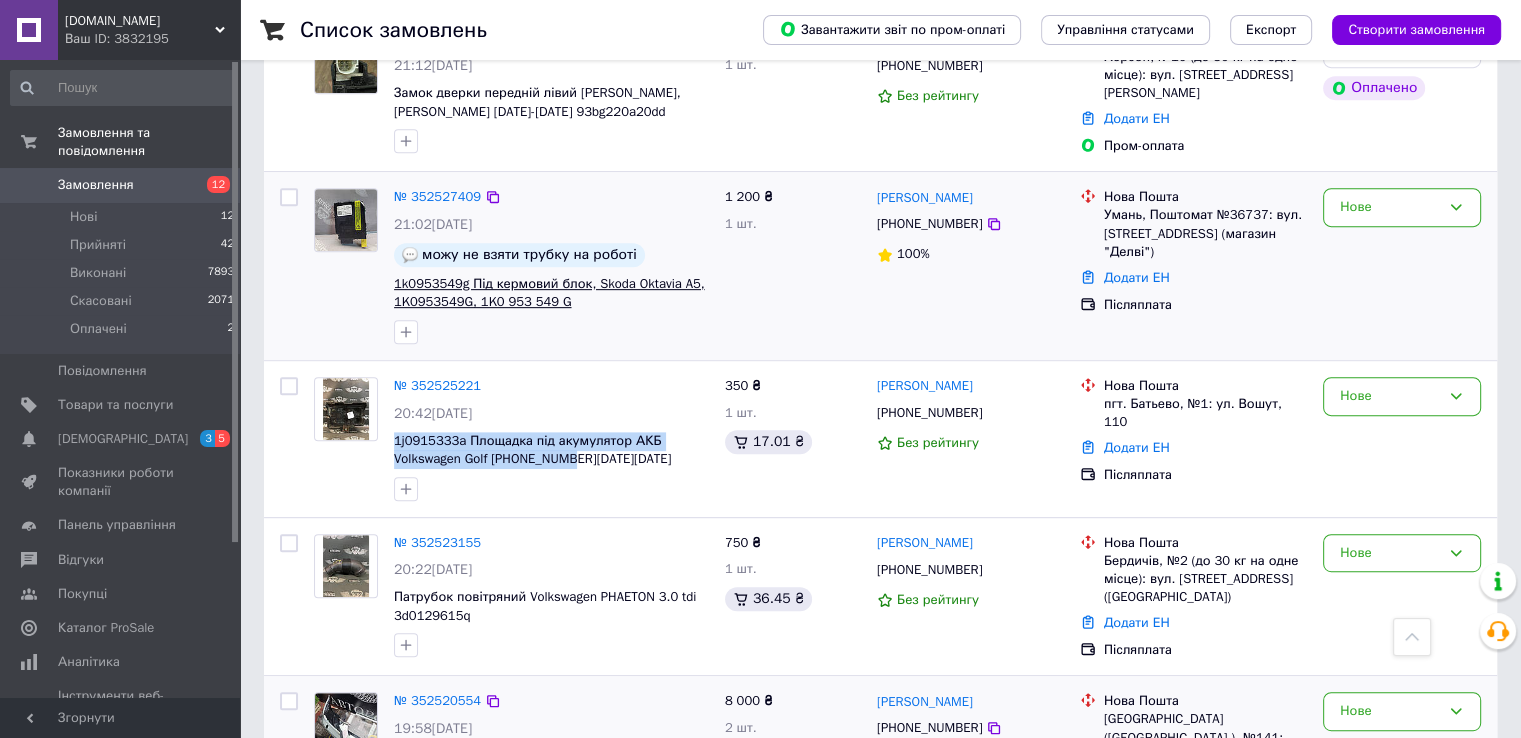 scroll, scrollTop: 800, scrollLeft: 0, axis: vertical 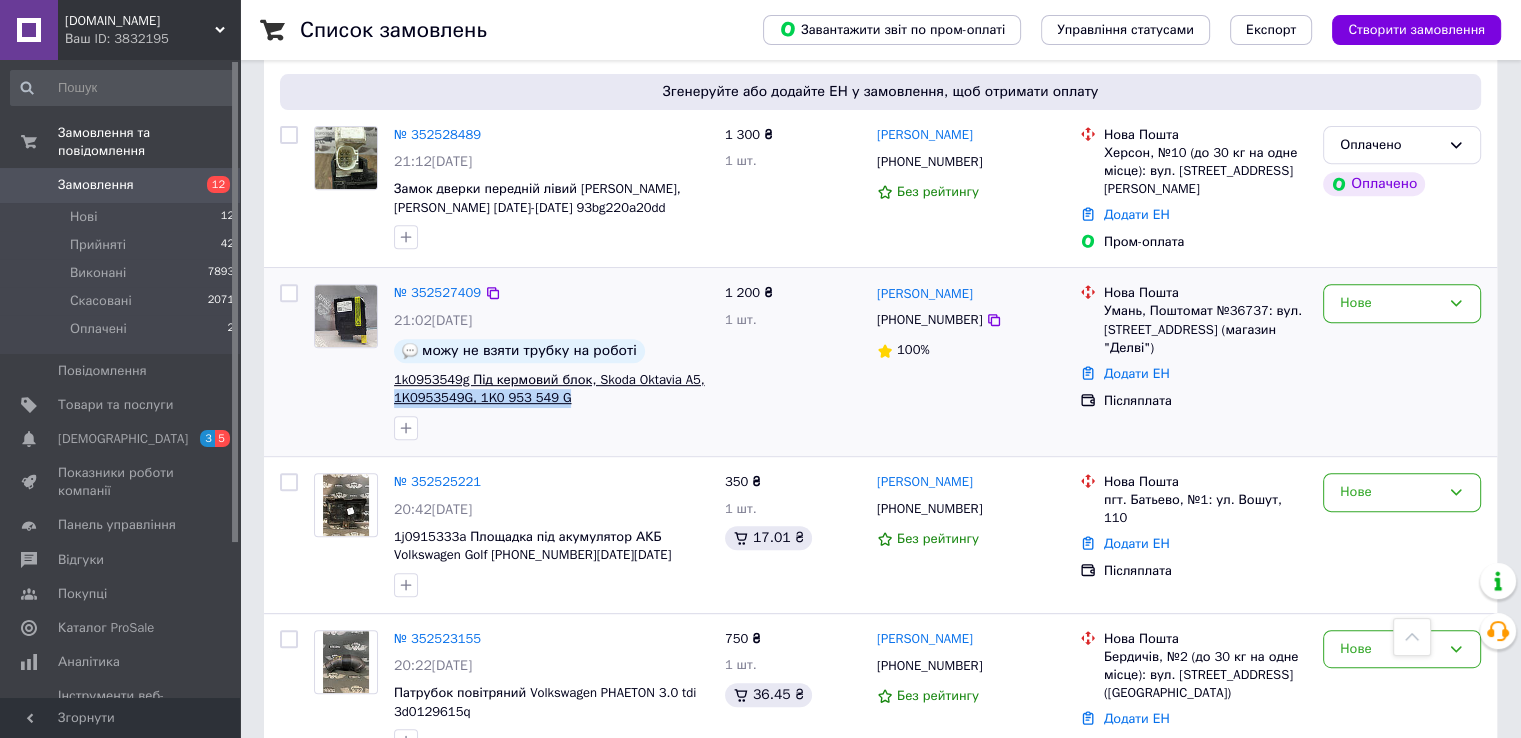 drag, startPoint x: 572, startPoint y: 397, endPoint x: 393, endPoint y: 401, distance: 179.0447 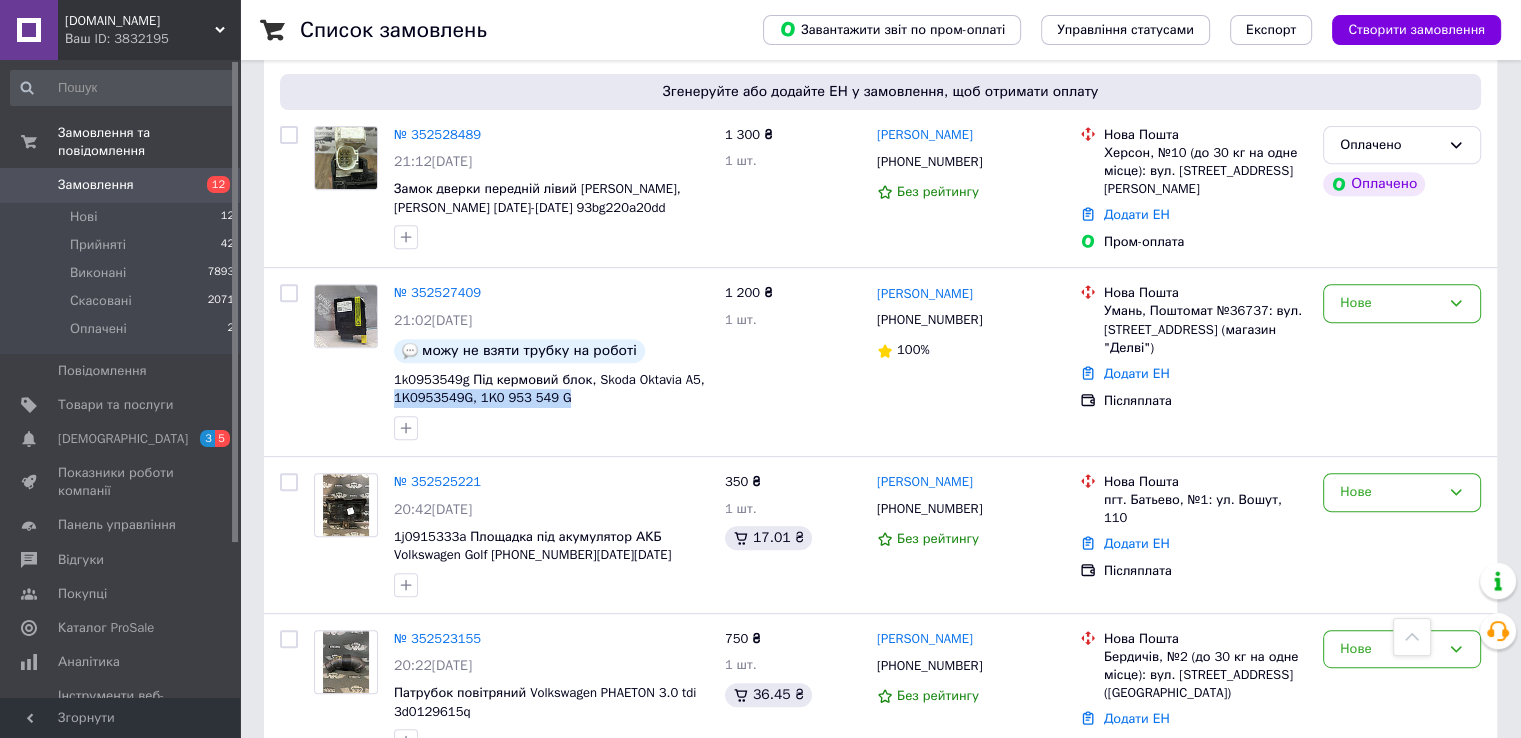 copy on "1K0953549G, 1K0 953 549 G" 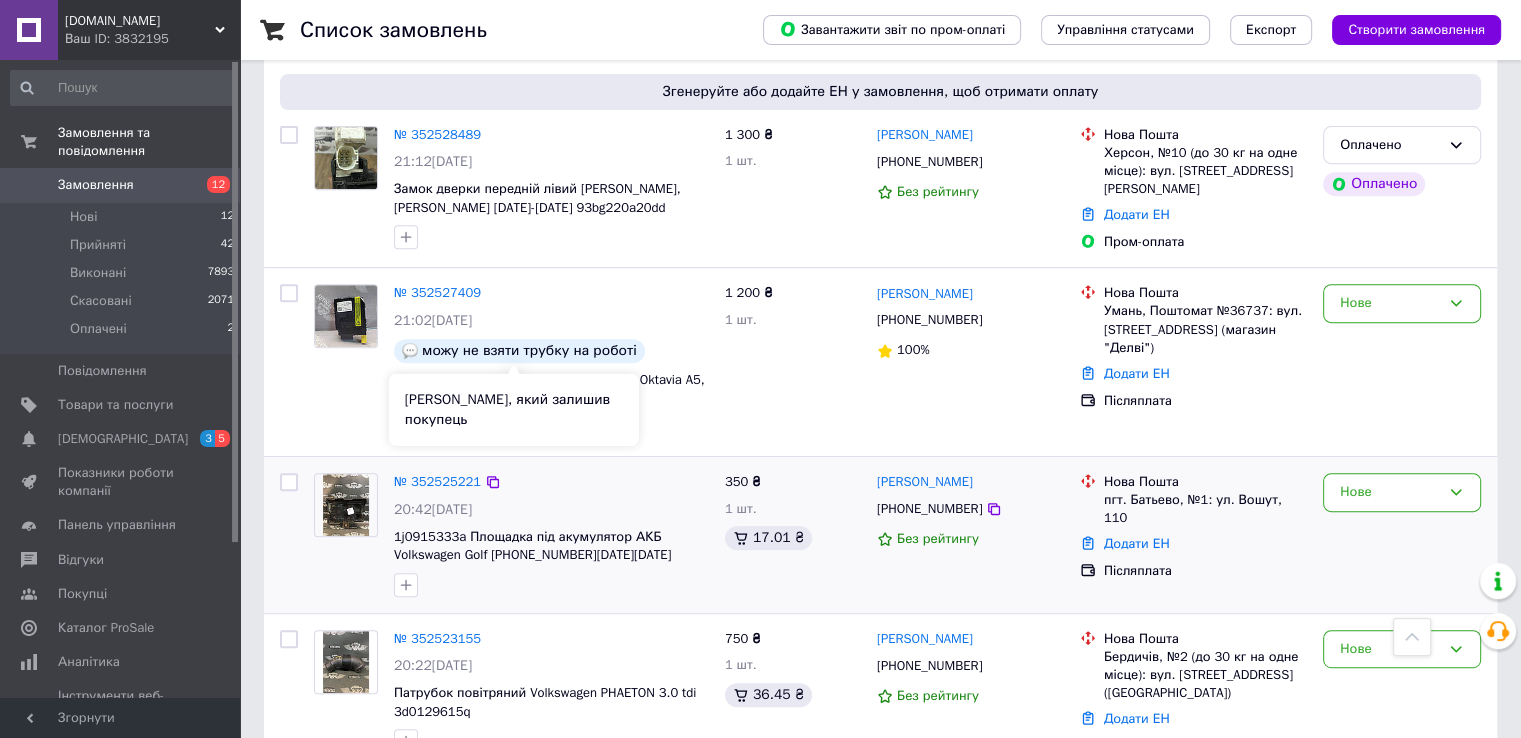 scroll, scrollTop: 700, scrollLeft: 0, axis: vertical 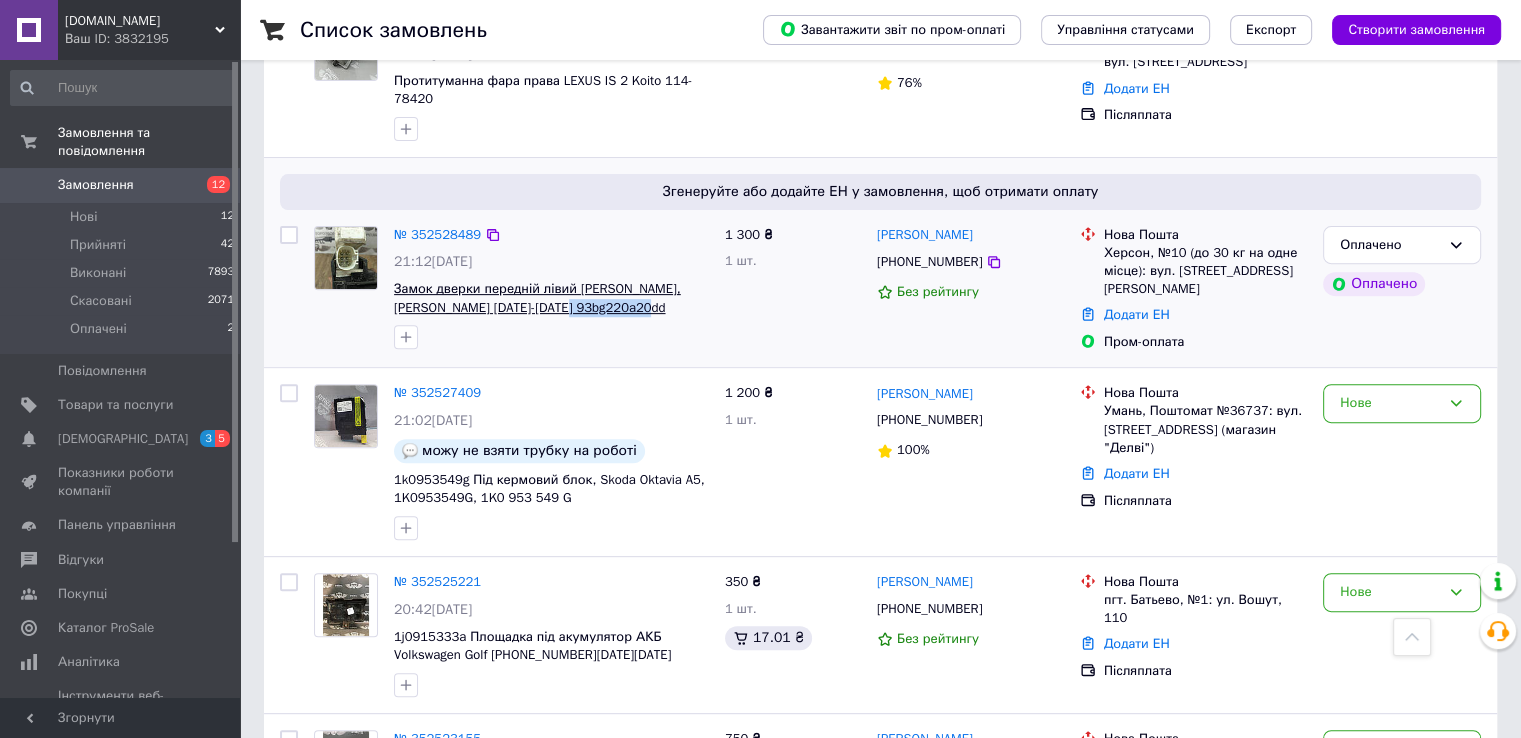 drag, startPoint x: 618, startPoint y: 309, endPoint x: 531, endPoint y: 313, distance: 87.0919 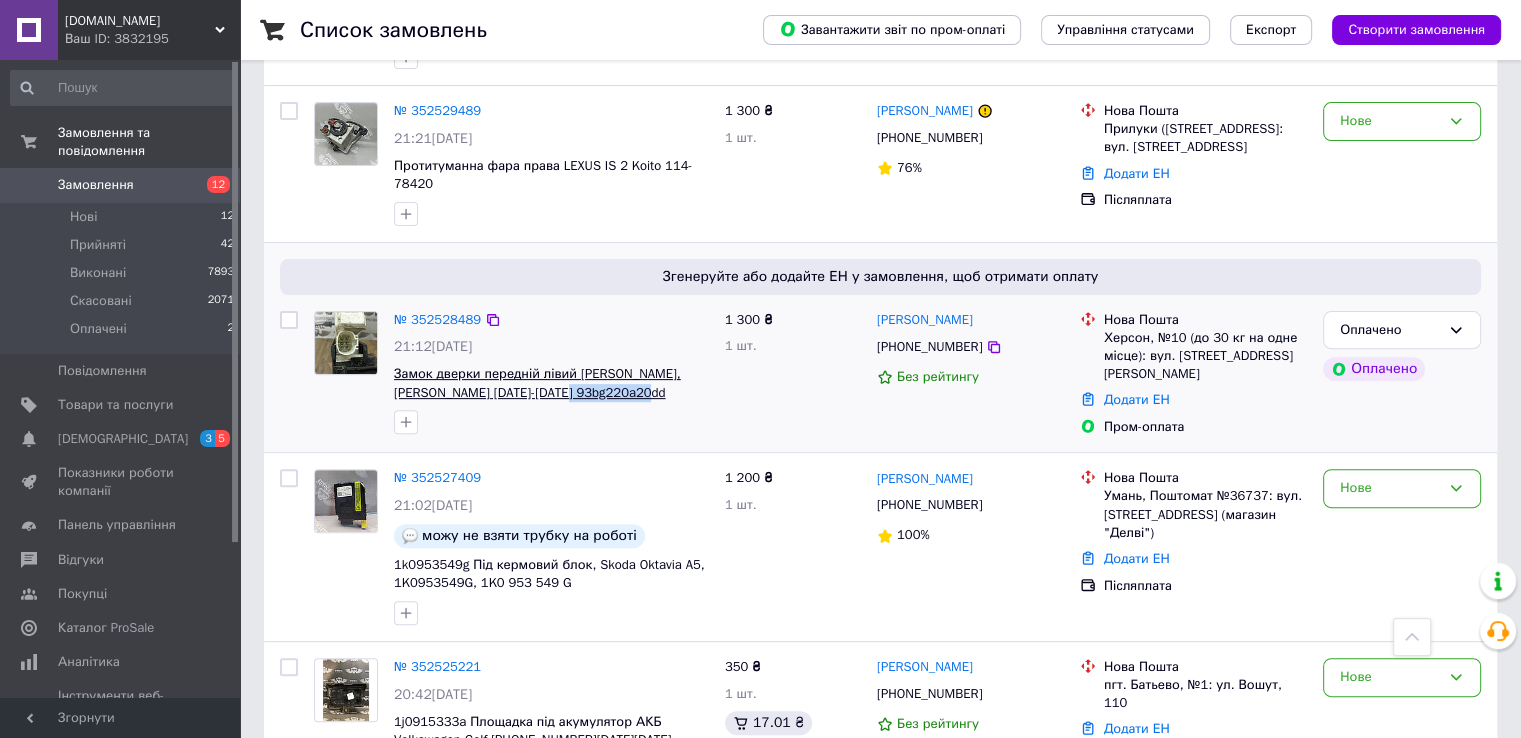 scroll, scrollTop: 500, scrollLeft: 0, axis: vertical 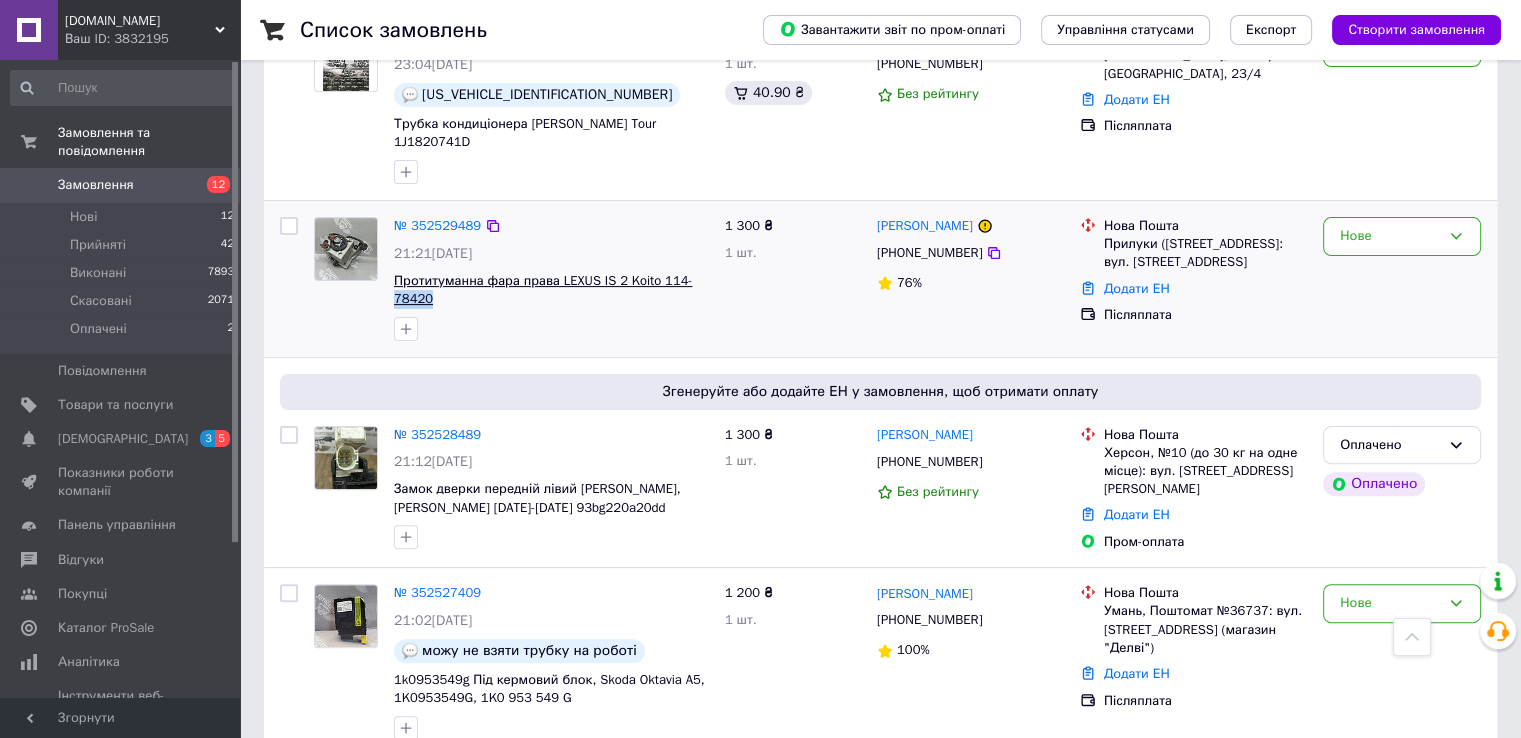 drag, startPoint x: 436, startPoint y: 299, endPoint x: 395, endPoint y: 305, distance: 41.4367 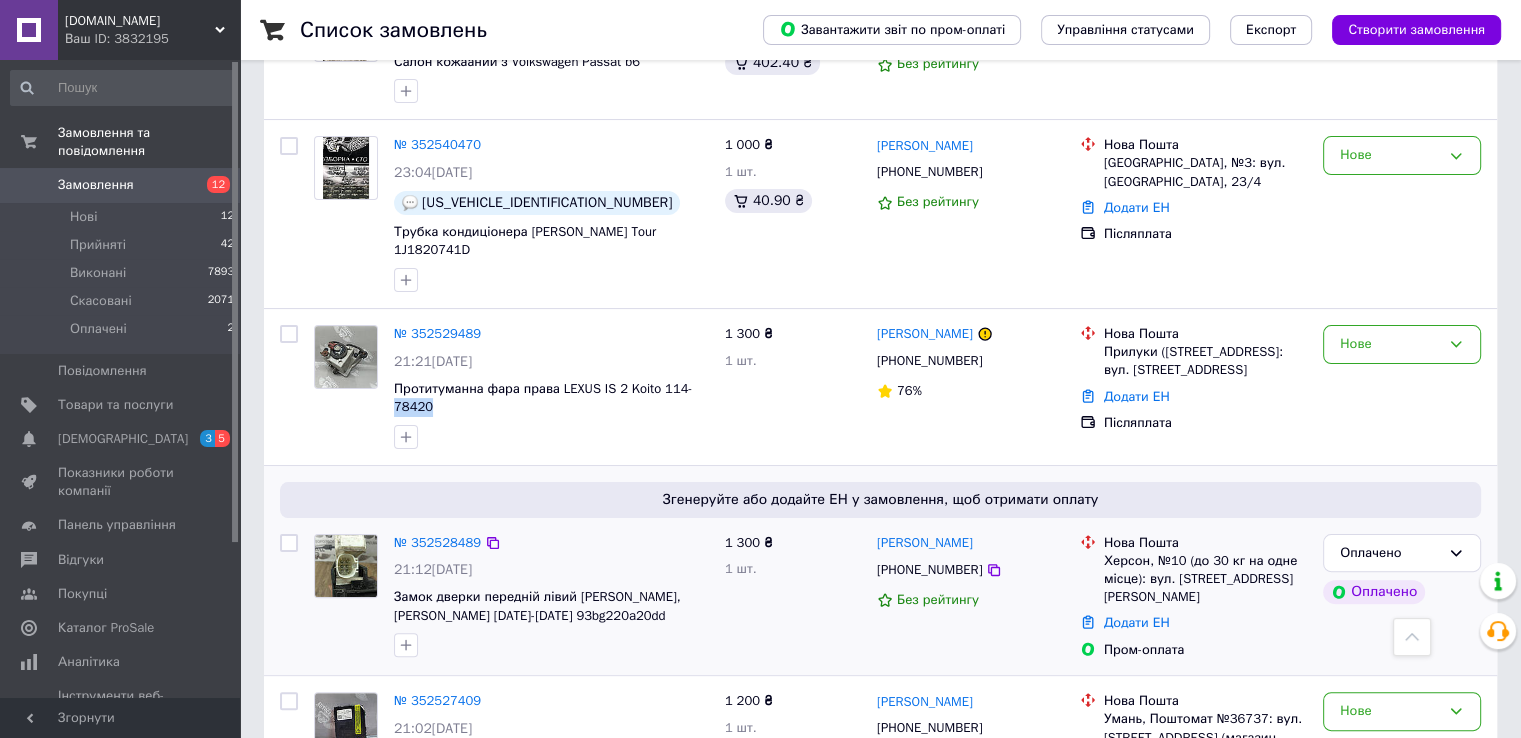 scroll, scrollTop: 300, scrollLeft: 0, axis: vertical 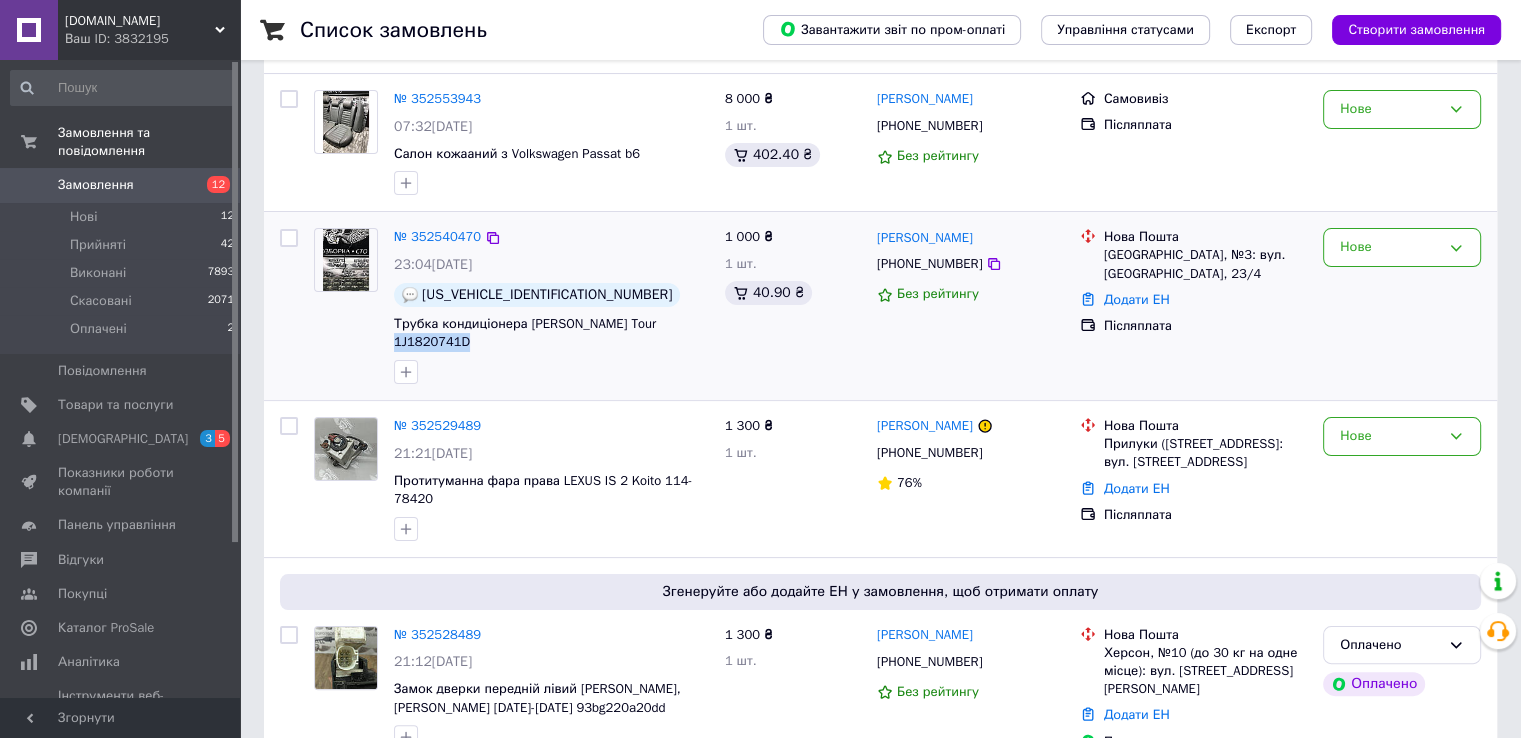 drag, startPoint x: 469, startPoint y: 338, endPoint x: 388, endPoint y: 349, distance: 81.7435 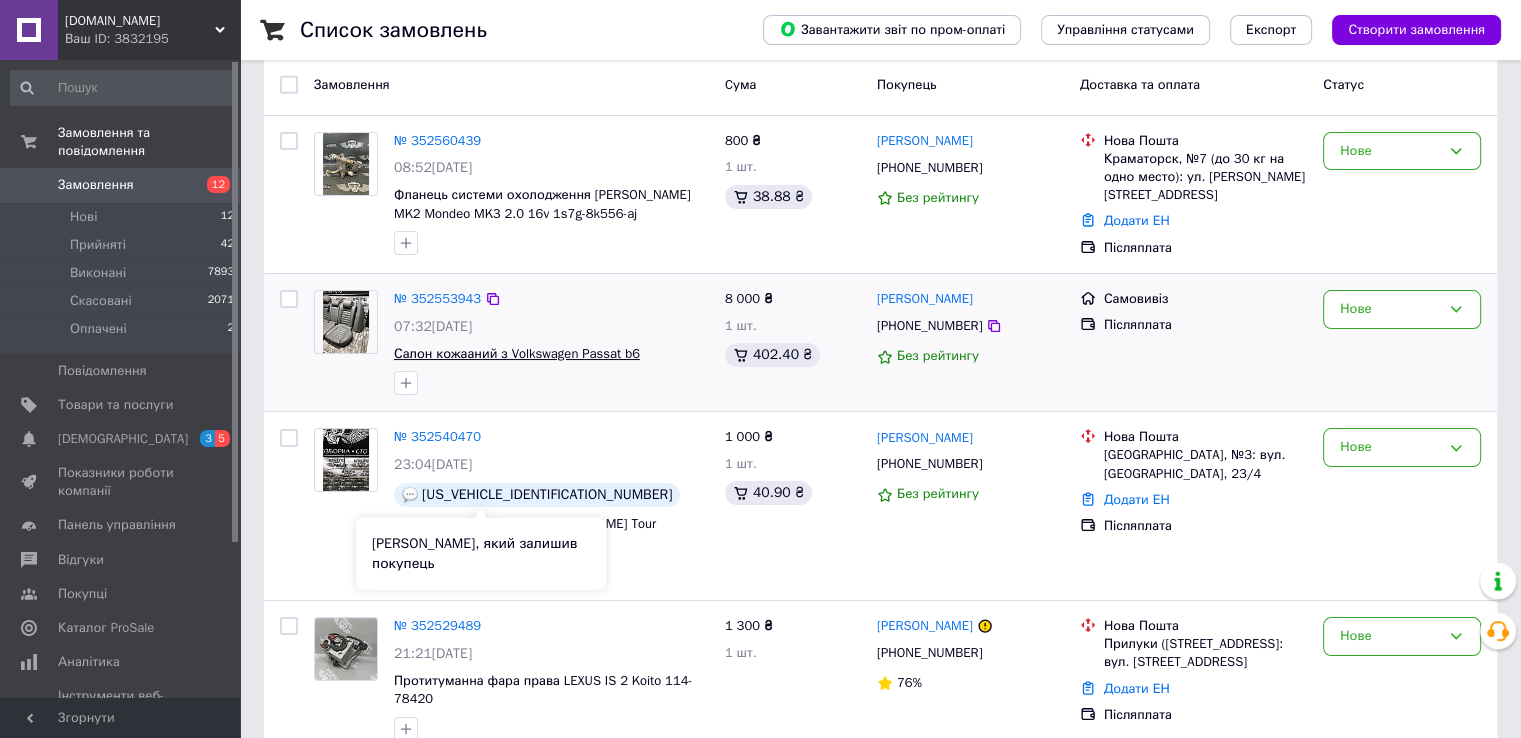 scroll, scrollTop: 100, scrollLeft: 0, axis: vertical 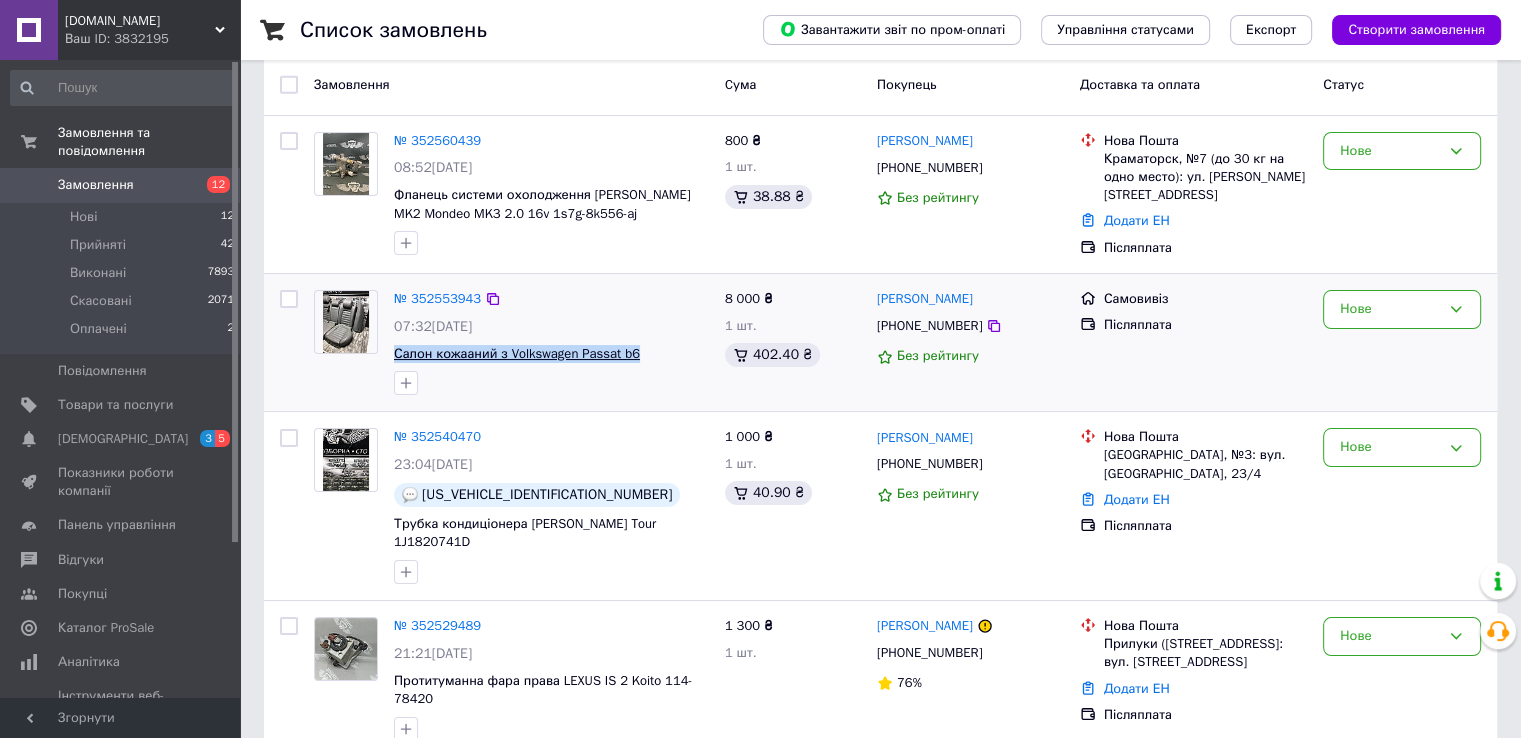 drag, startPoint x: 640, startPoint y: 354, endPoint x: 394, endPoint y: 357, distance: 246.0183 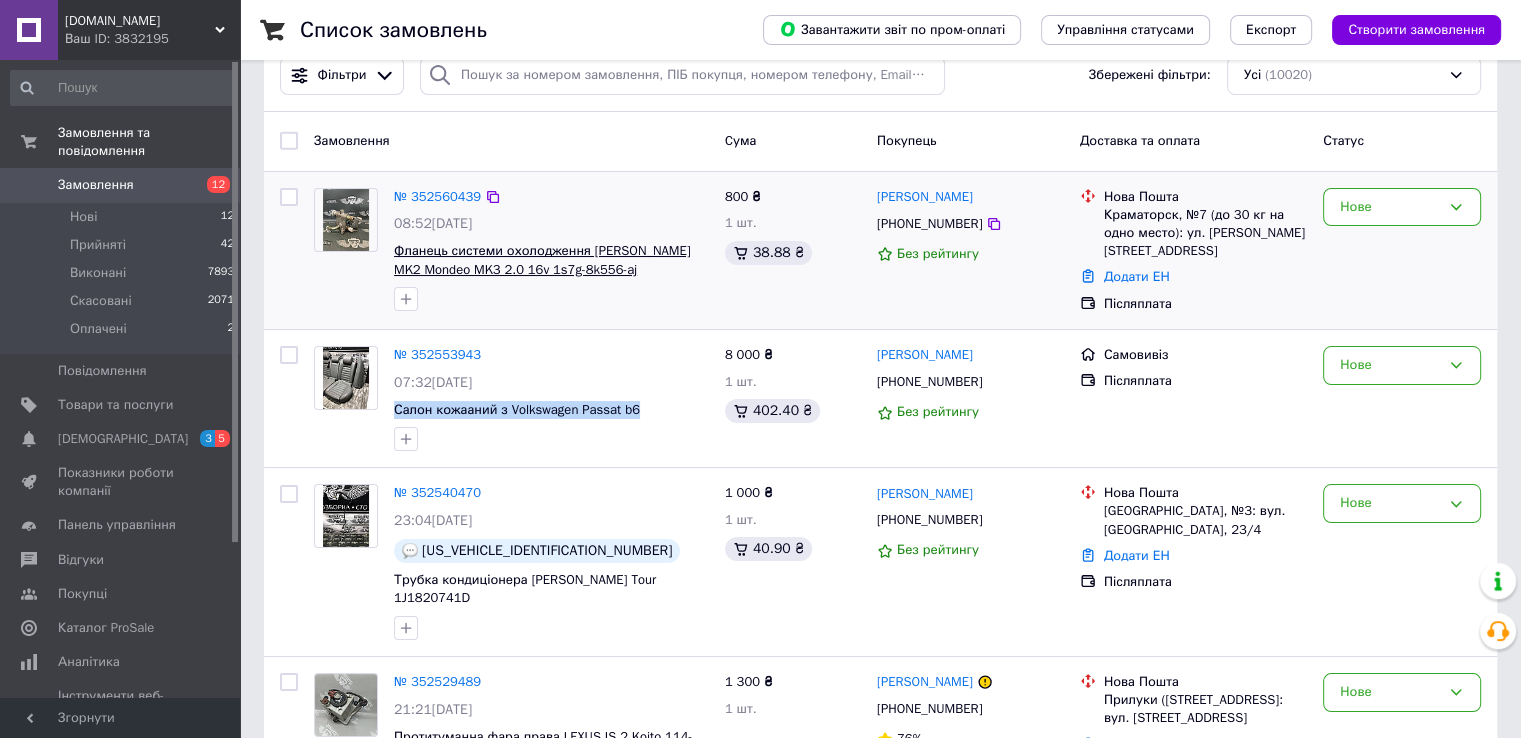 scroll, scrollTop: 0, scrollLeft: 0, axis: both 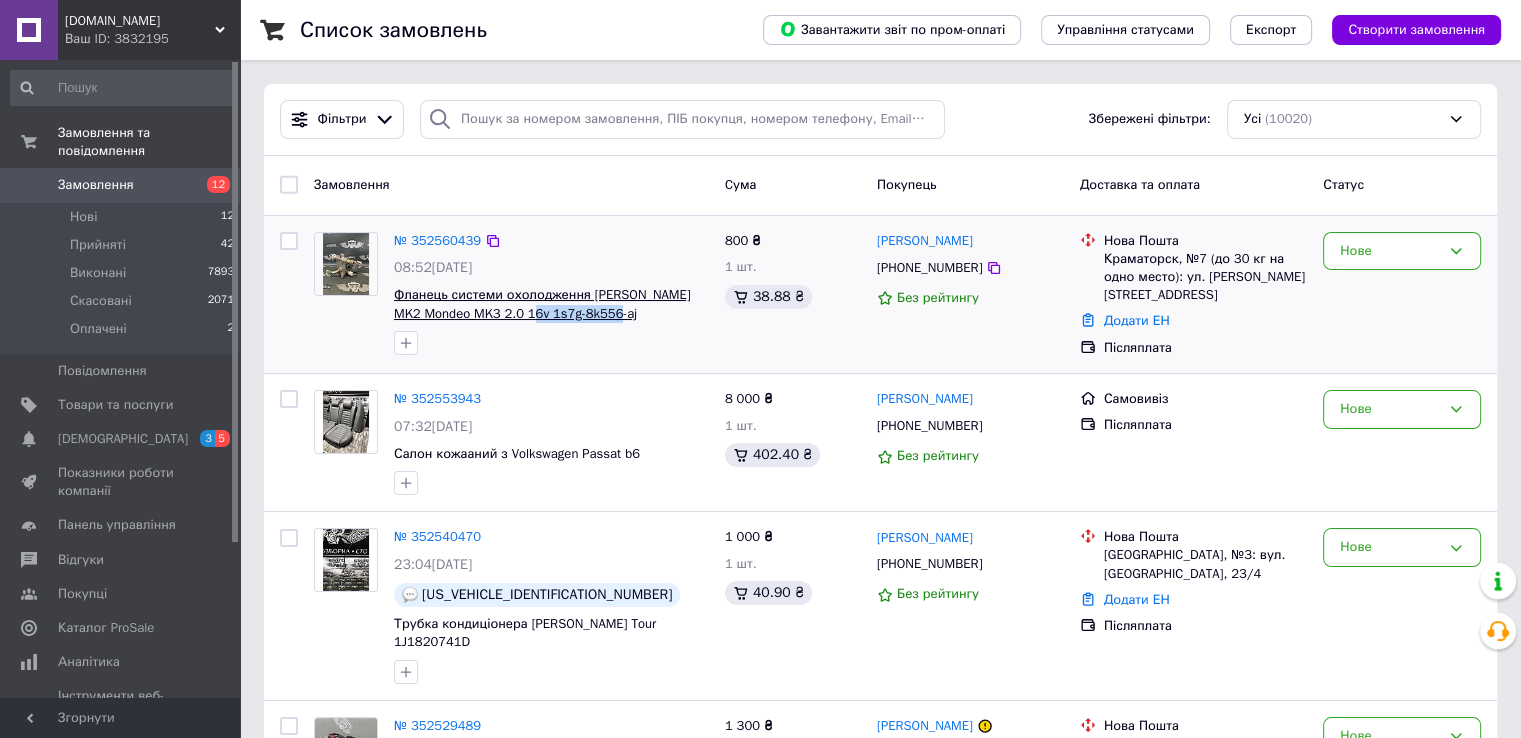 drag, startPoint x: 619, startPoint y: 314, endPoint x: 520, endPoint y: 321, distance: 99.24717 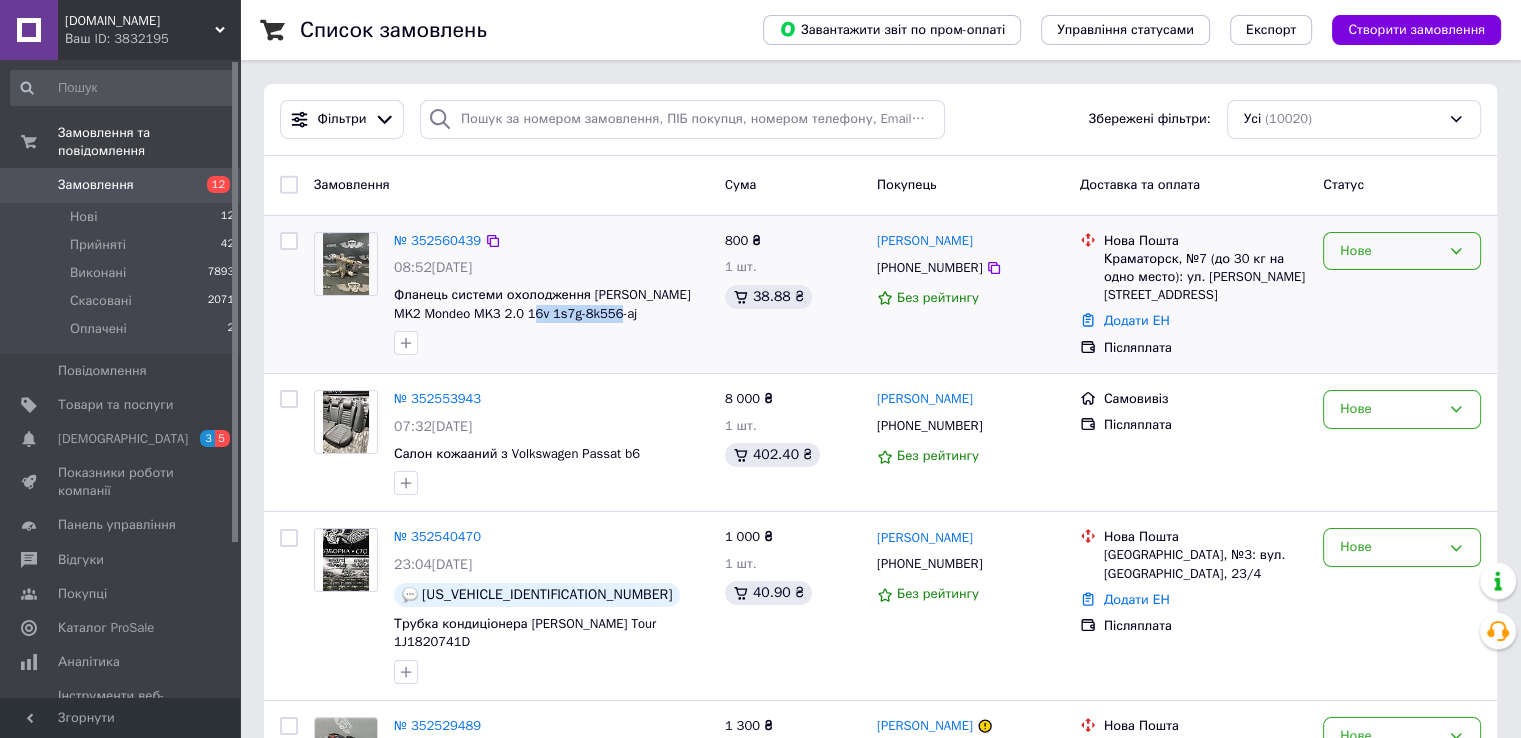click on "Нове" at bounding box center [1390, 251] 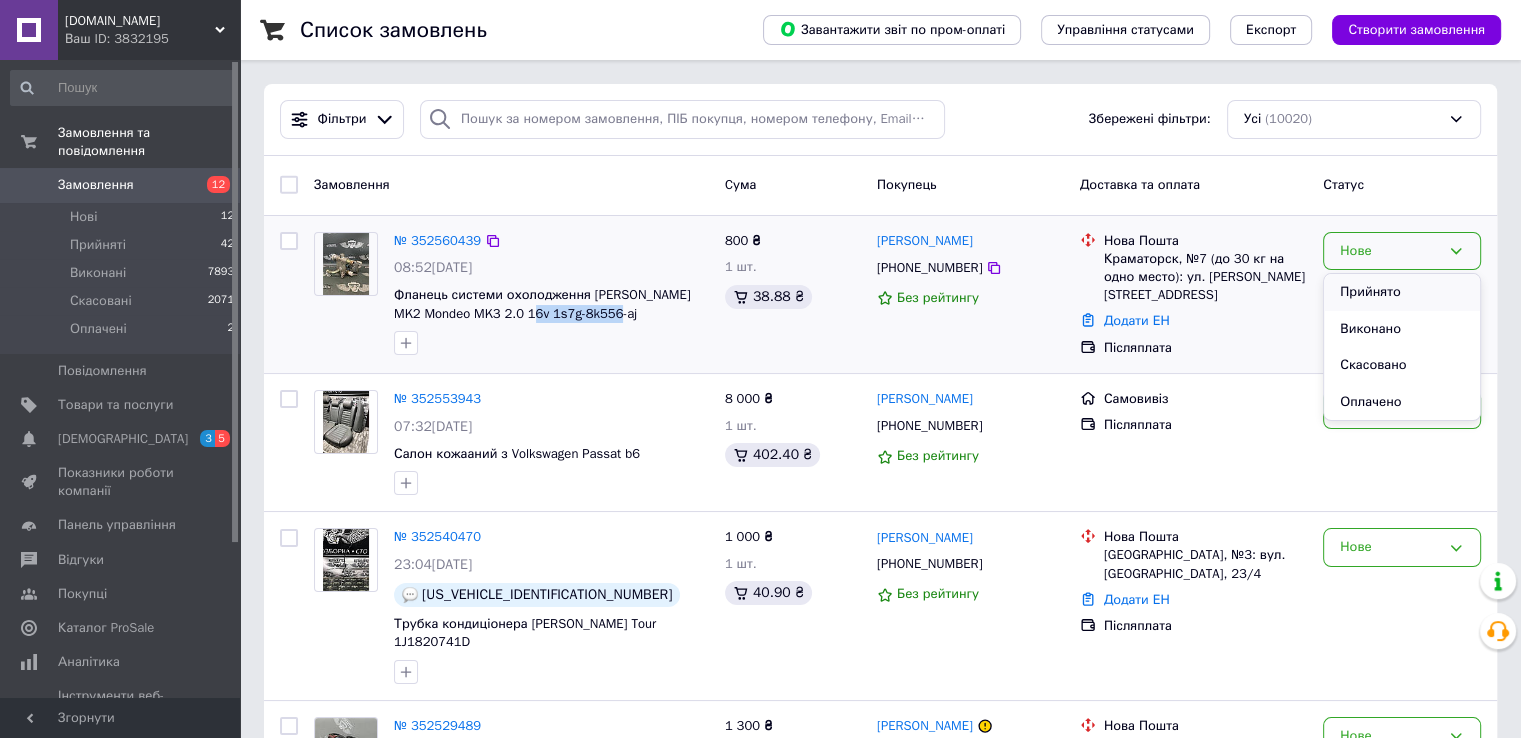 click on "Прийнято" at bounding box center [1402, 292] 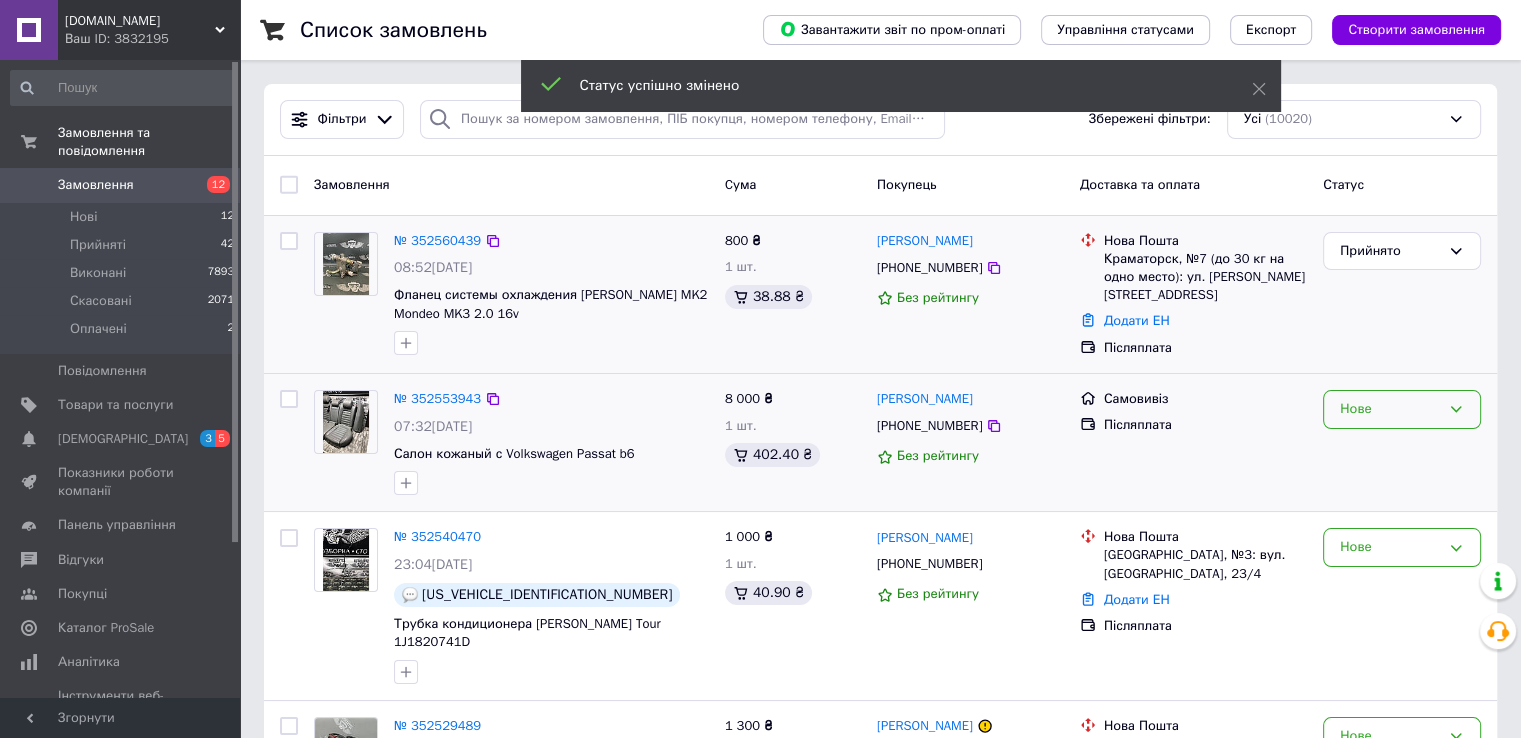scroll, scrollTop: 100, scrollLeft: 0, axis: vertical 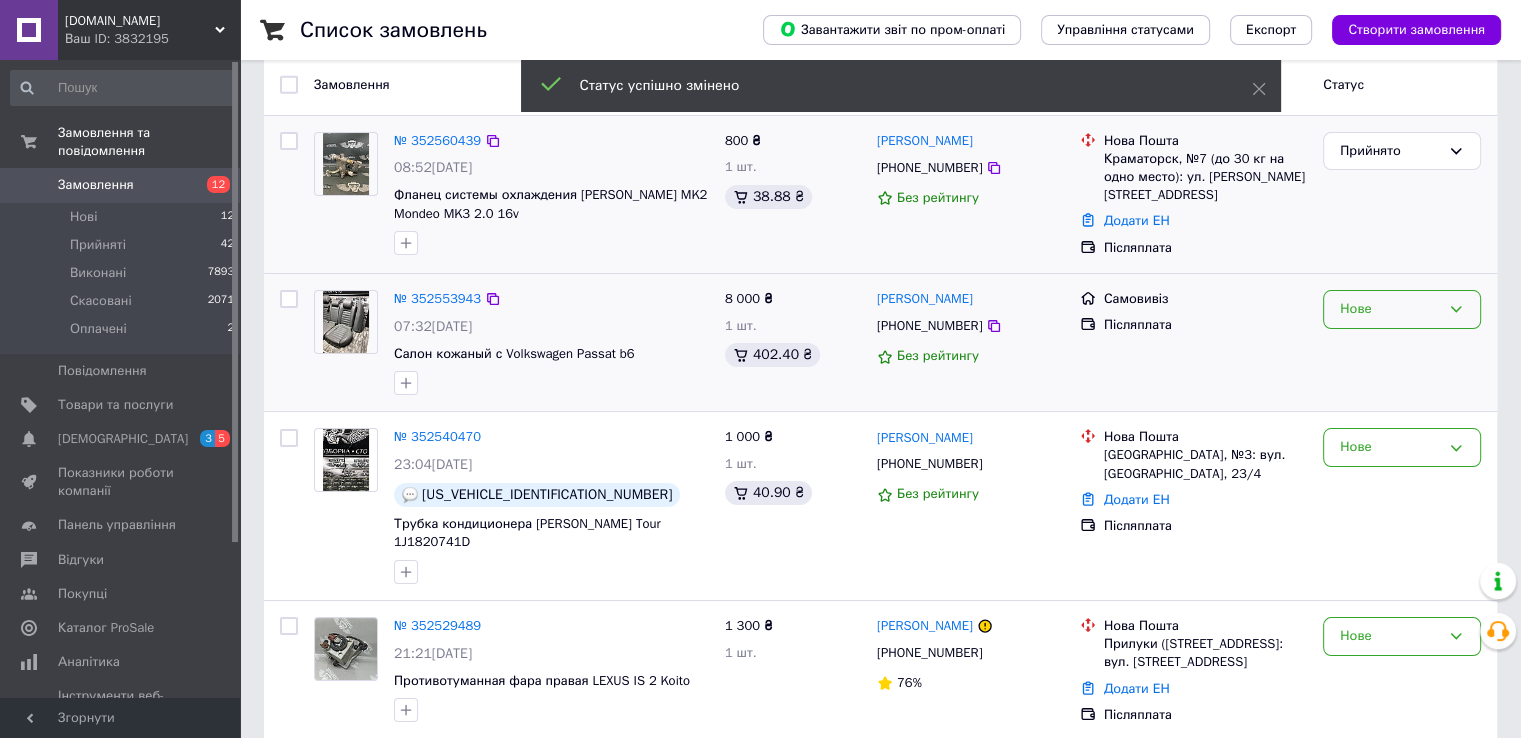 click on "Нове" at bounding box center (1390, 309) 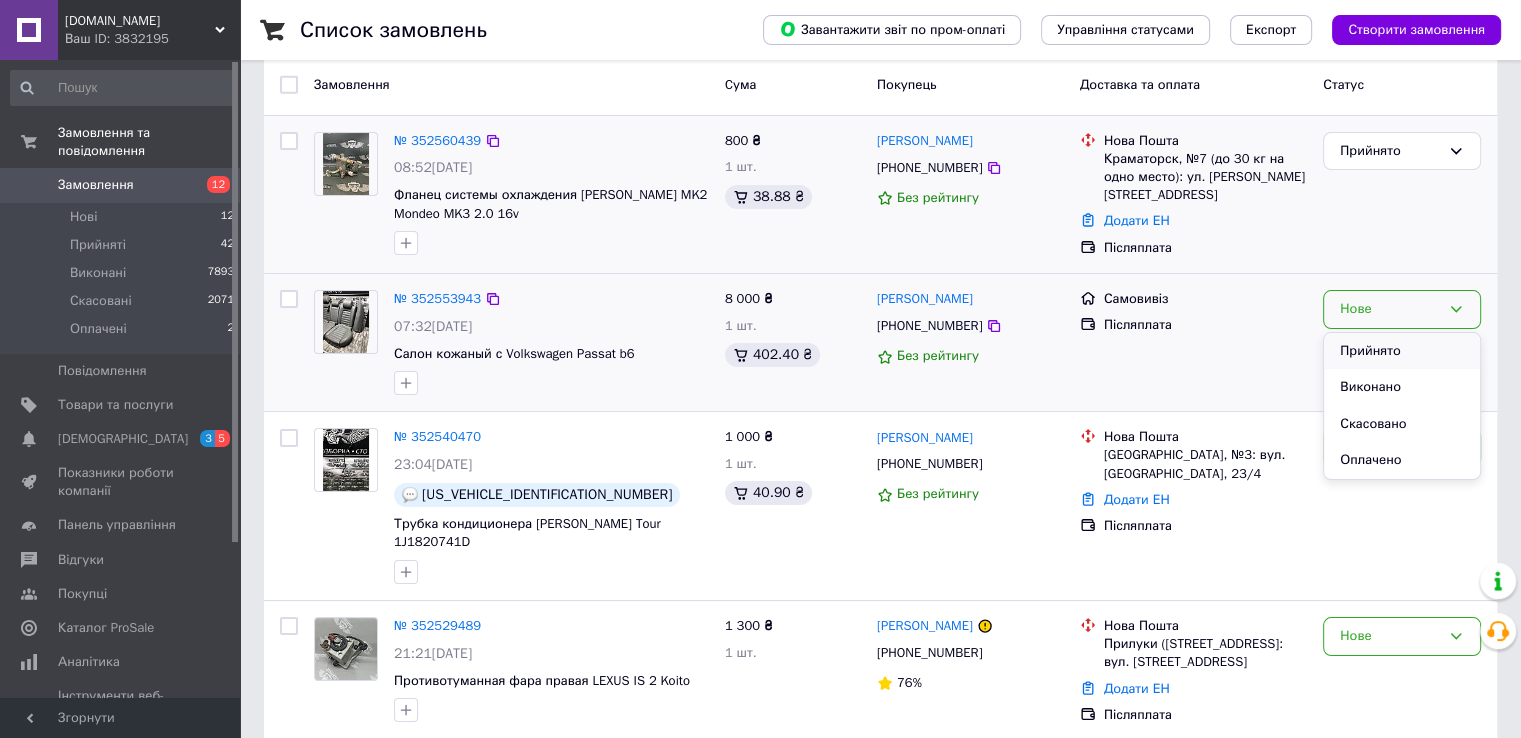 click on "Прийнято" at bounding box center (1402, 351) 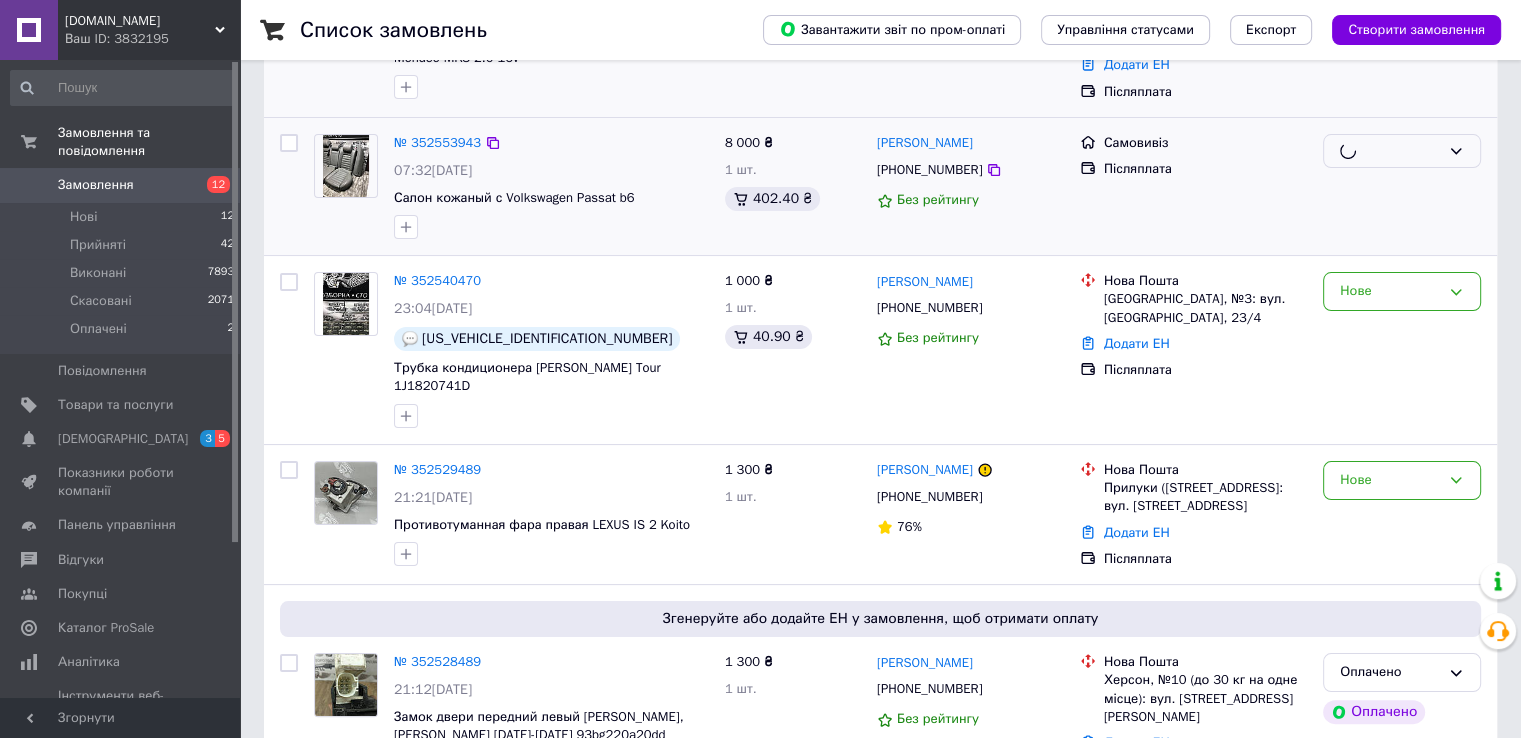 scroll, scrollTop: 300, scrollLeft: 0, axis: vertical 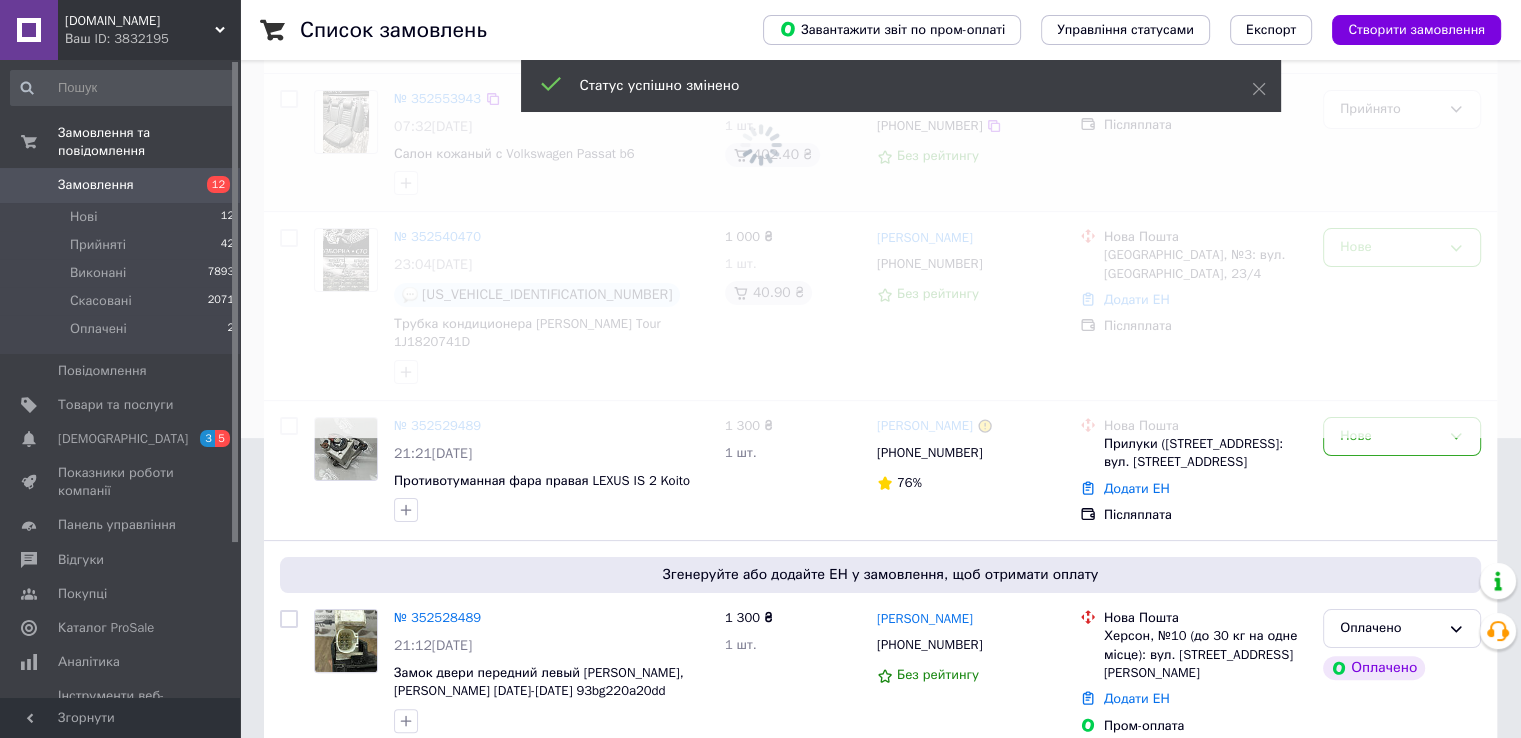 click at bounding box center (760, 69) 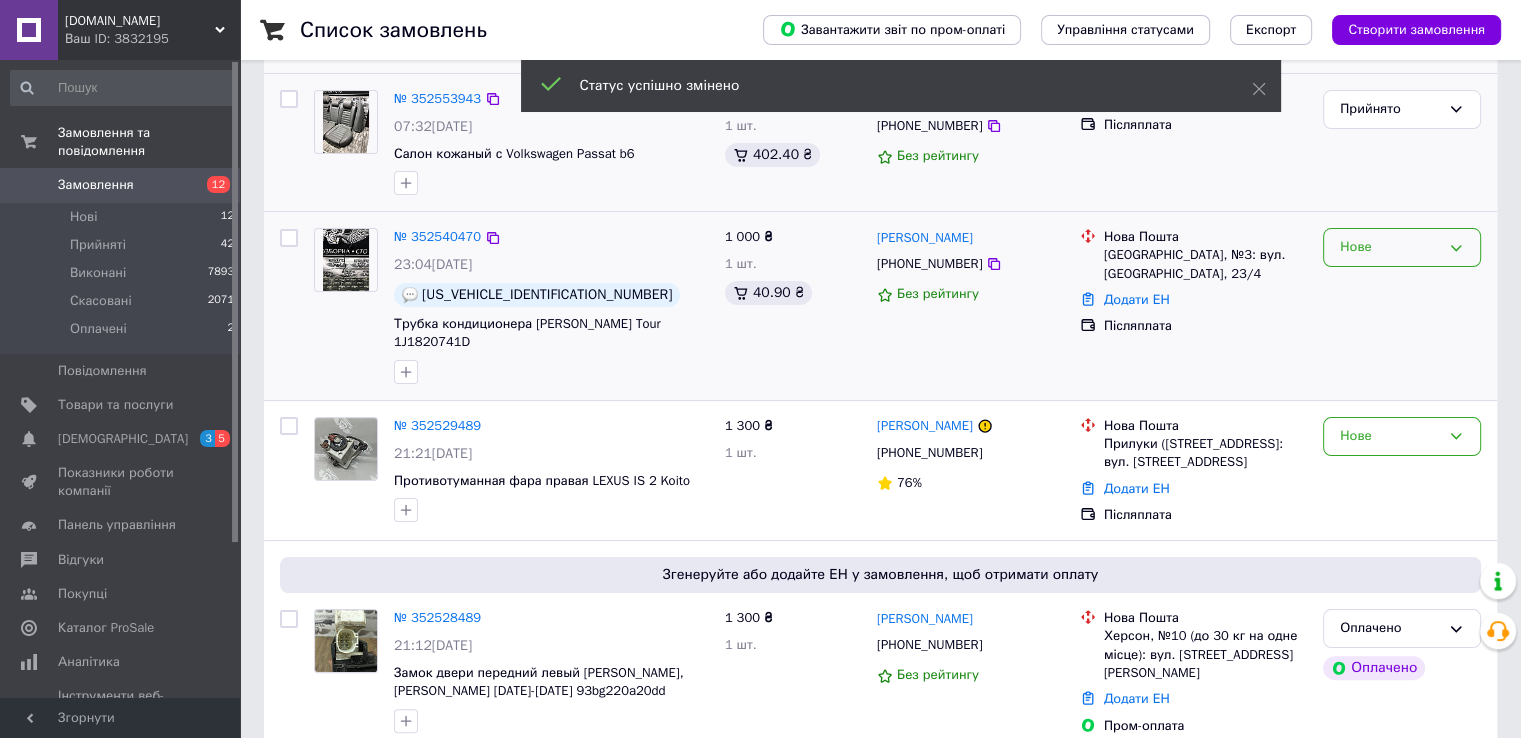 click on "Нове" at bounding box center (1390, 247) 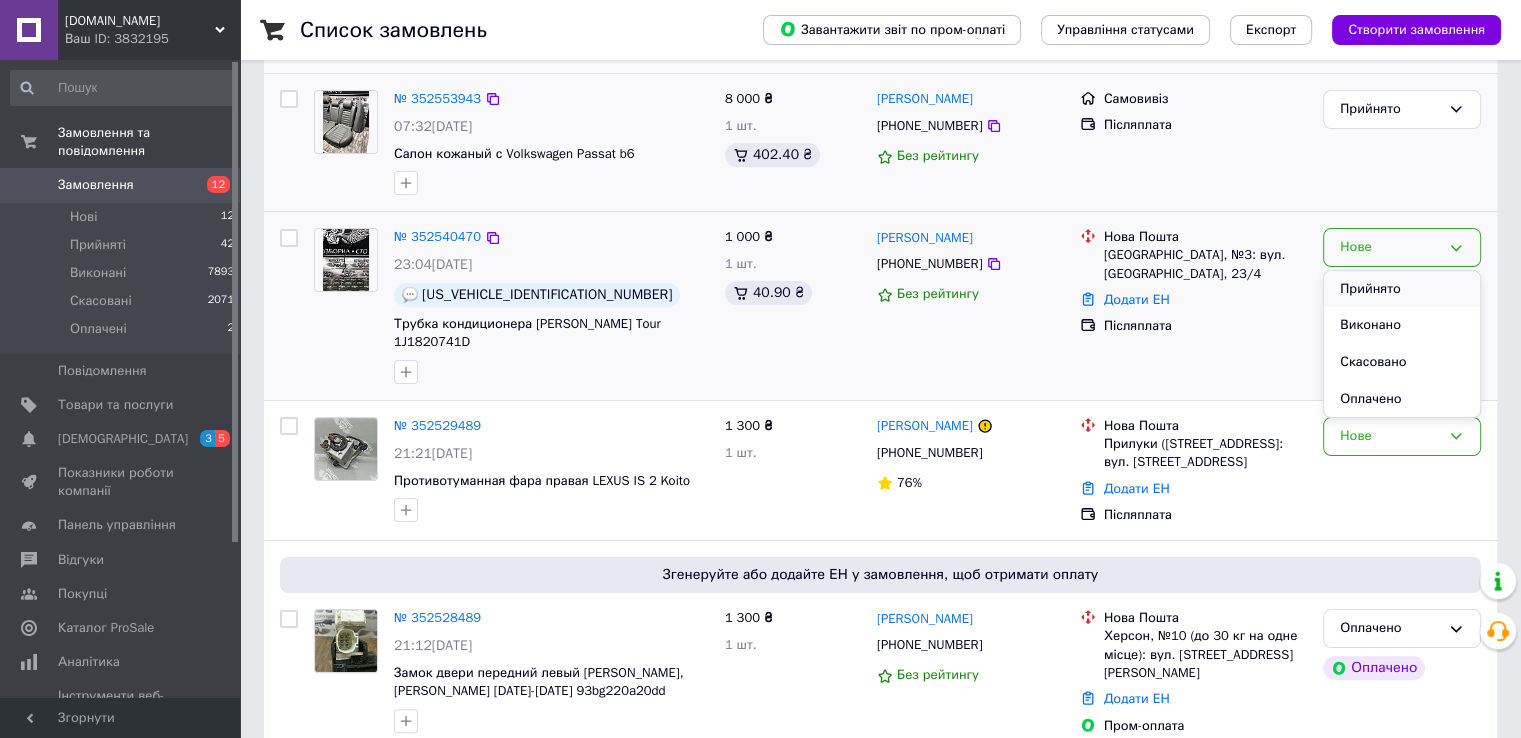 click on "Прийнято" at bounding box center (1402, 289) 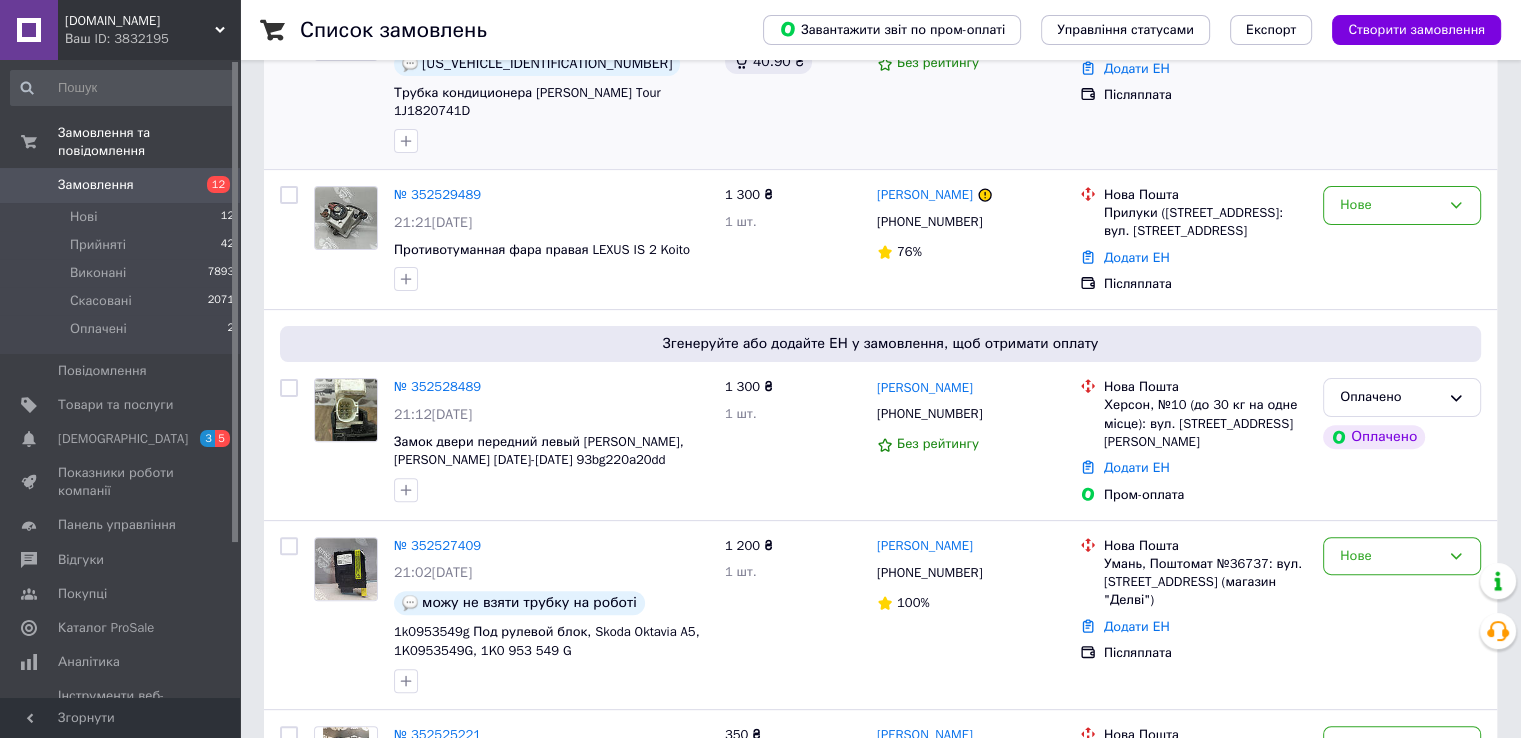 scroll, scrollTop: 600, scrollLeft: 0, axis: vertical 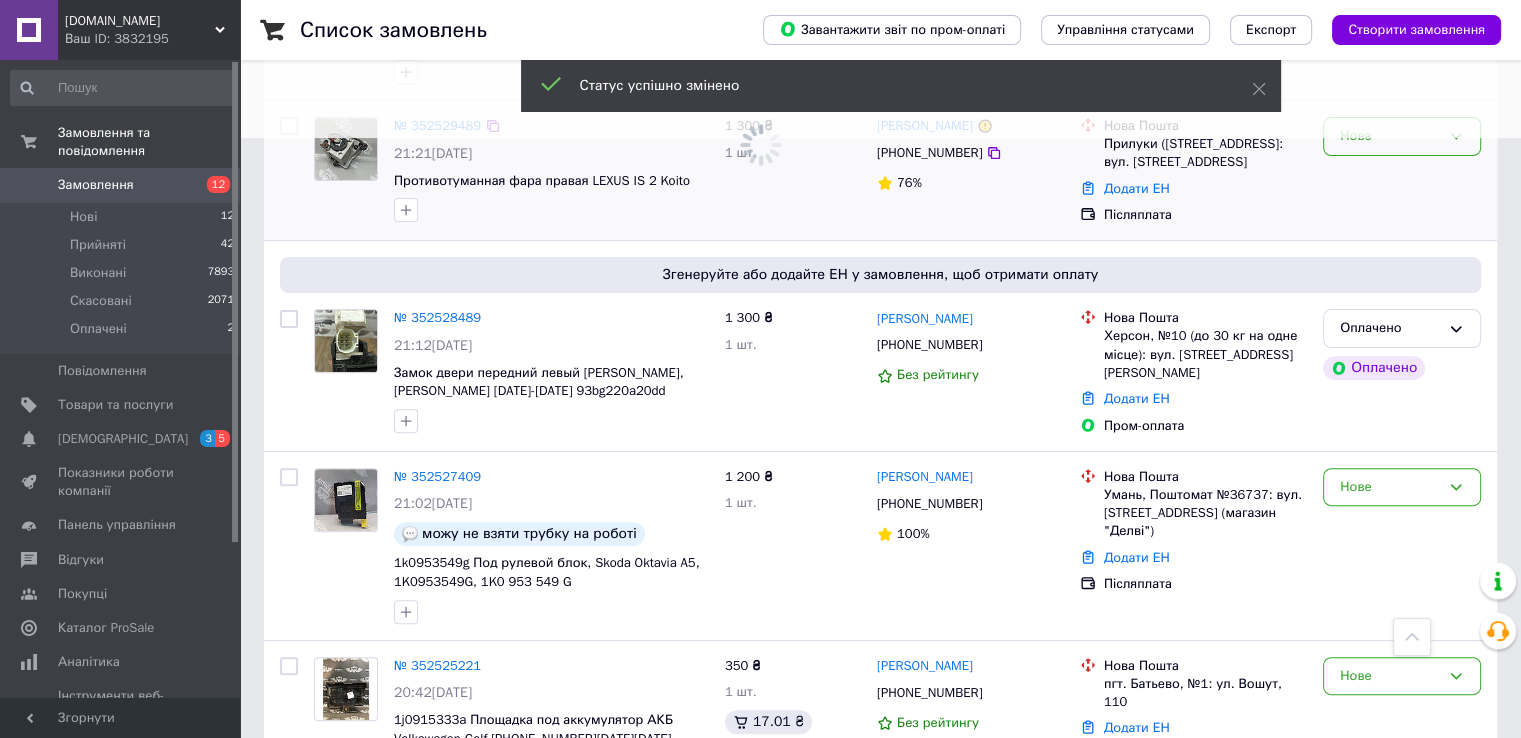 click on "Нове" at bounding box center (1390, 136) 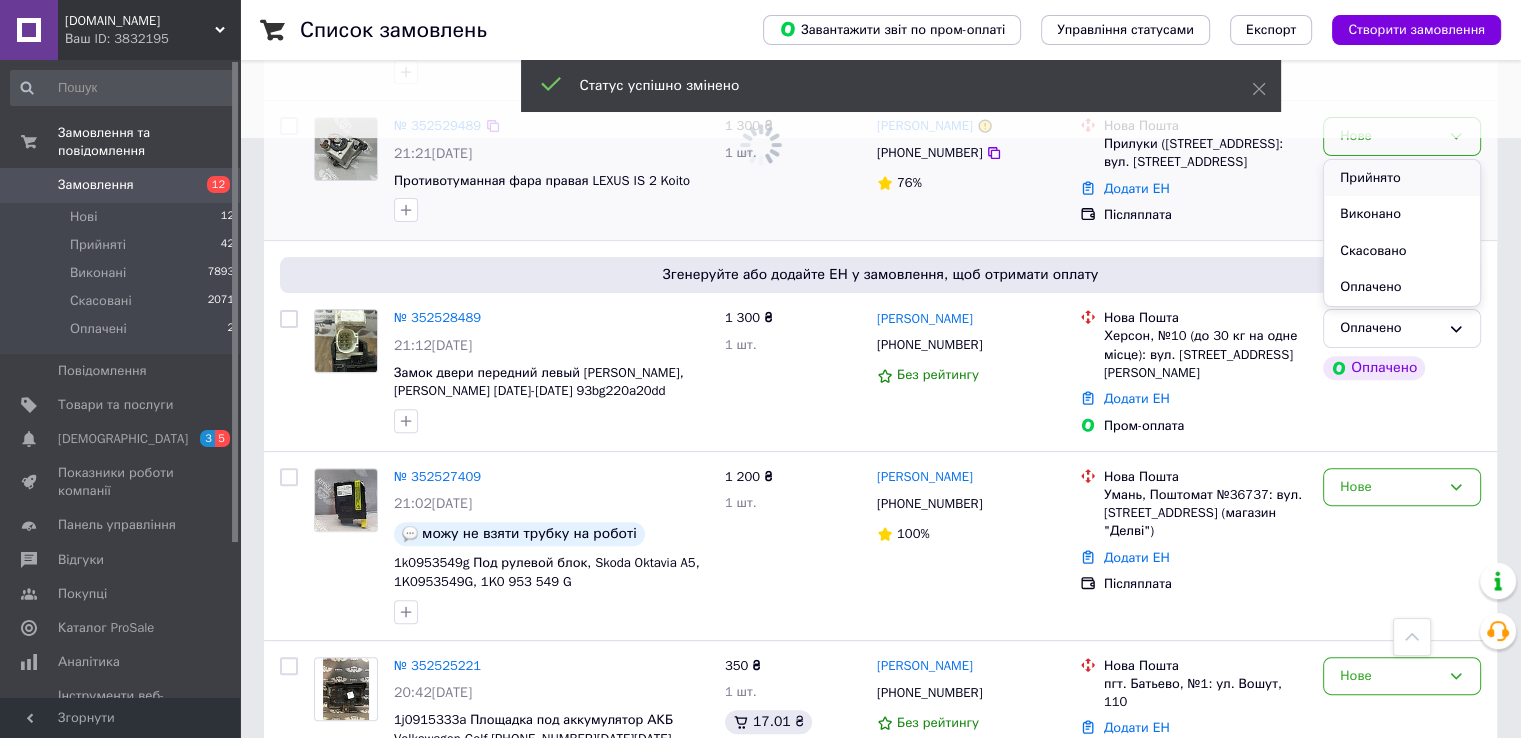 click on "Прийнято" at bounding box center [1402, 178] 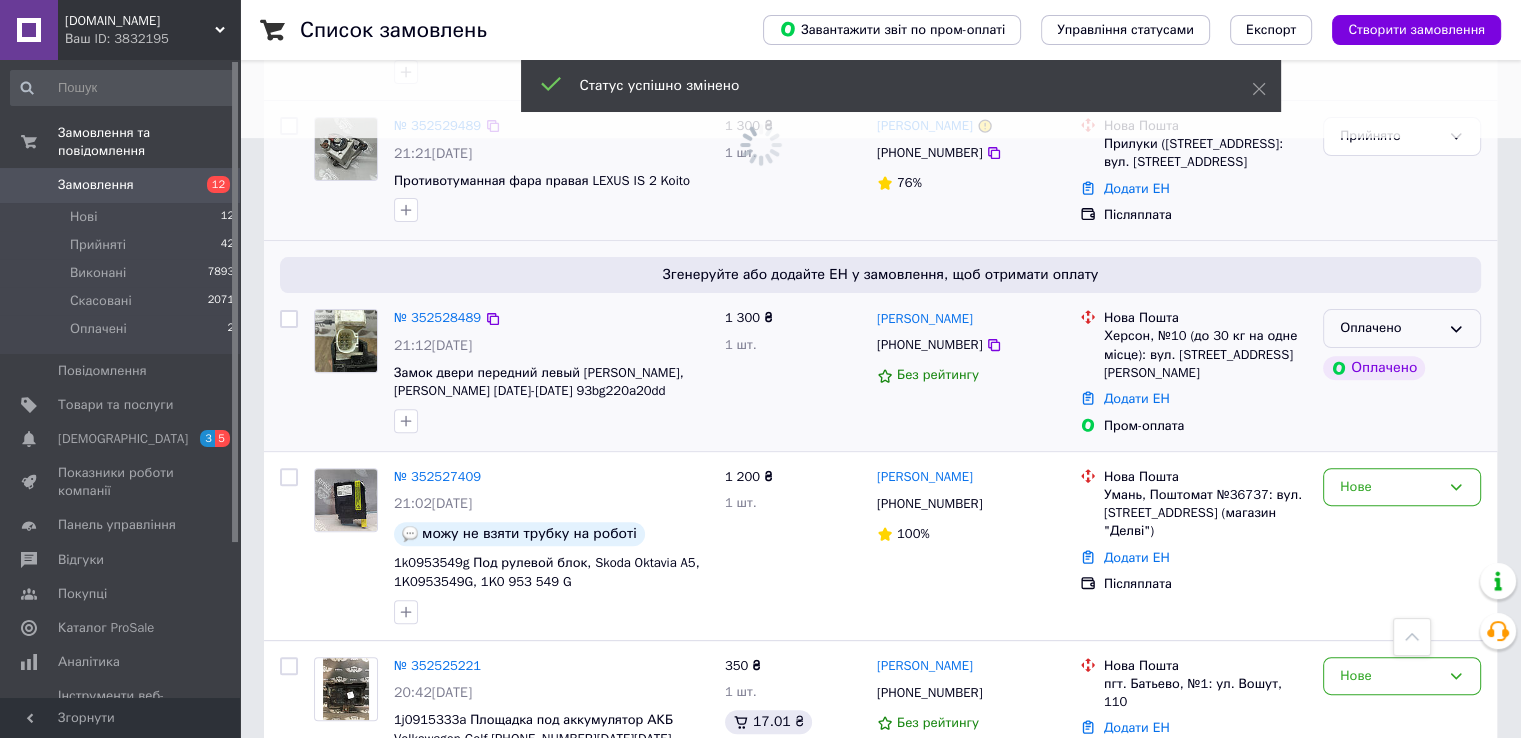 click on "Оплачено" at bounding box center [1402, 328] 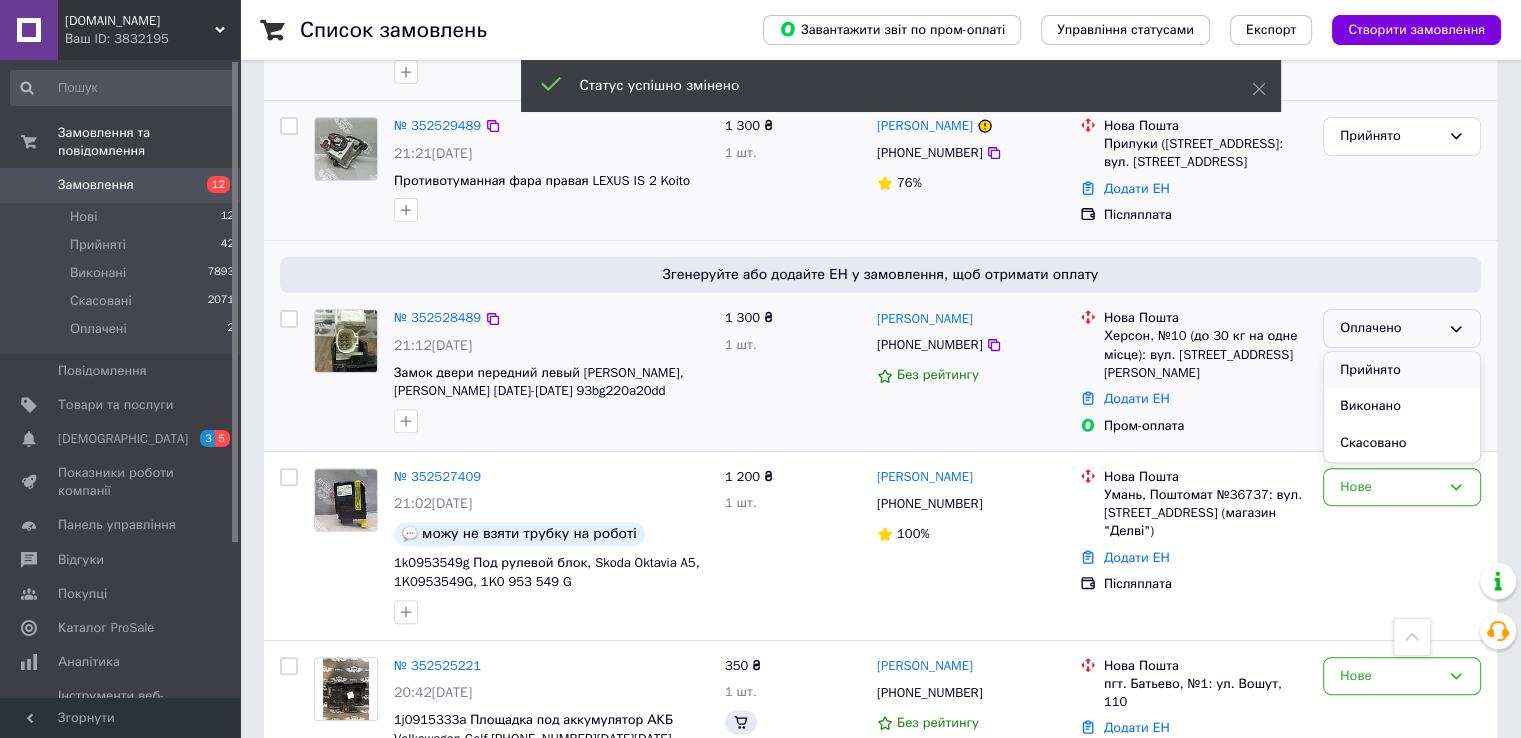 click on "Прийнято" at bounding box center (1402, 370) 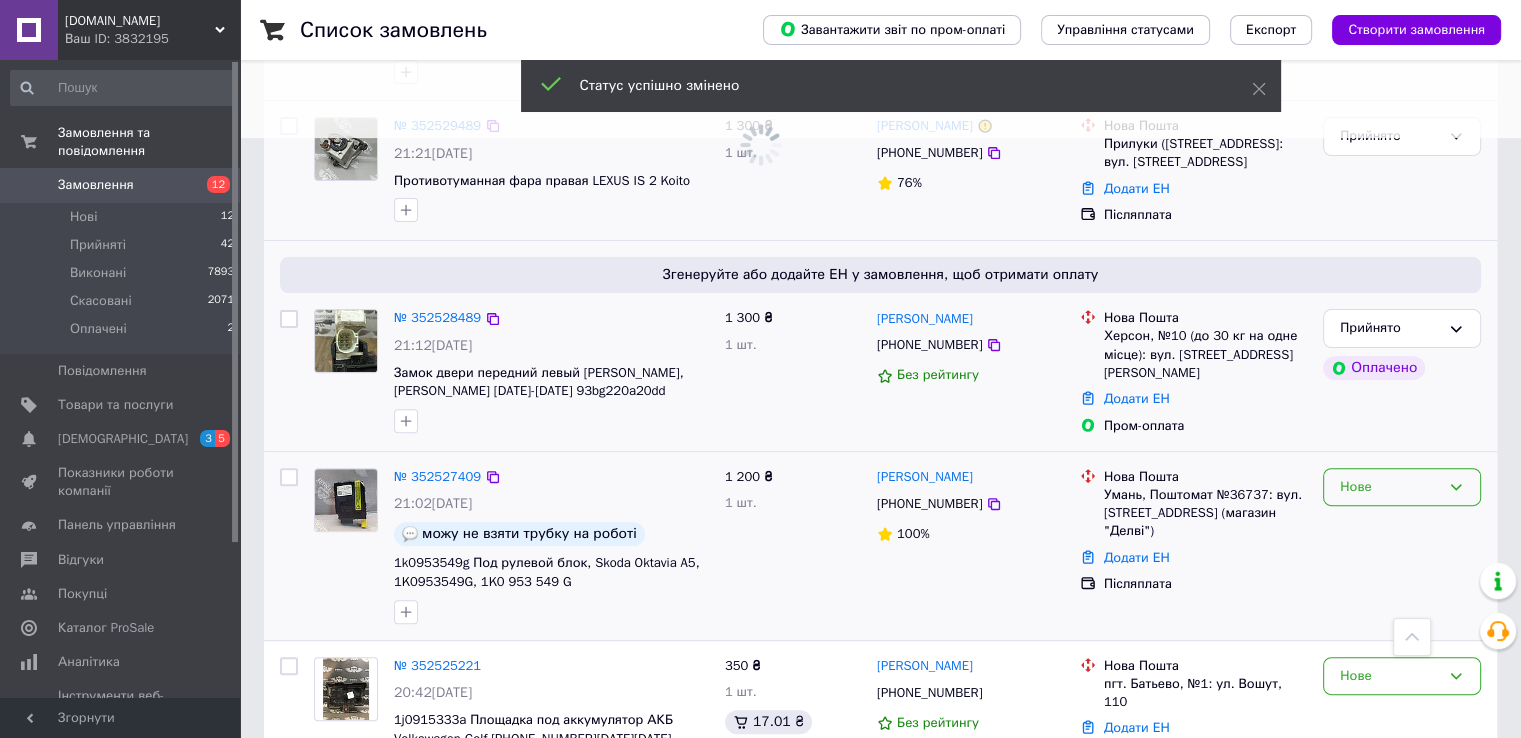 click on "Нове" at bounding box center (1390, 487) 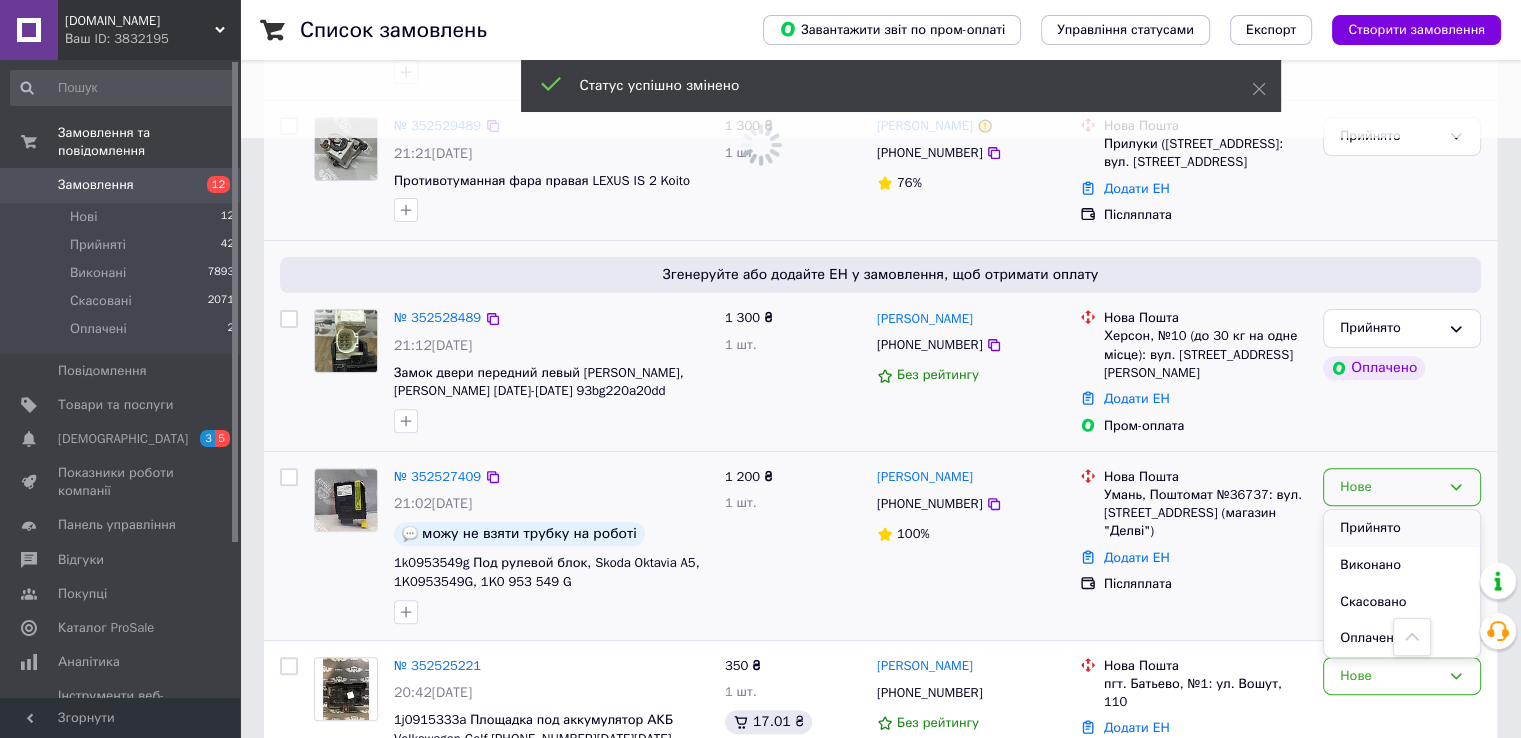 click on "Прийнято" at bounding box center [1402, 528] 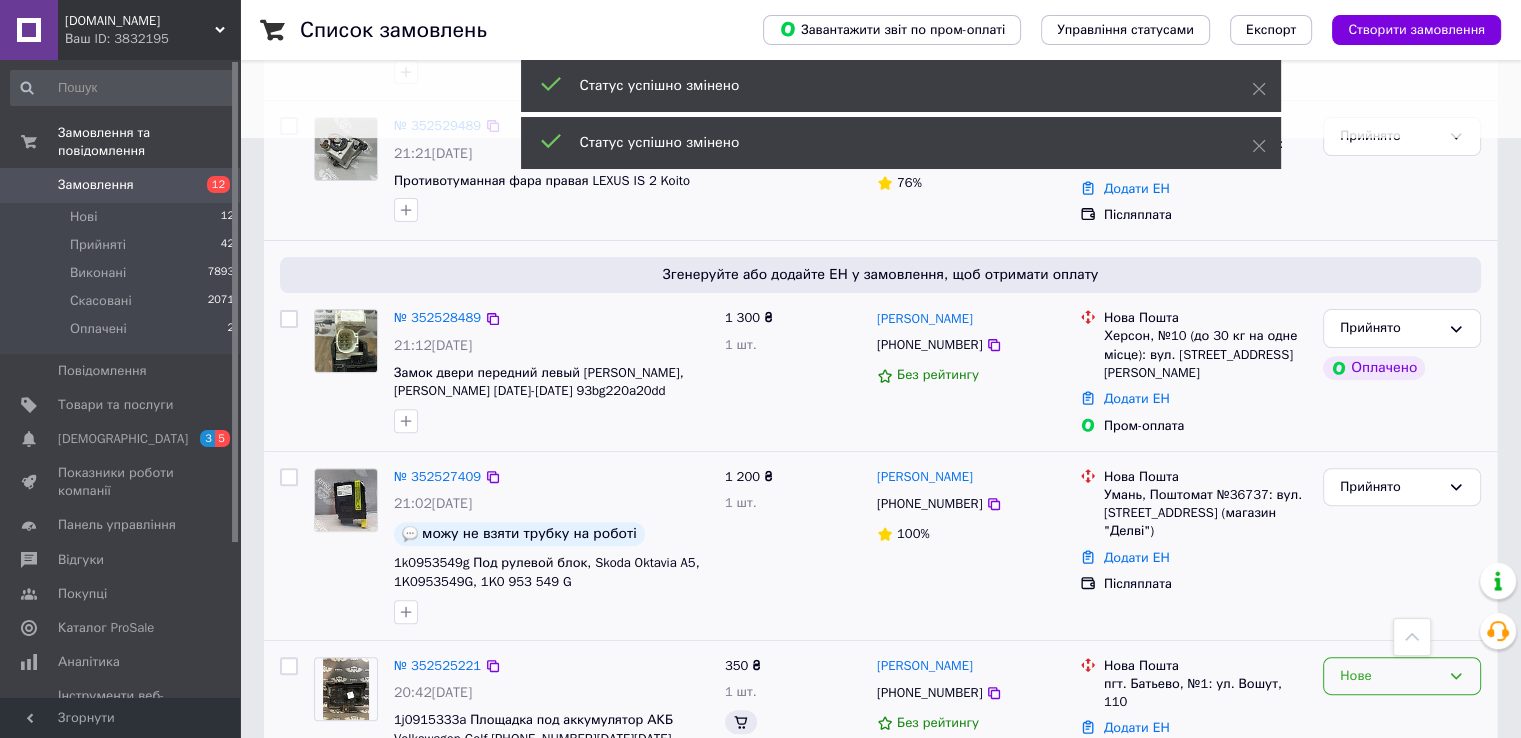 scroll, scrollTop: 800, scrollLeft: 0, axis: vertical 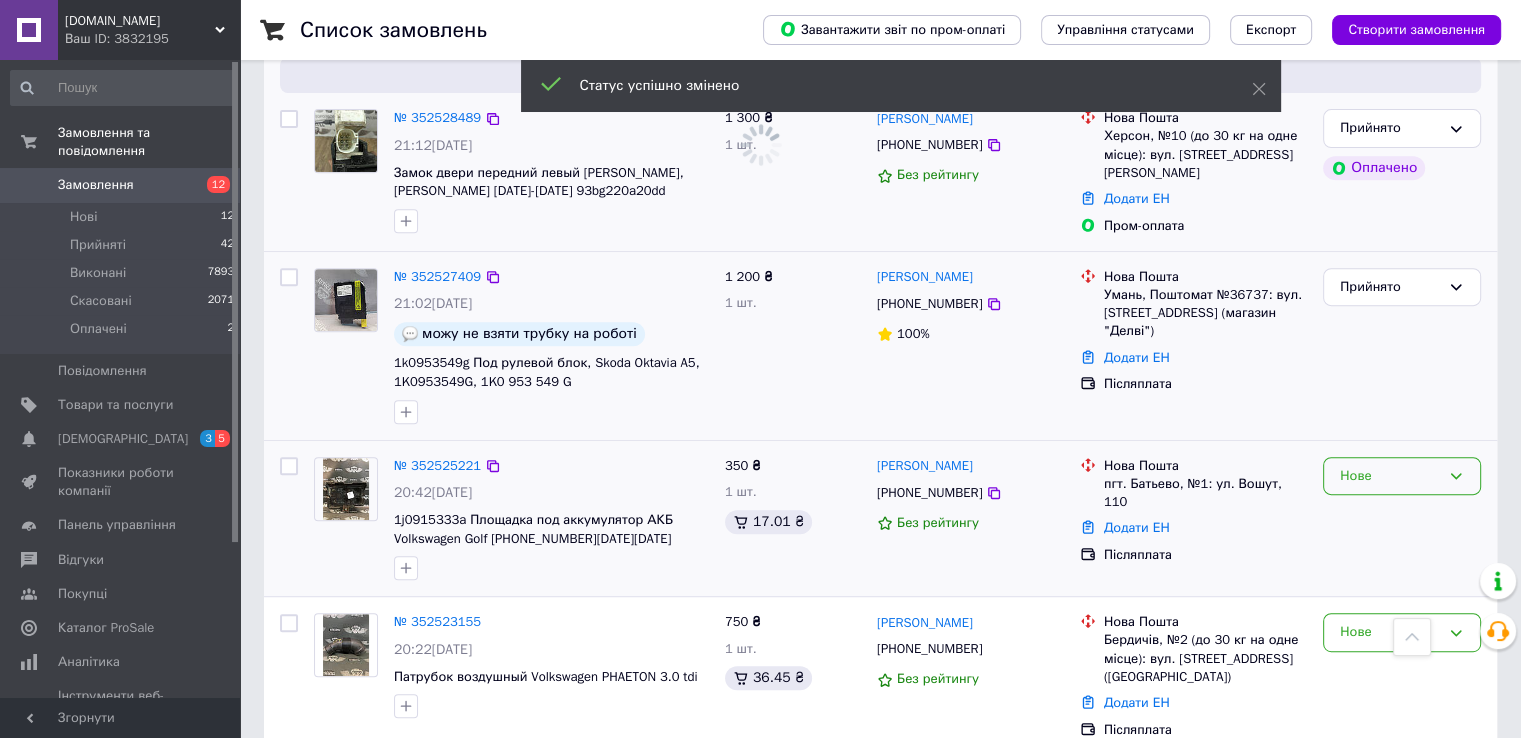 click on "Нове" at bounding box center (1390, 476) 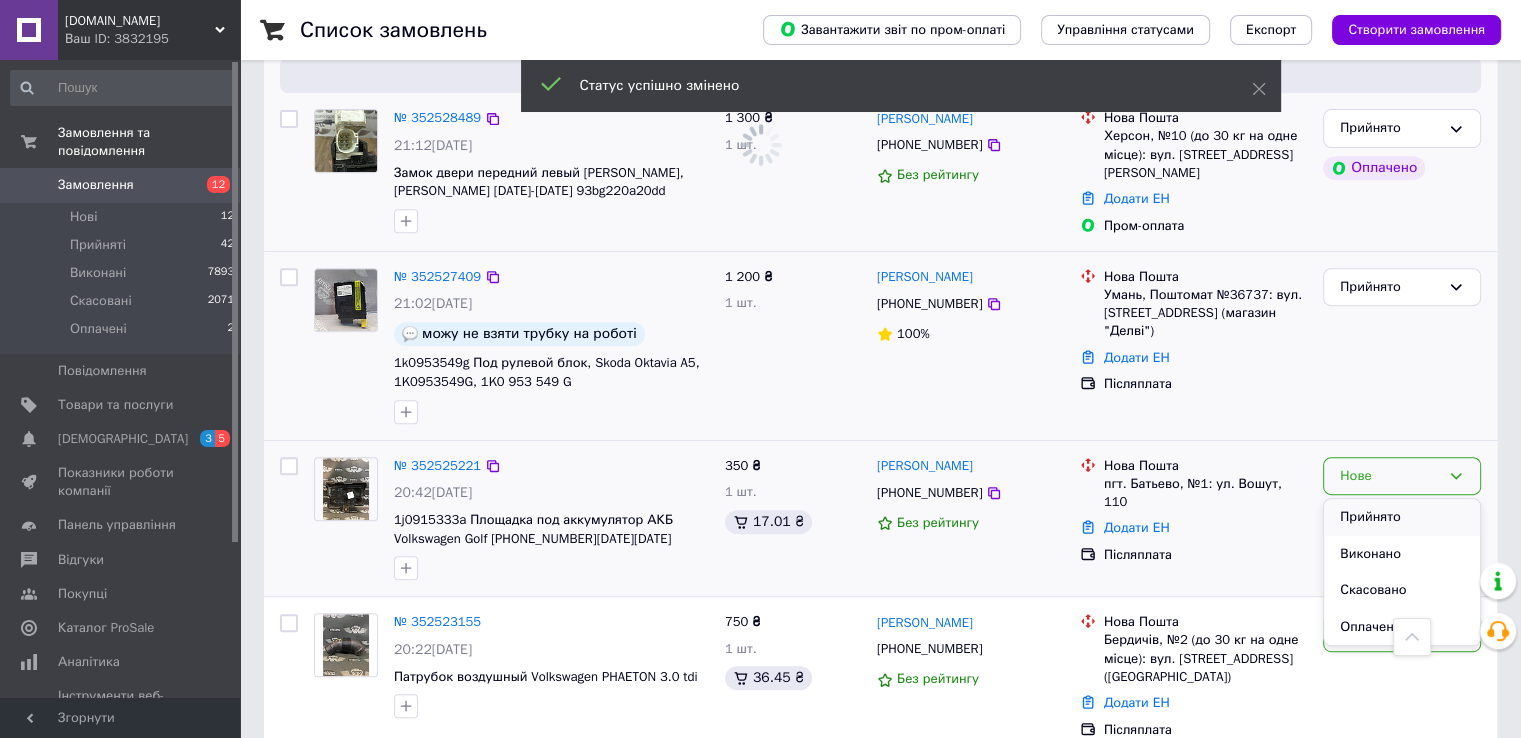 click on "Прийнято" at bounding box center (1402, 517) 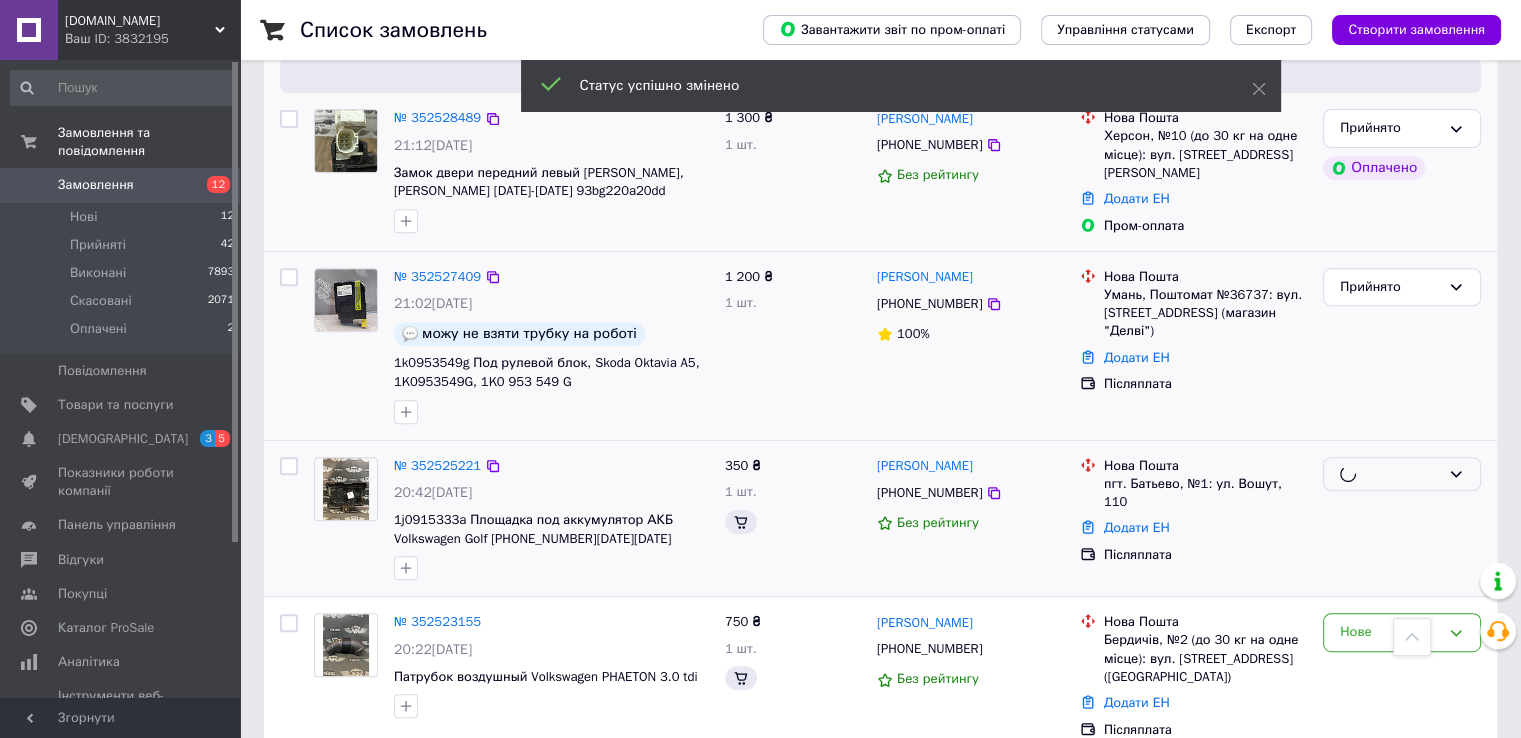 scroll, scrollTop: 900, scrollLeft: 0, axis: vertical 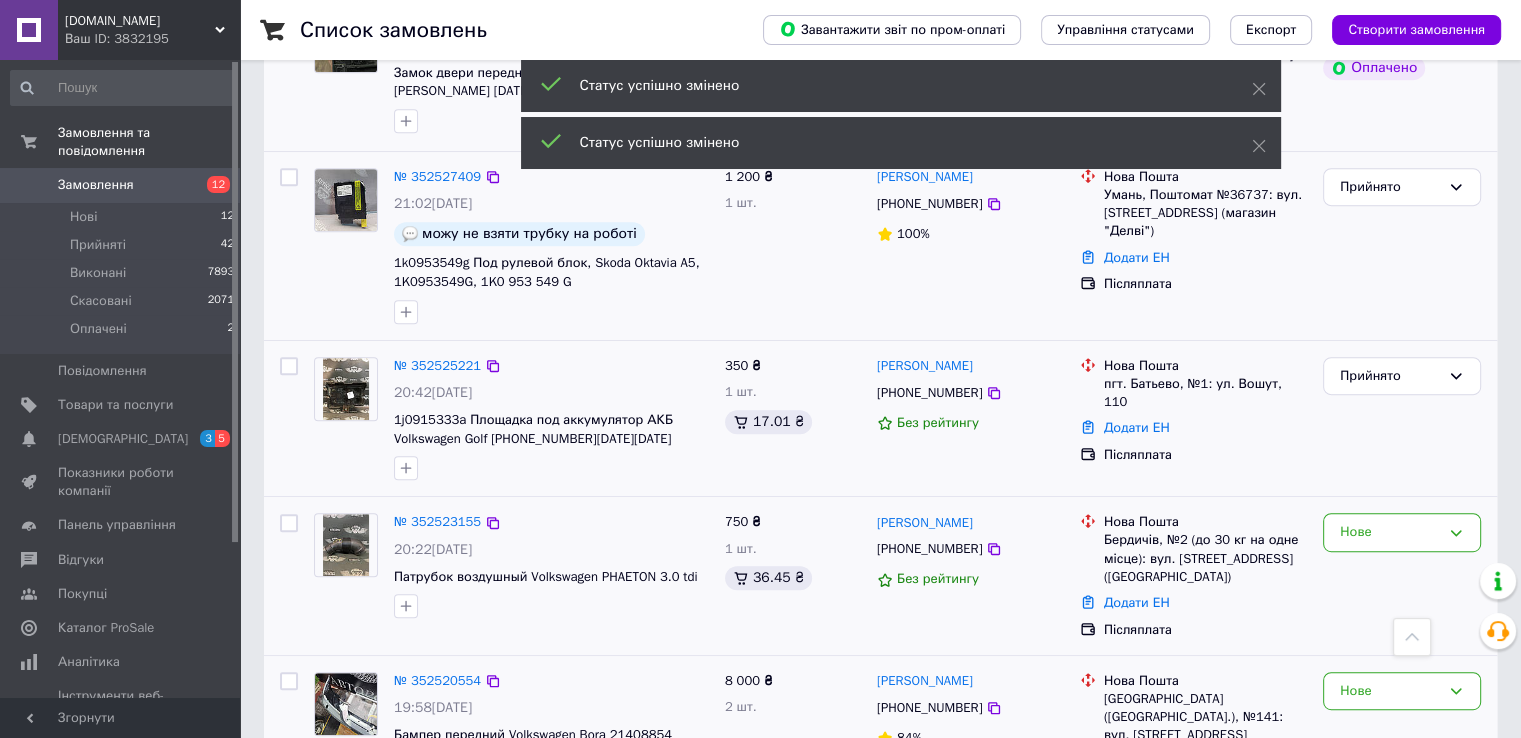 click on "Нове" at bounding box center [1402, 576] 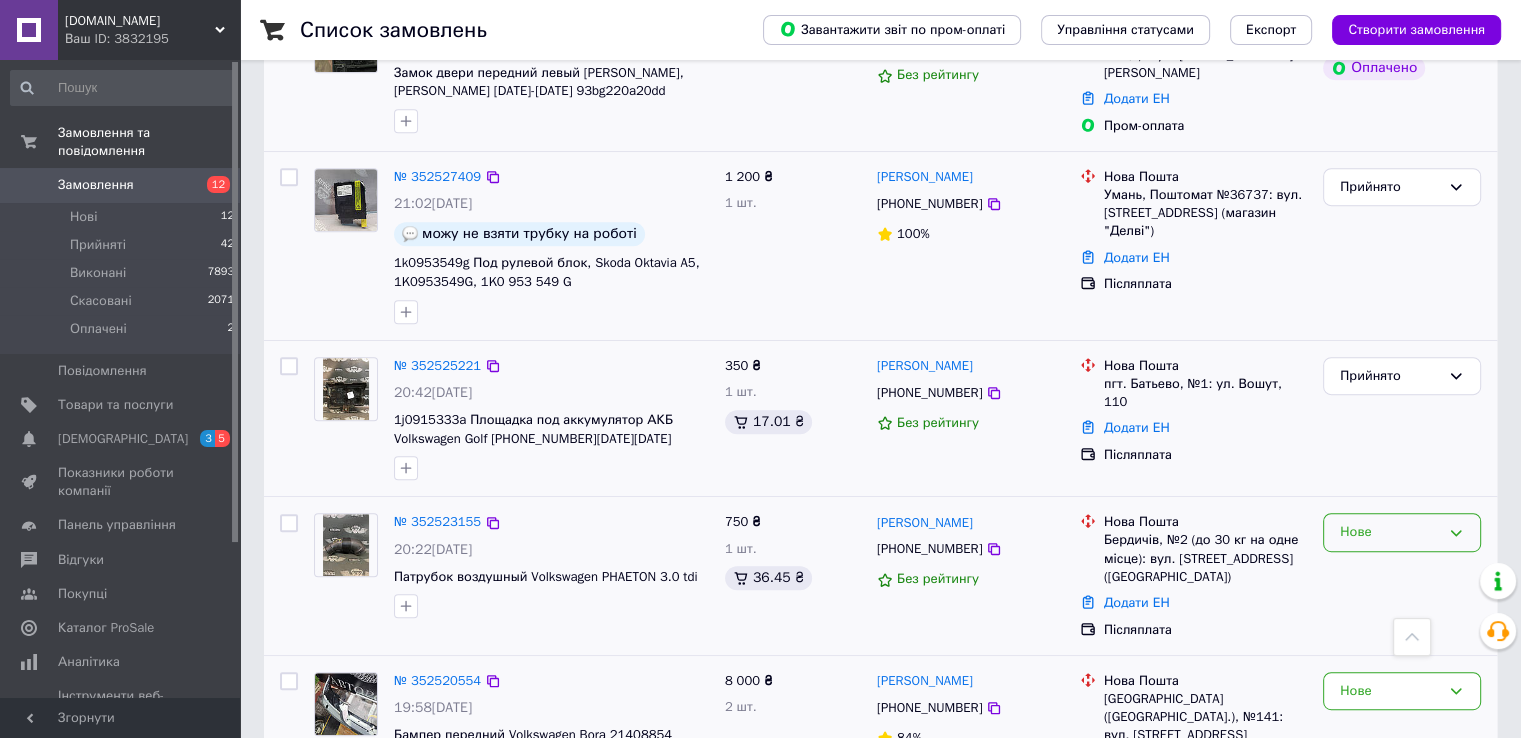 click on "Нове" at bounding box center [1390, 532] 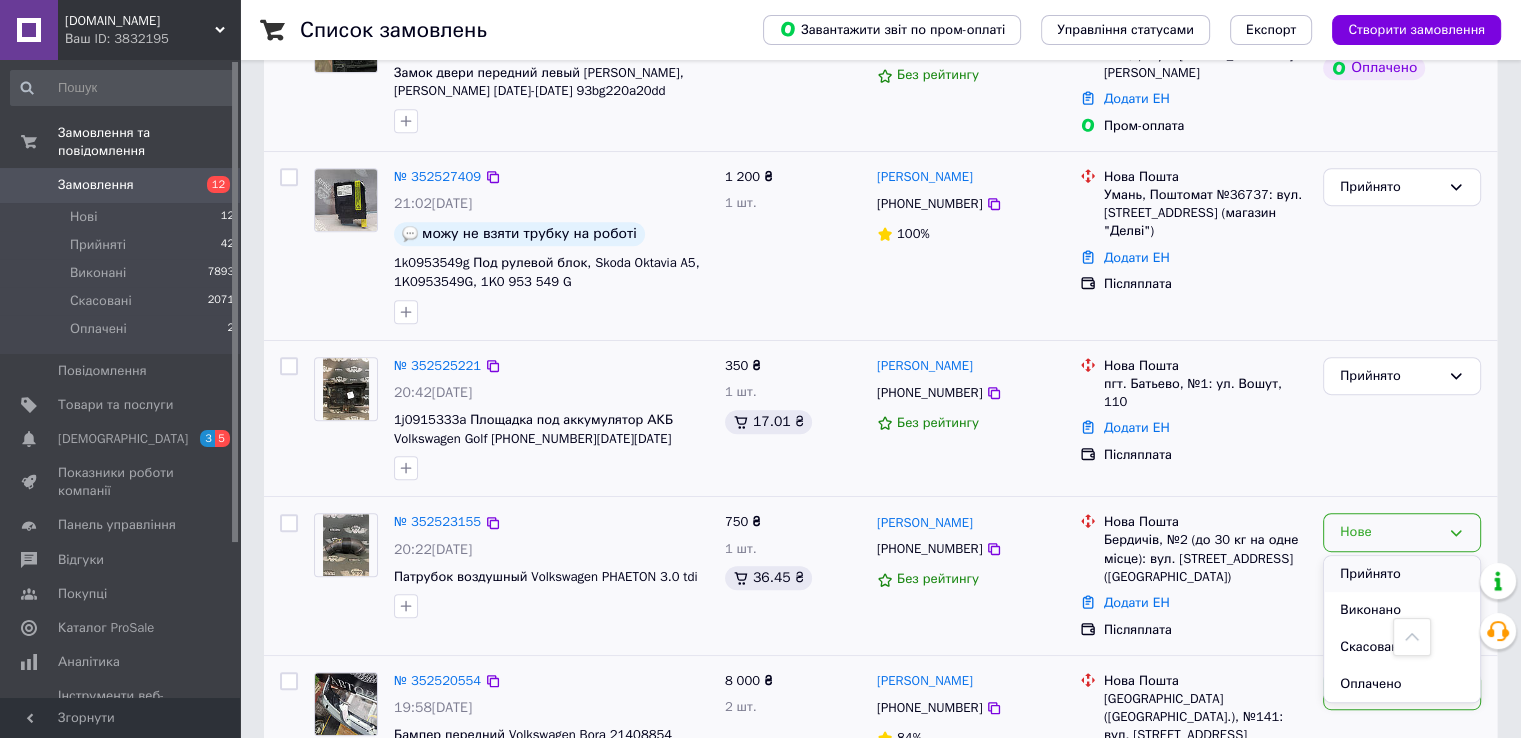 click on "Прийнято" at bounding box center (1402, 574) 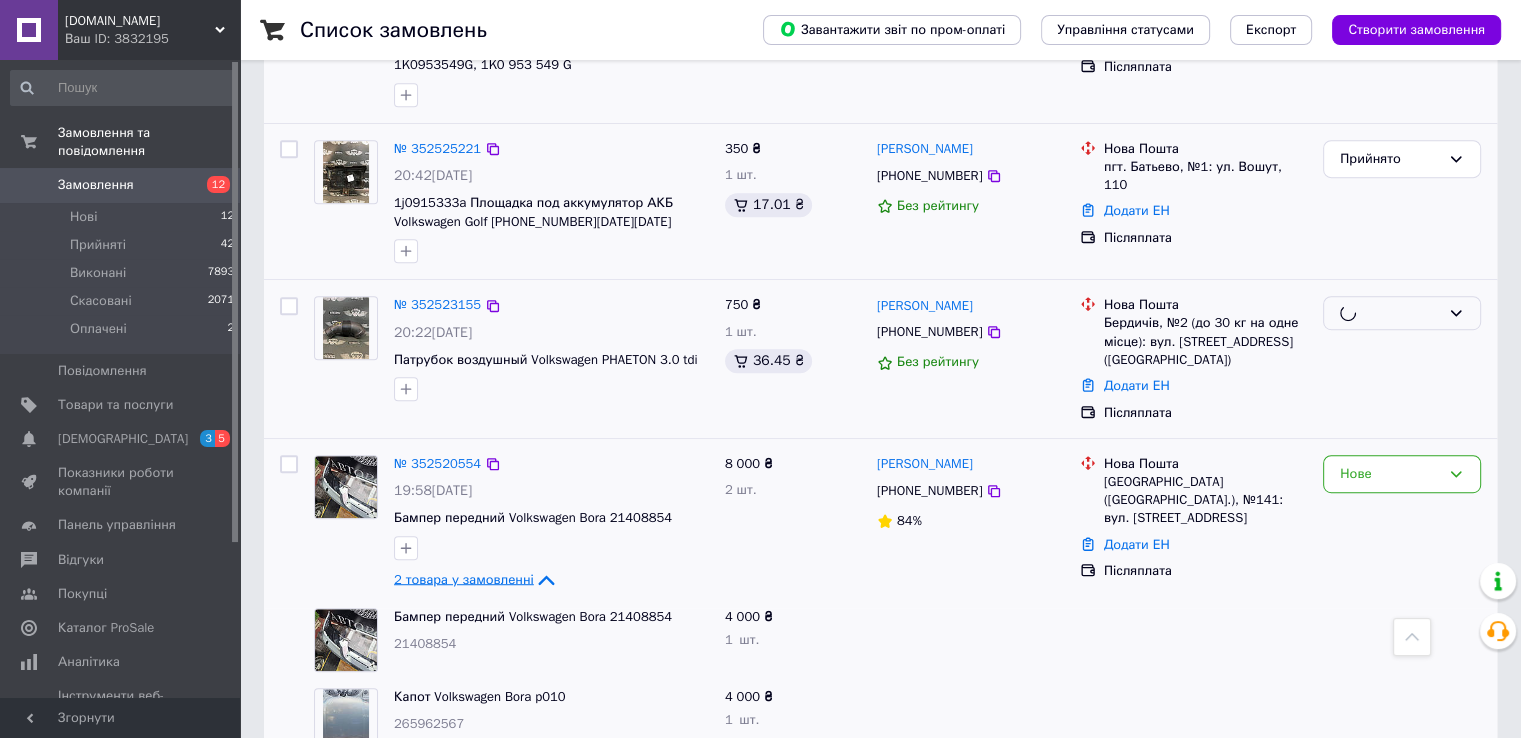 scroll, scrollTop: 1200, scrollLeft: 0, axis: vertical 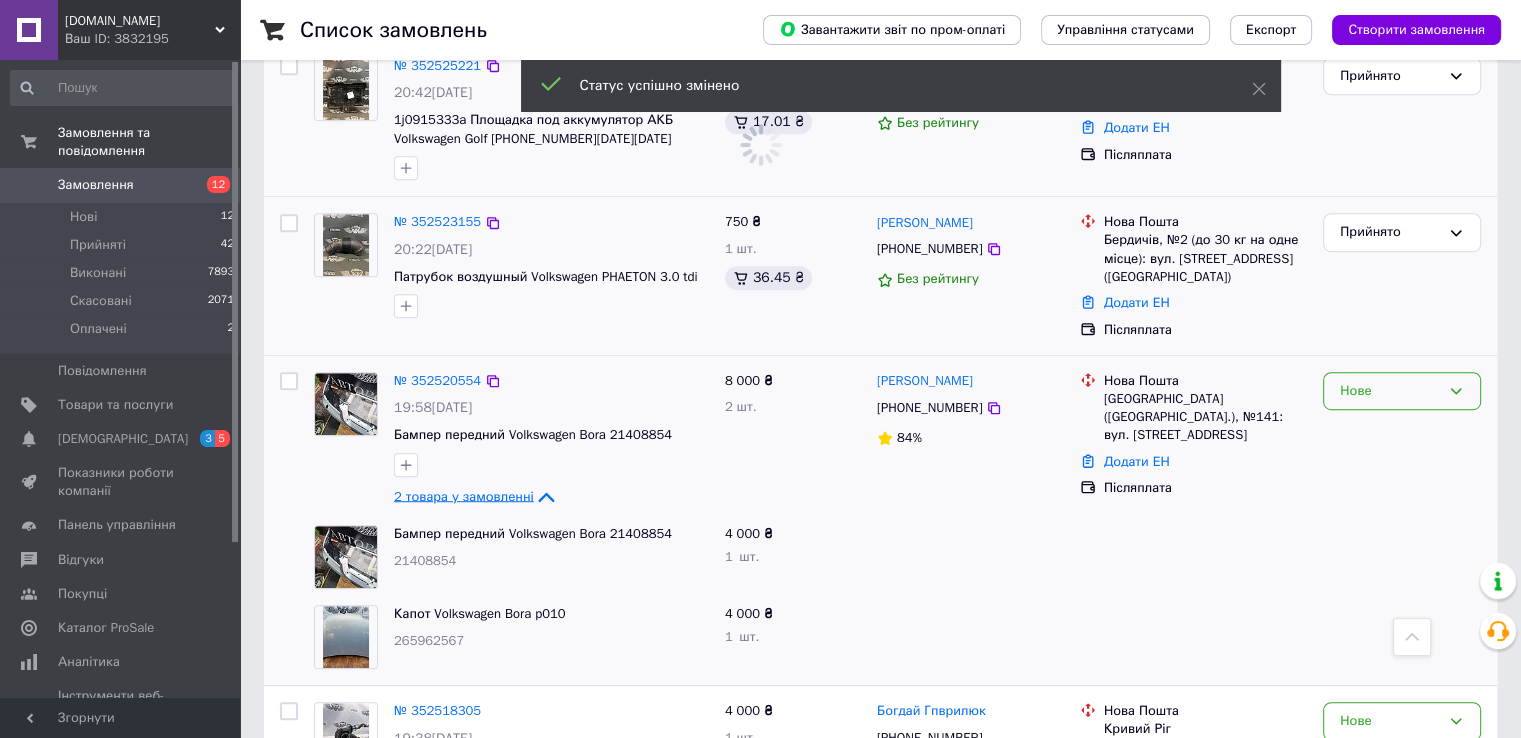 click on "Нове" at bounding box center (1390, 391) 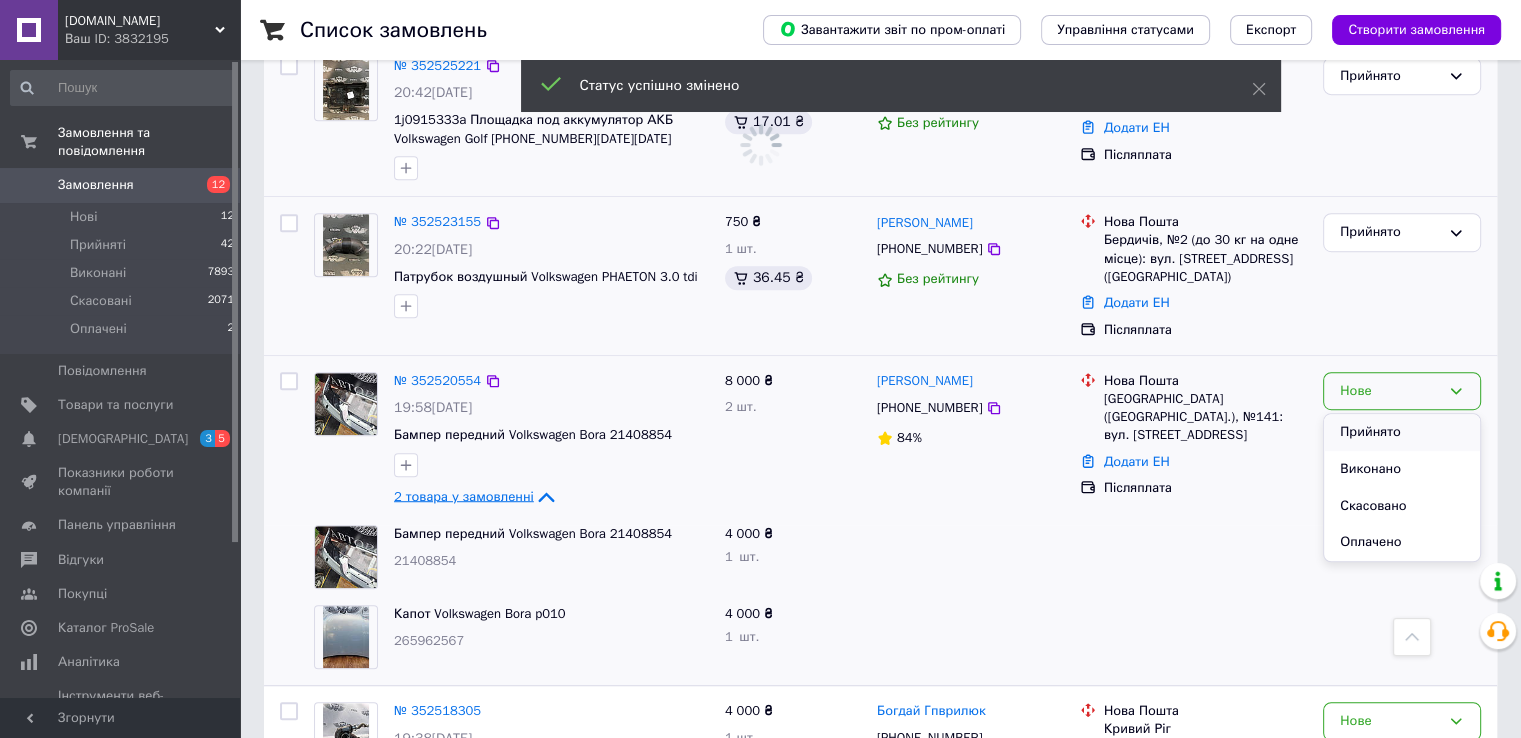 click on "Прийнято" at bounding box center (1402, 432) 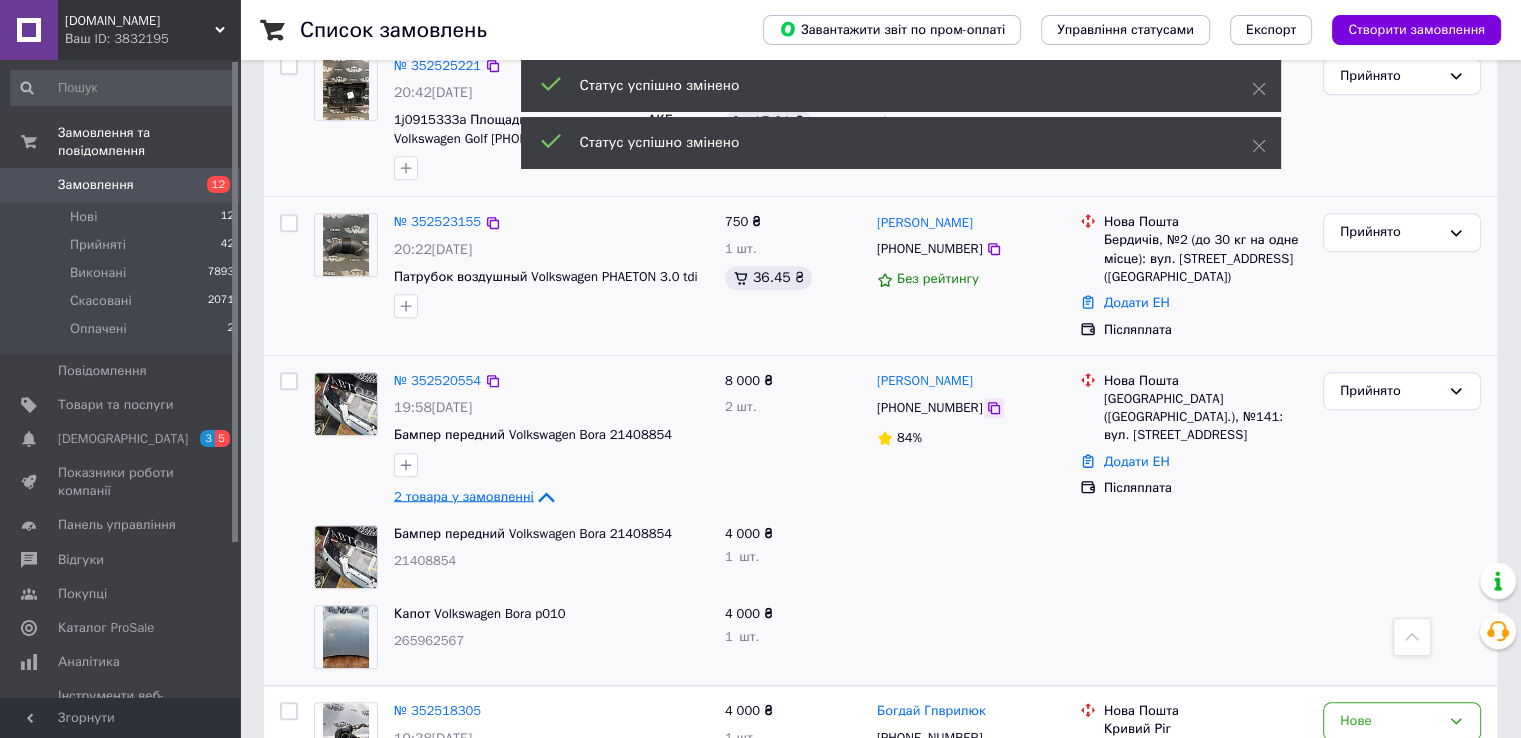 click 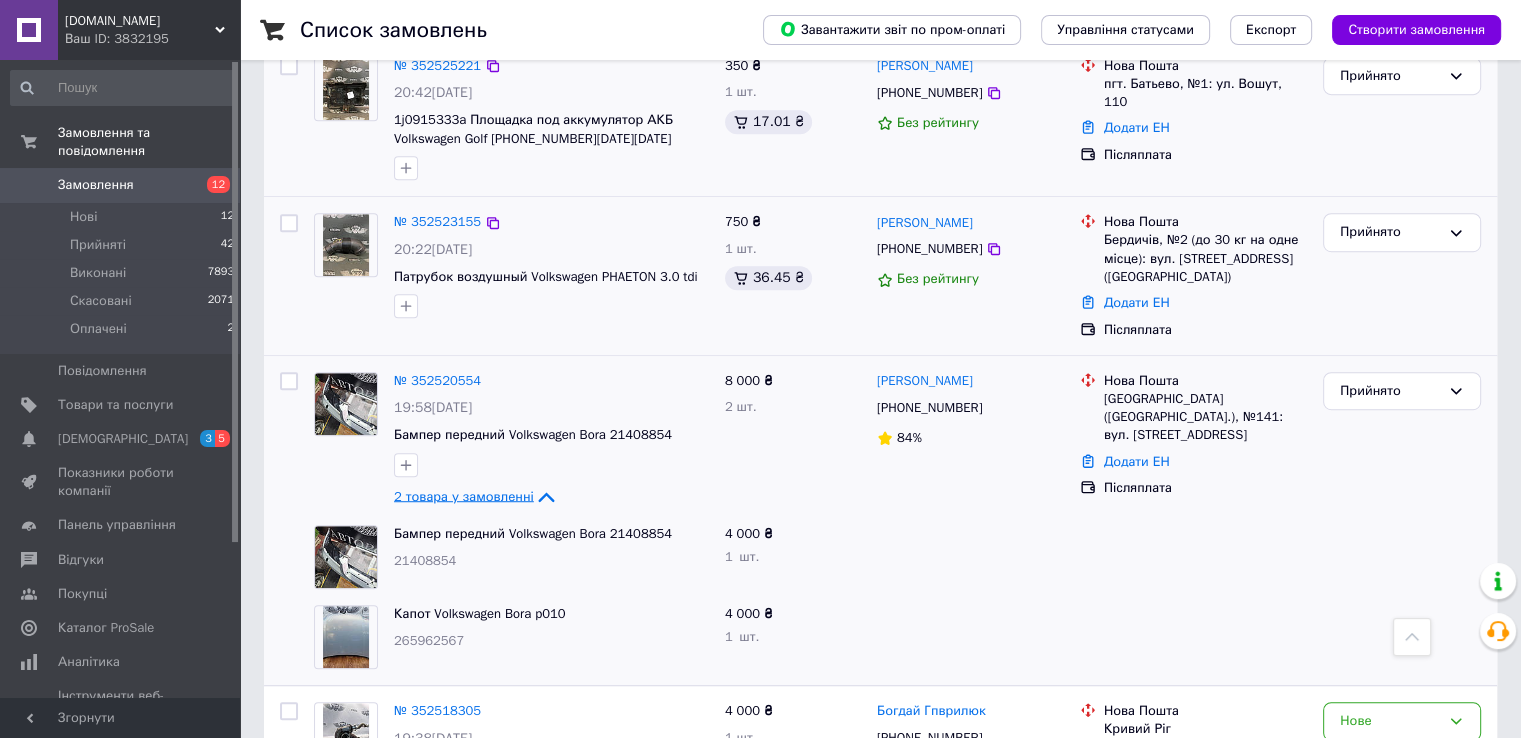 click on "Прийнято" at bounding box center (1402, 276) 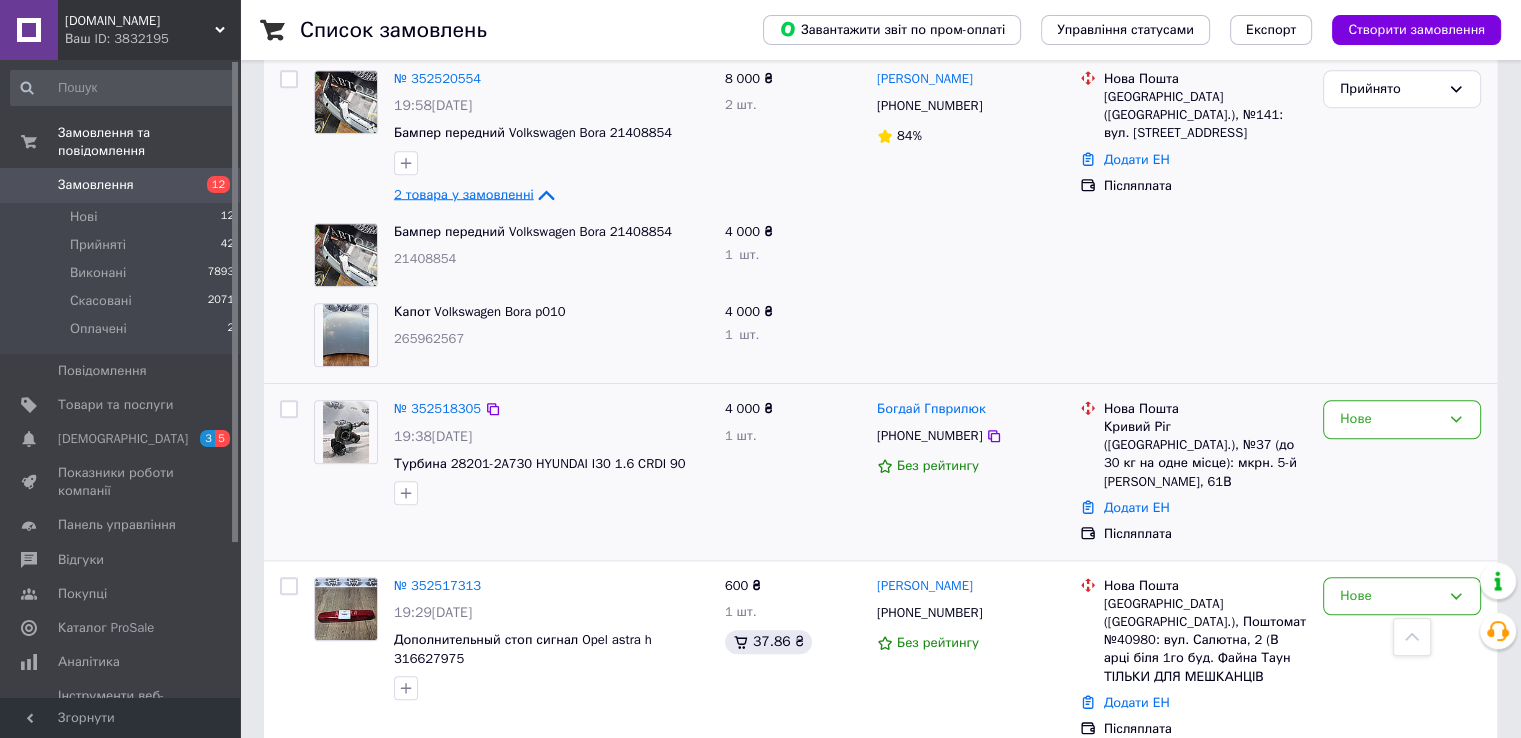 scroll, scrollTop: 1600, scrollLeft: 0, axis: vertical 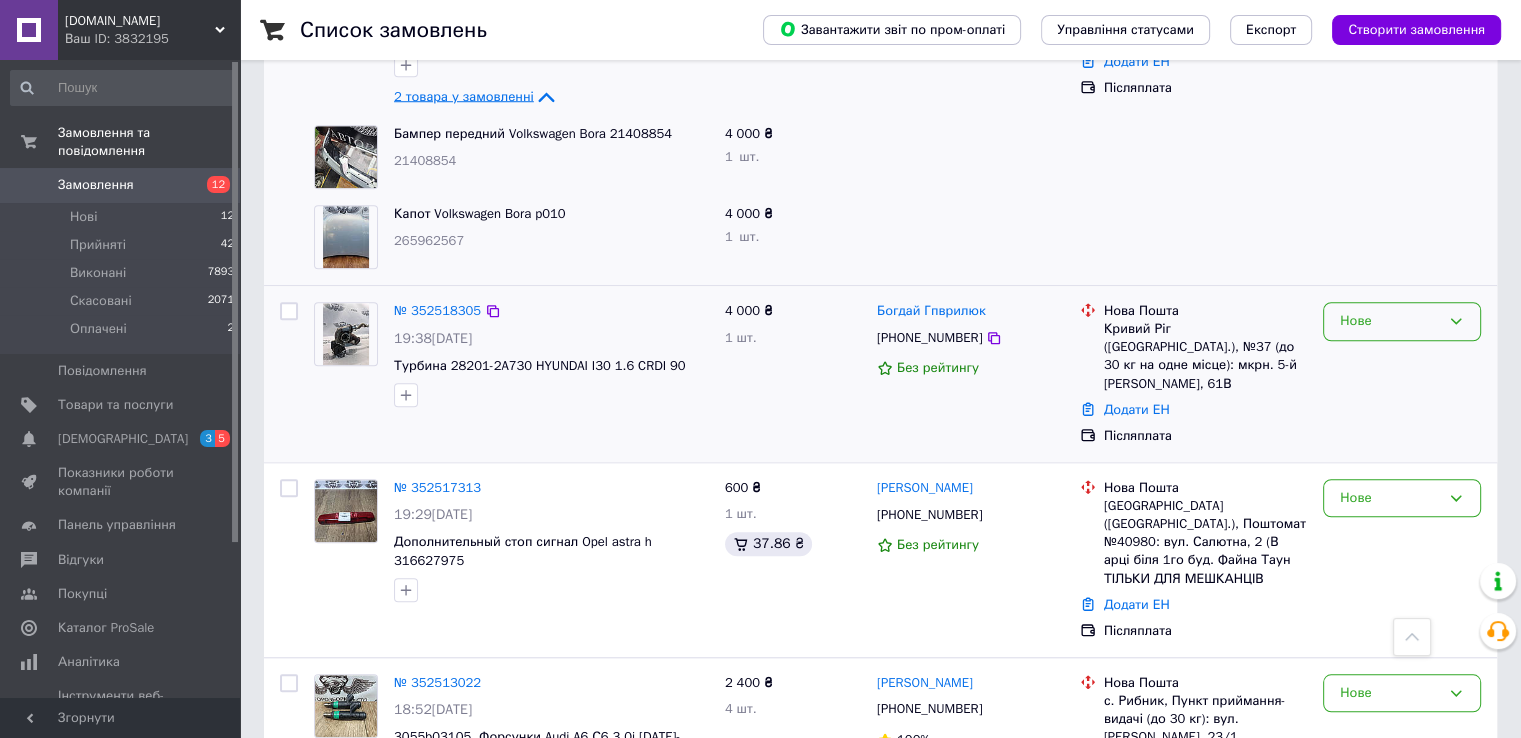 click on "Нове" at bounding box center (1390, 321) 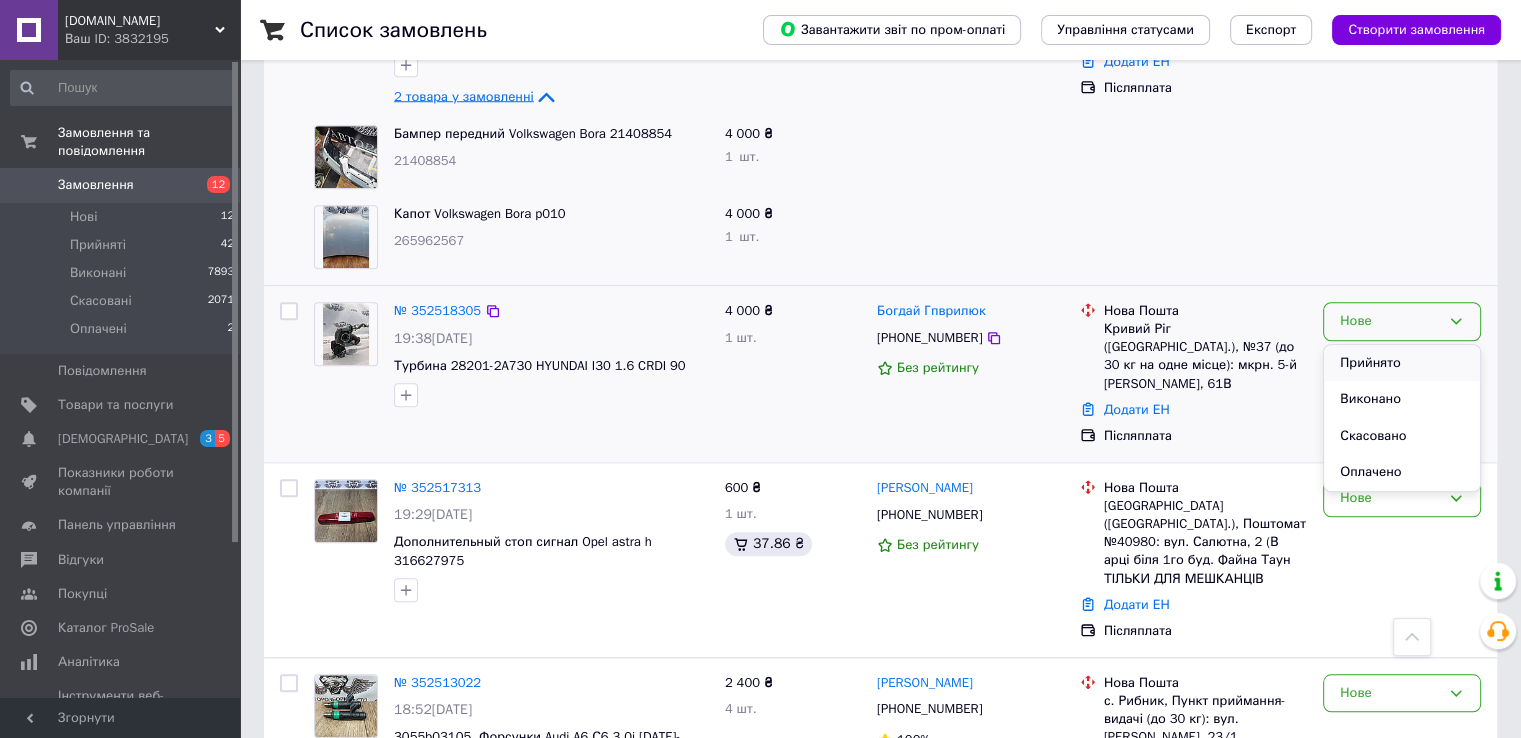 click on "Прийнято" at bounding box center [1402, 363] 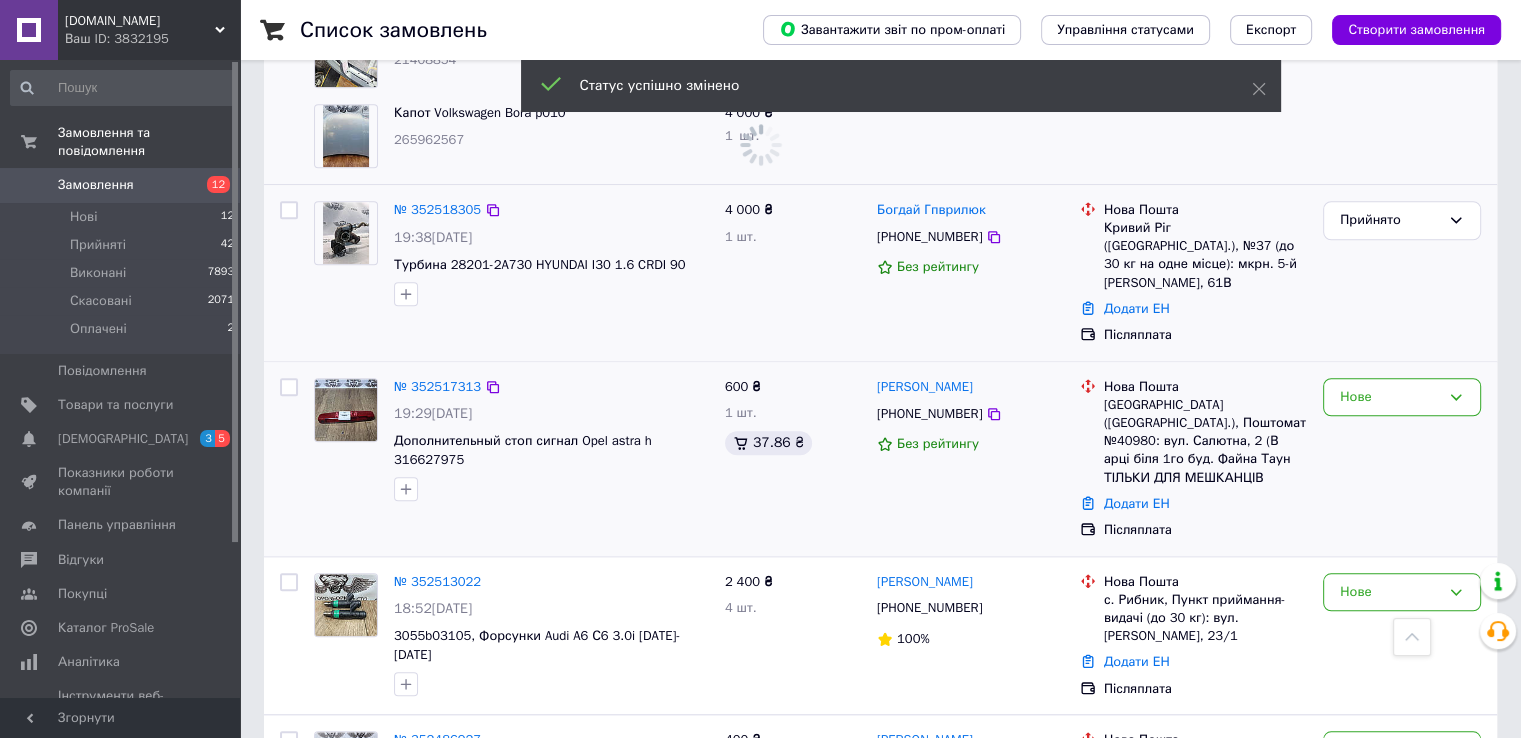 scroll, scrollTop: 1800, scrollLeft: 0, axis: vertical 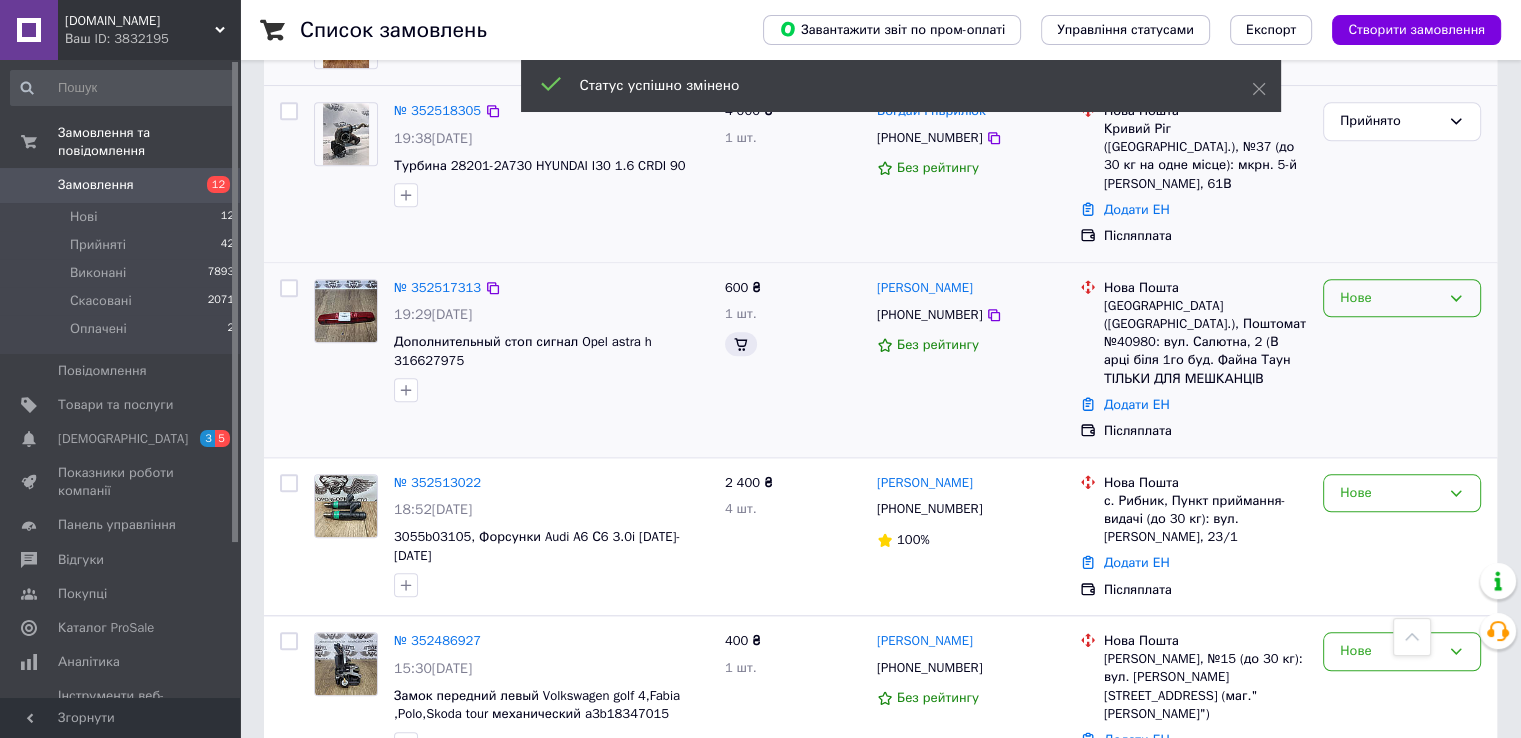 click on "Нове" at bounding box center (1390, 298) 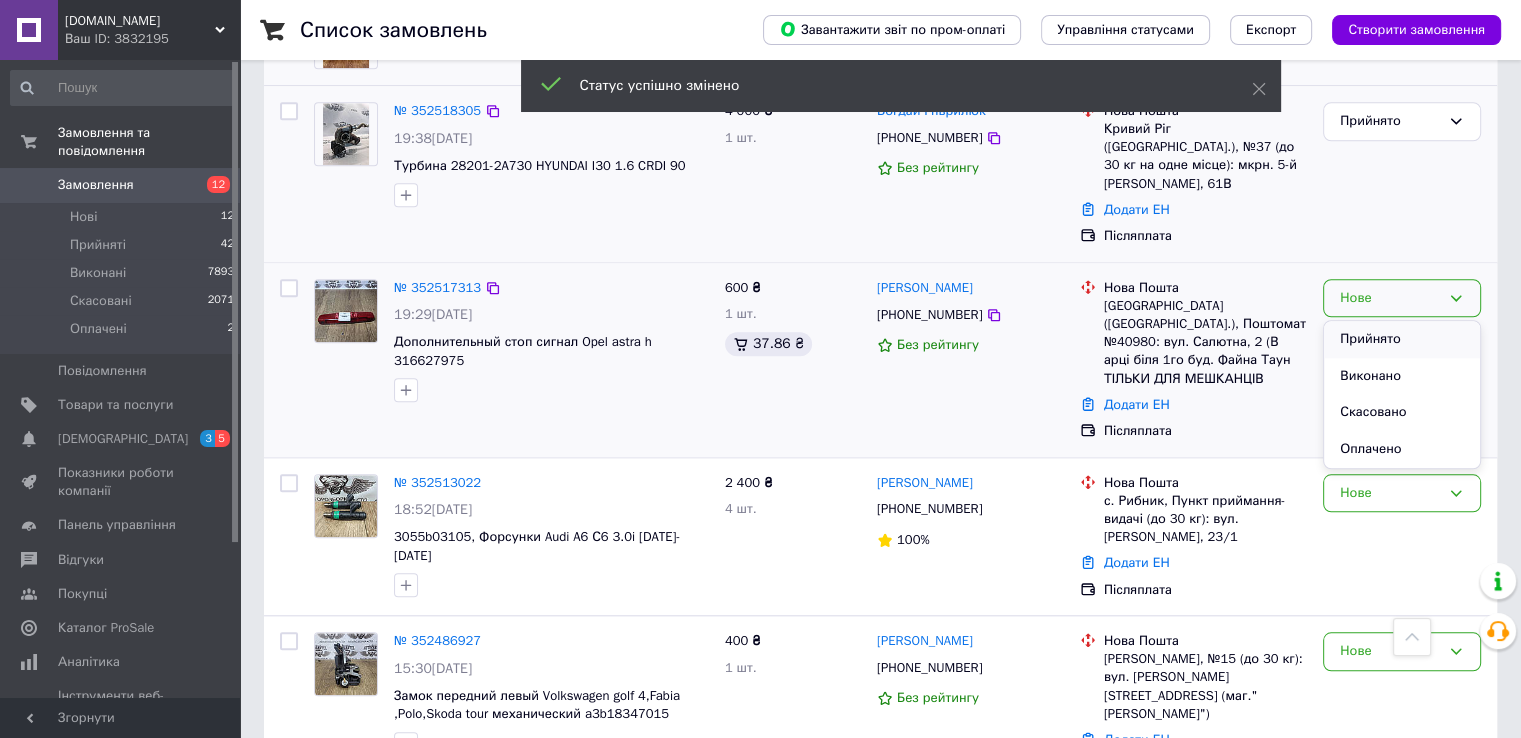 click on "Прийнято" at bounding box center [1402, 339] 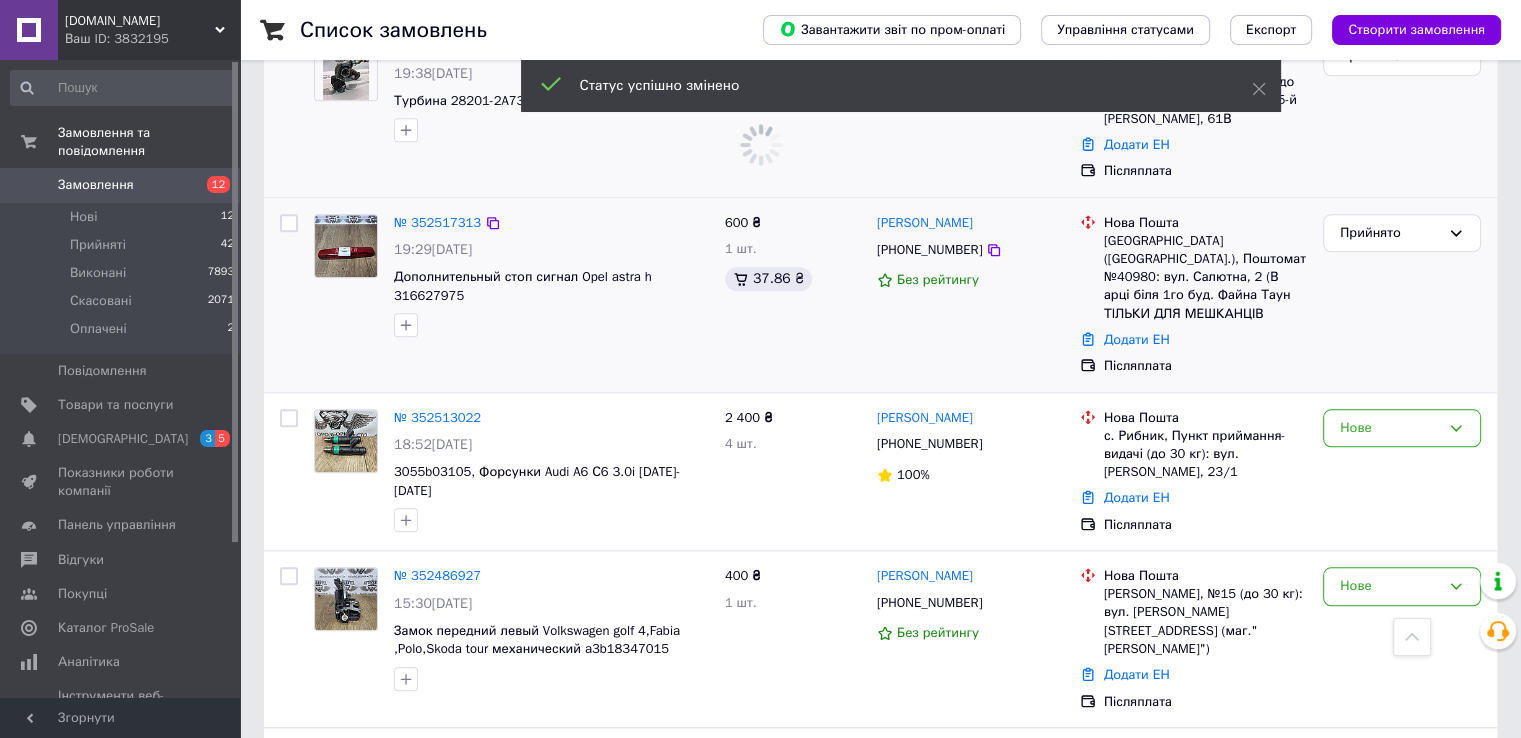 scroll, scrollTop: 1900, scrollLeft: 0, axis: vertical 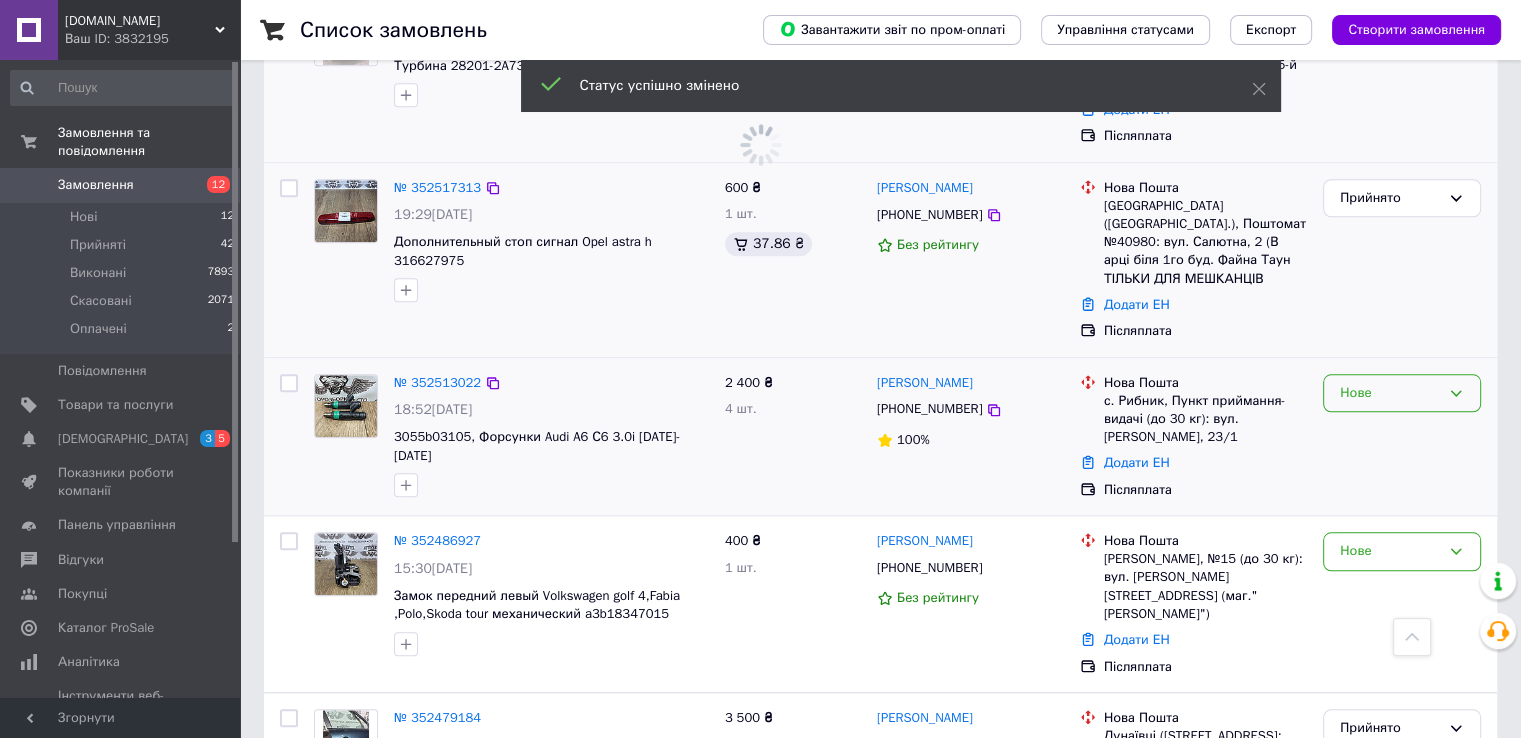 click on "Нове" at bounding box center (1390, 393) 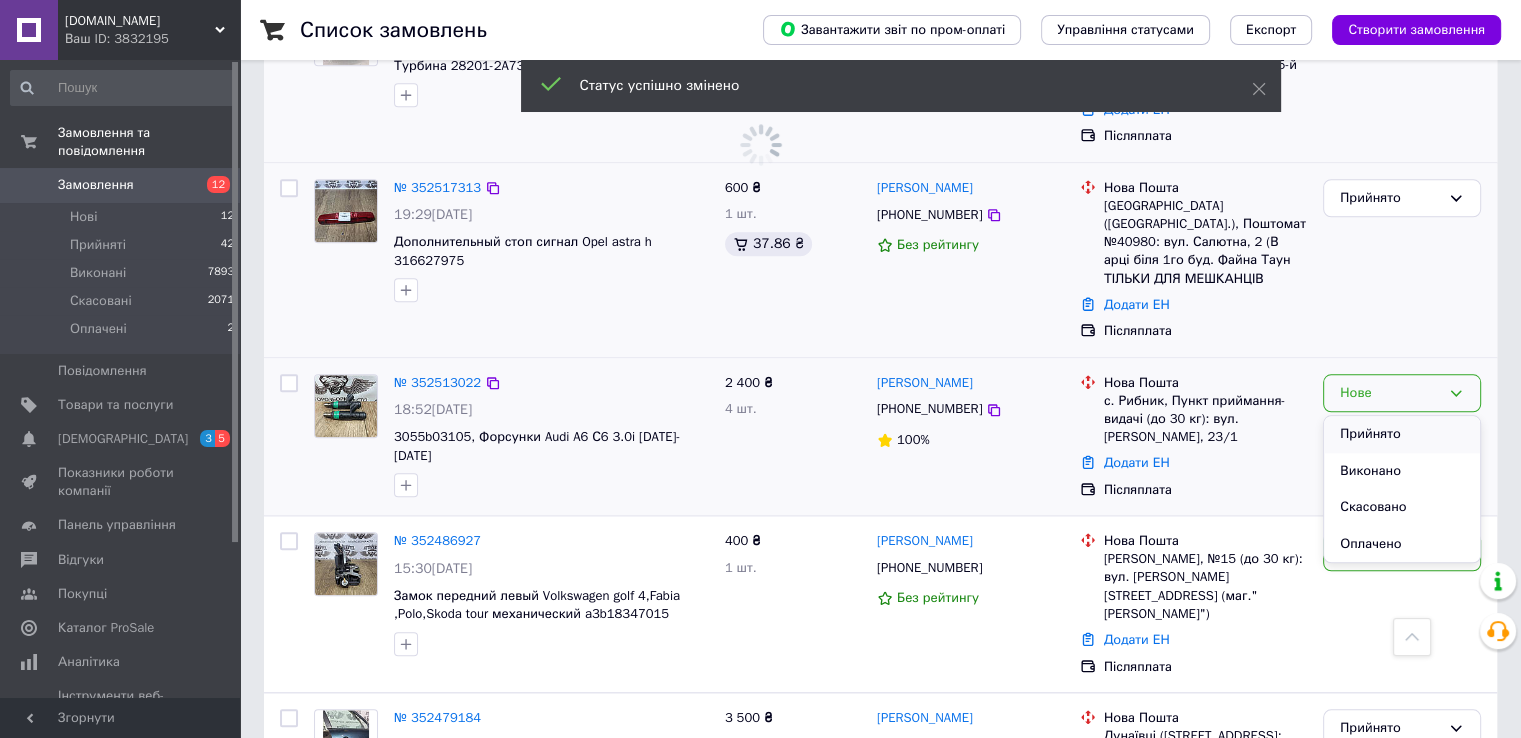 click on "Прийнято" at bounding box center [1402, 434] 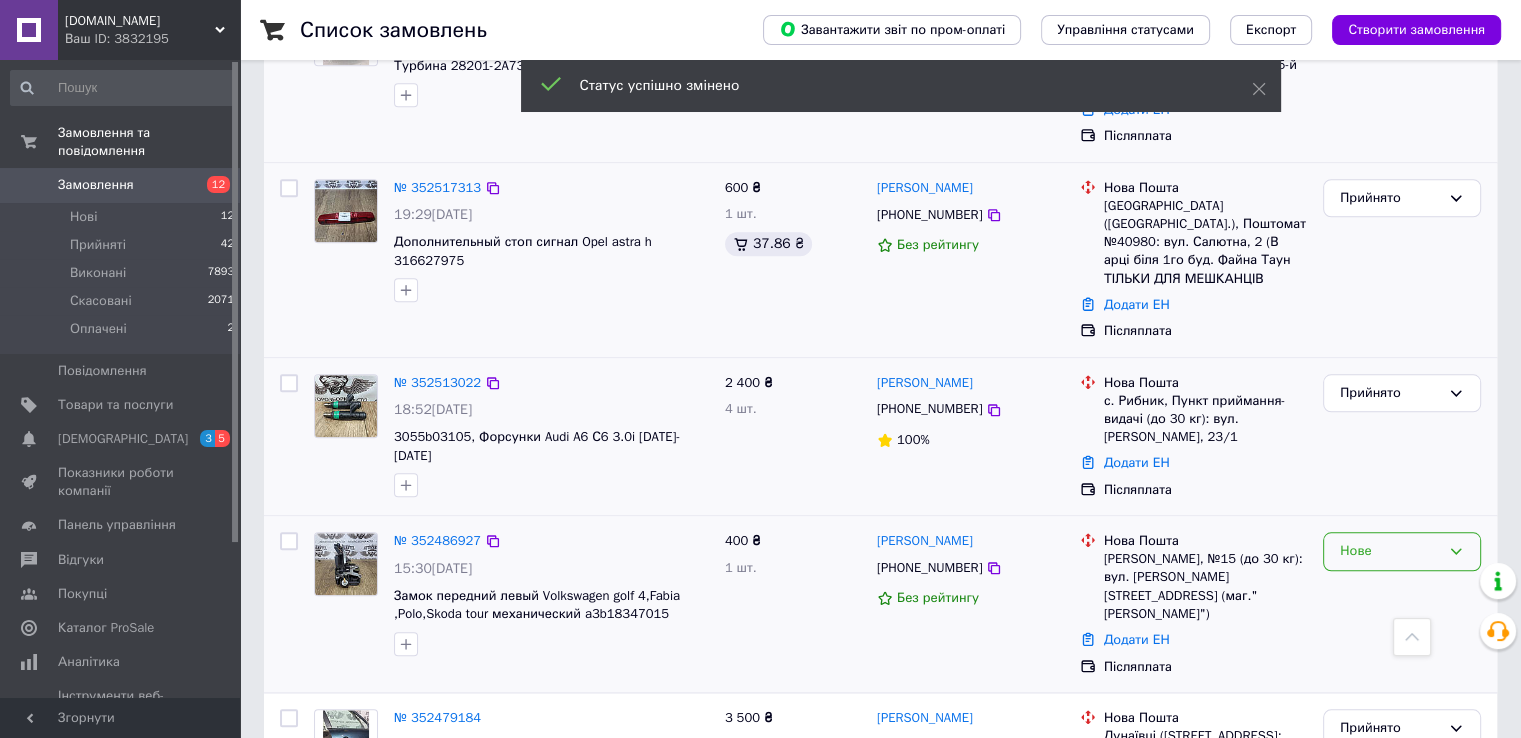 click on "Нове" at bounding box center (1390, 551) 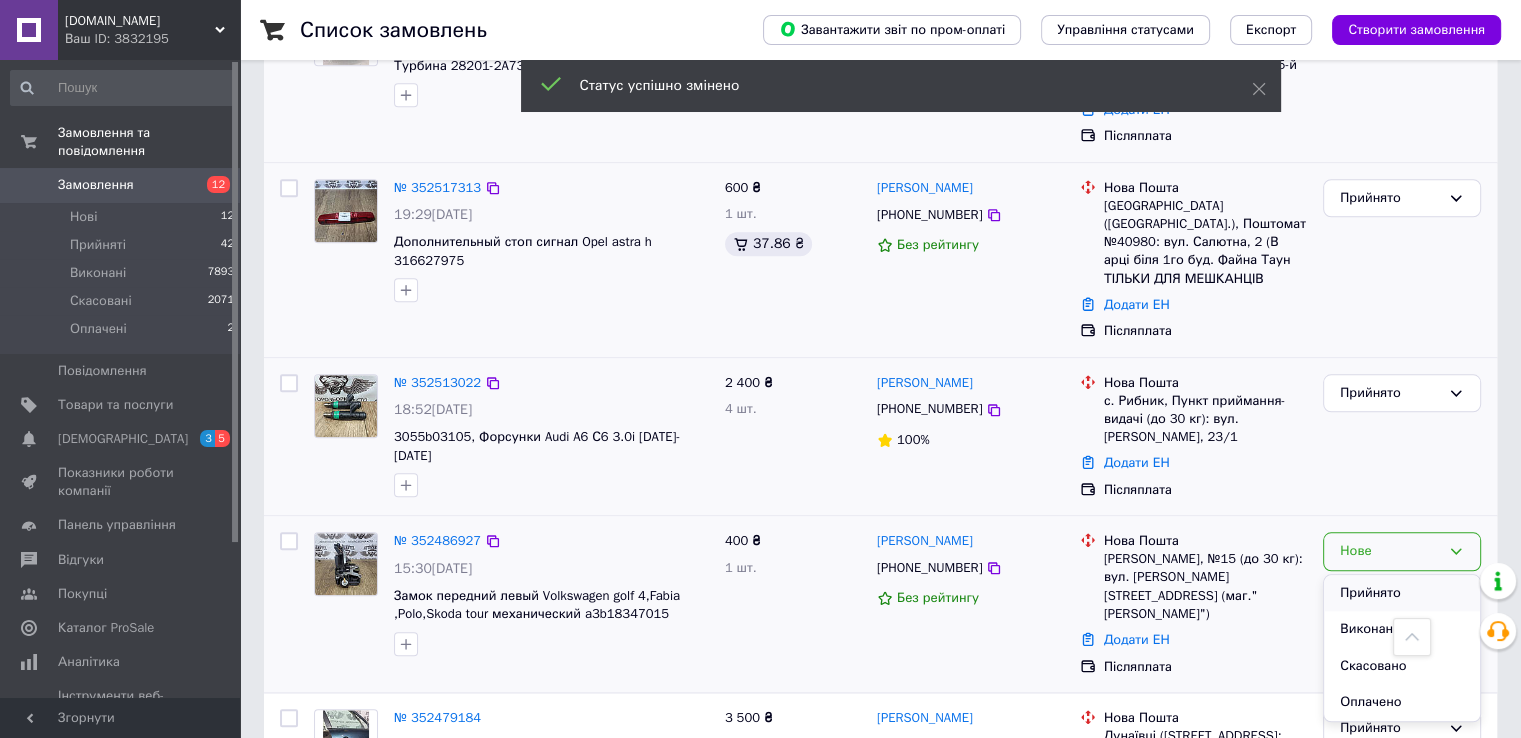 click on "Прийнято" at bounding box center (1402, 593) 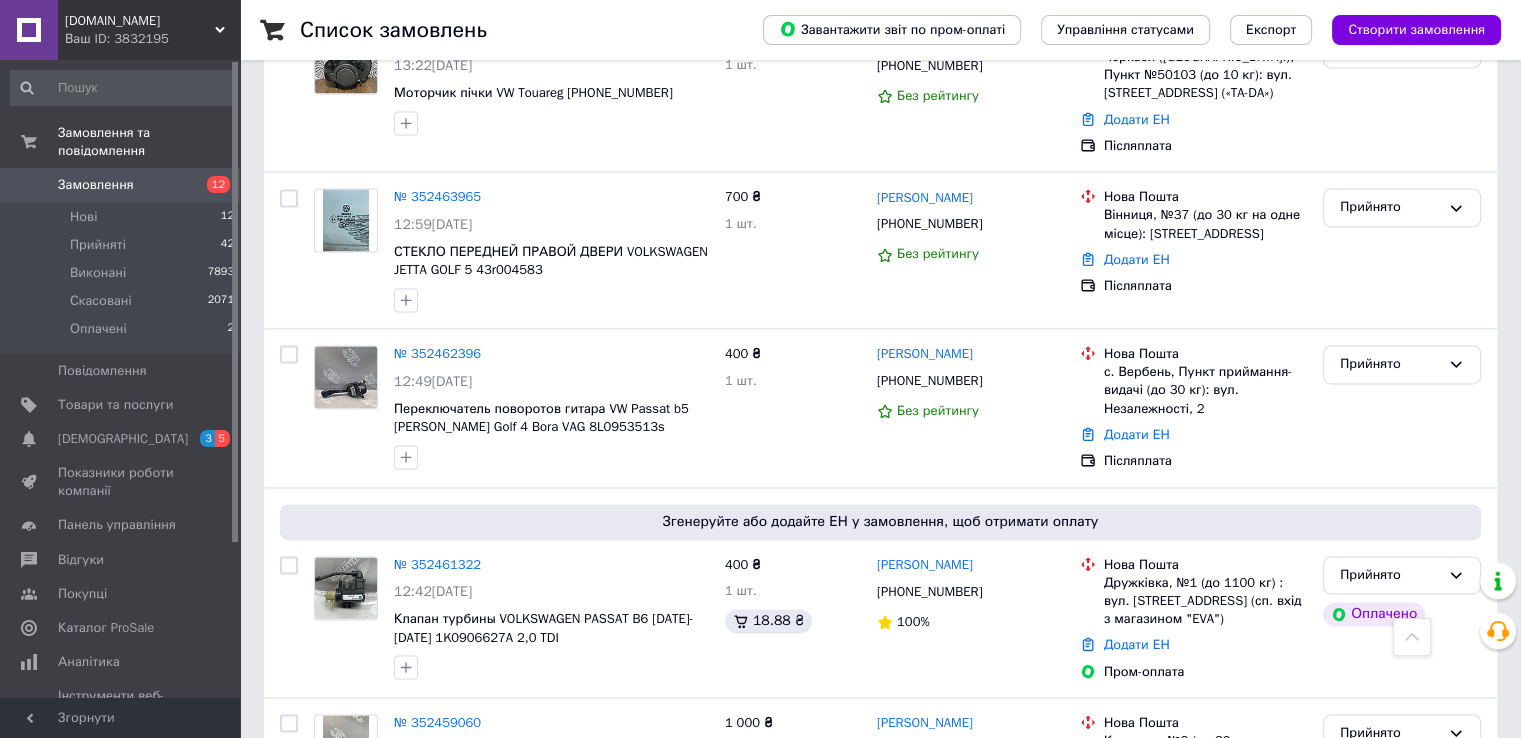 scroll, scrollTop: 3022, scrollLeft: 0, axis: vertical 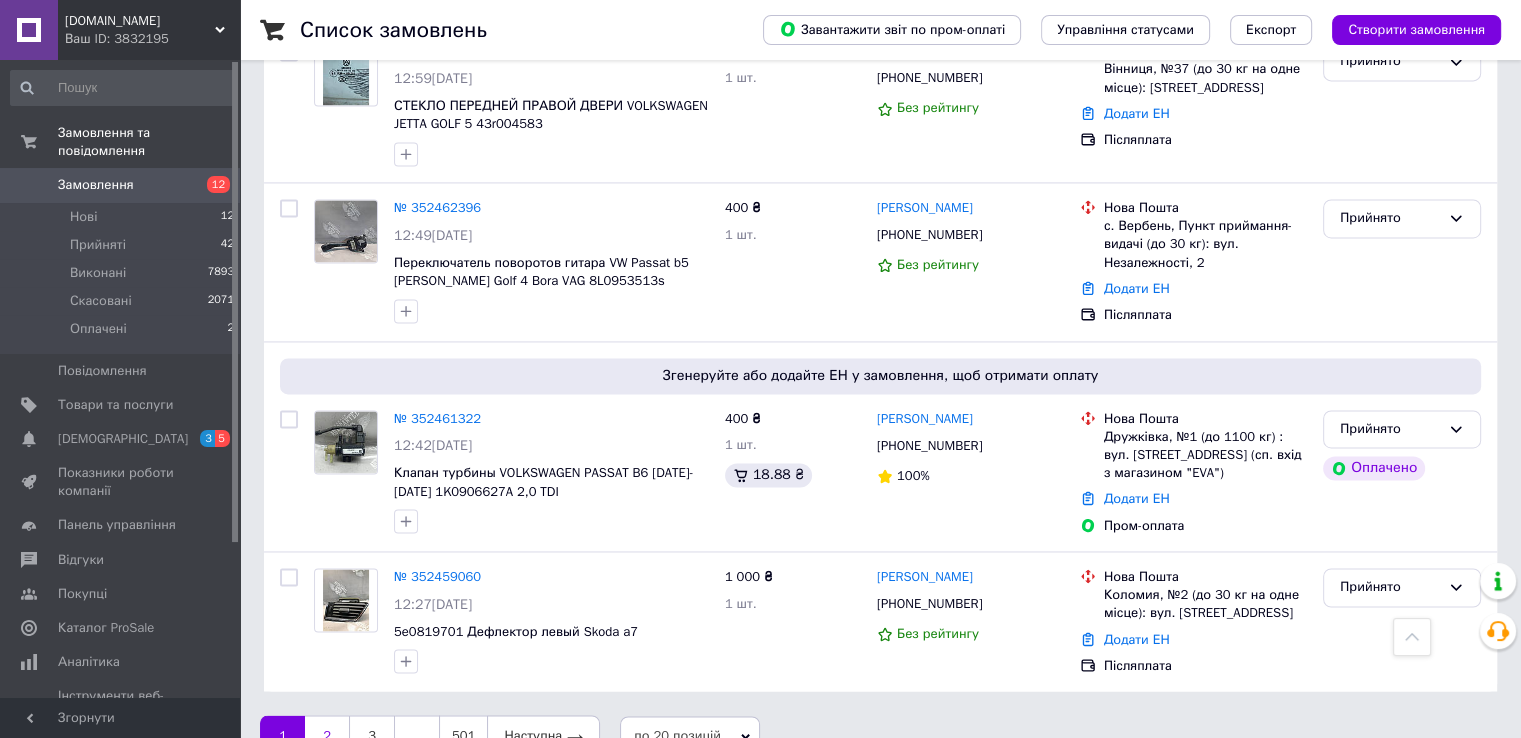 click on "2" at bounding box center [327, 736] 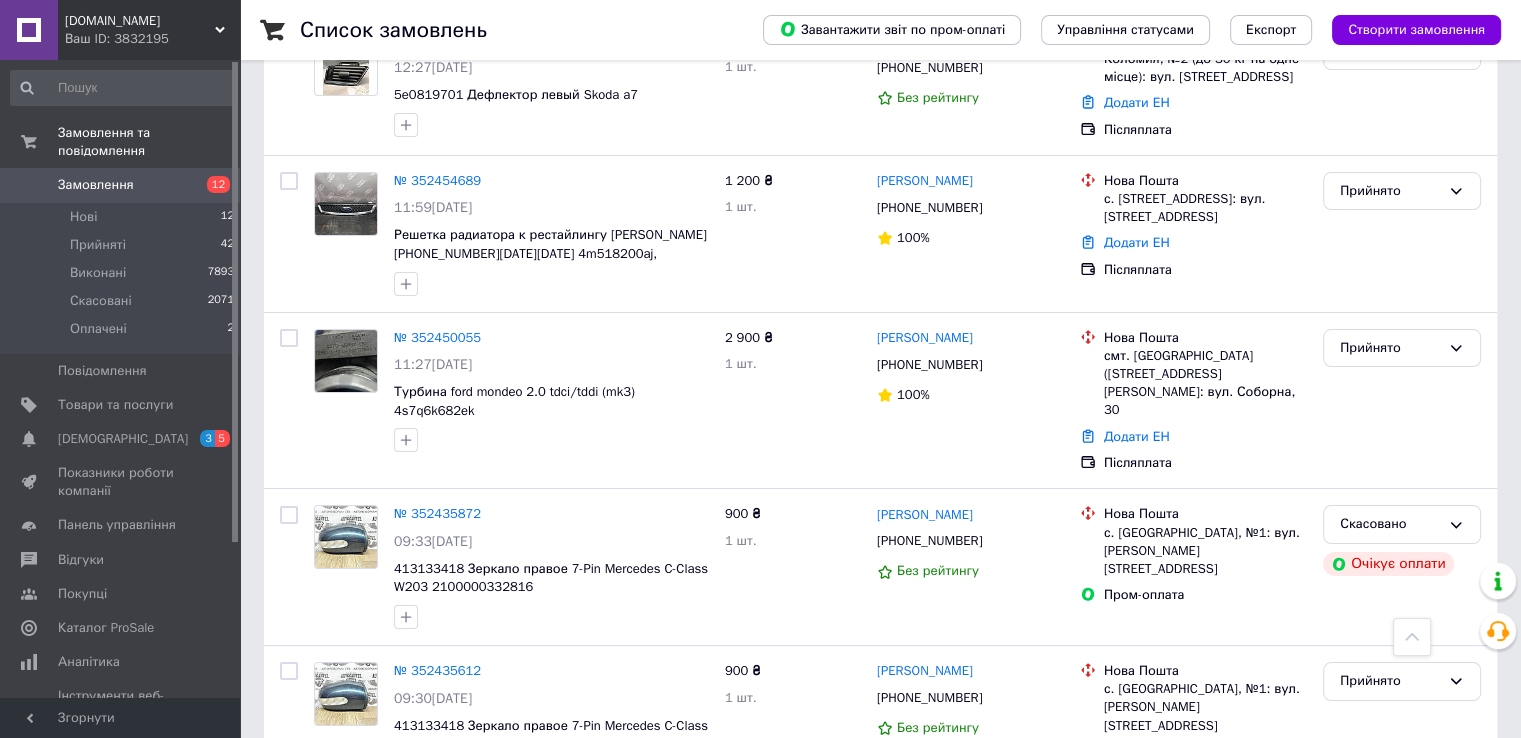 scroll, scrollTop: 0, scrollLeft: 0, axis: both 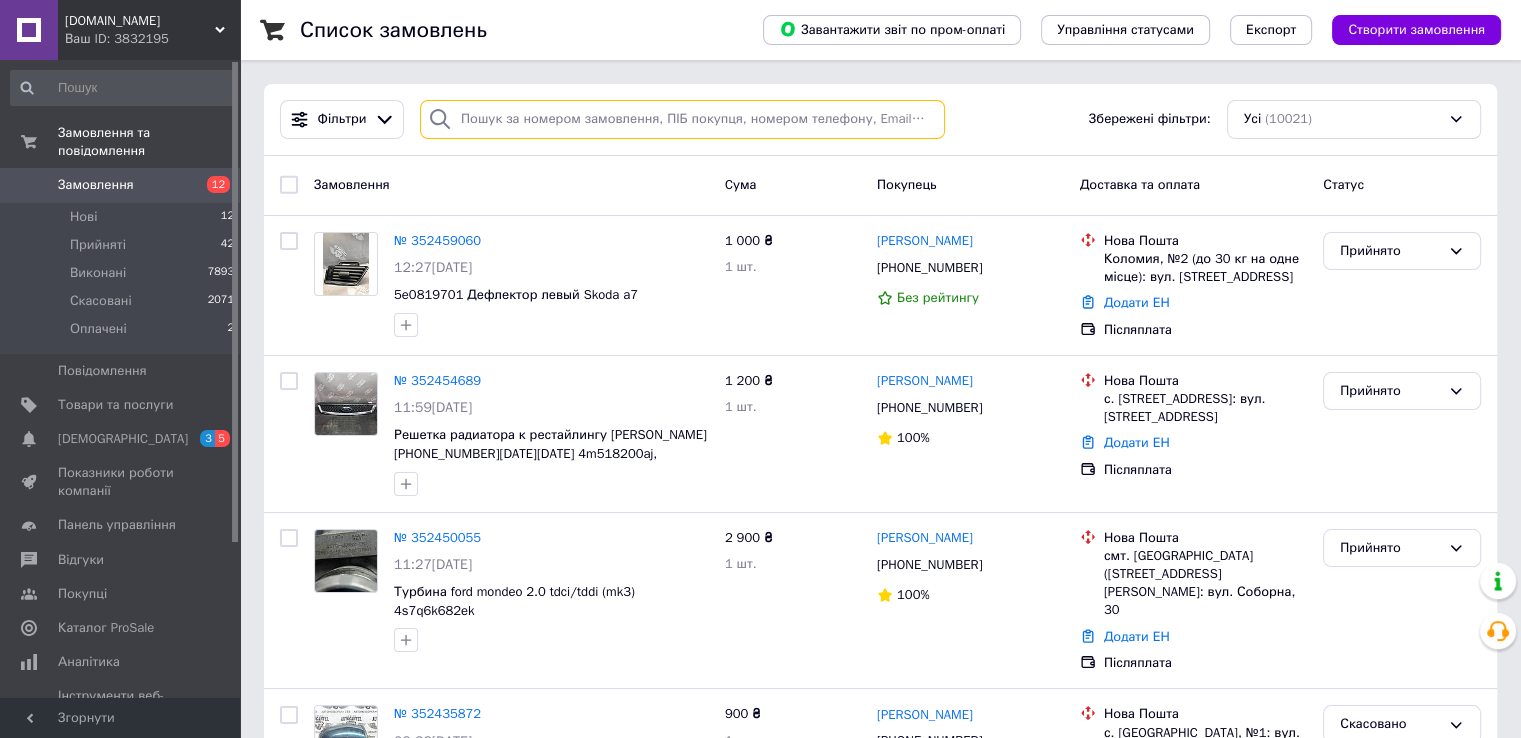 click at bounding box center [682, 119] 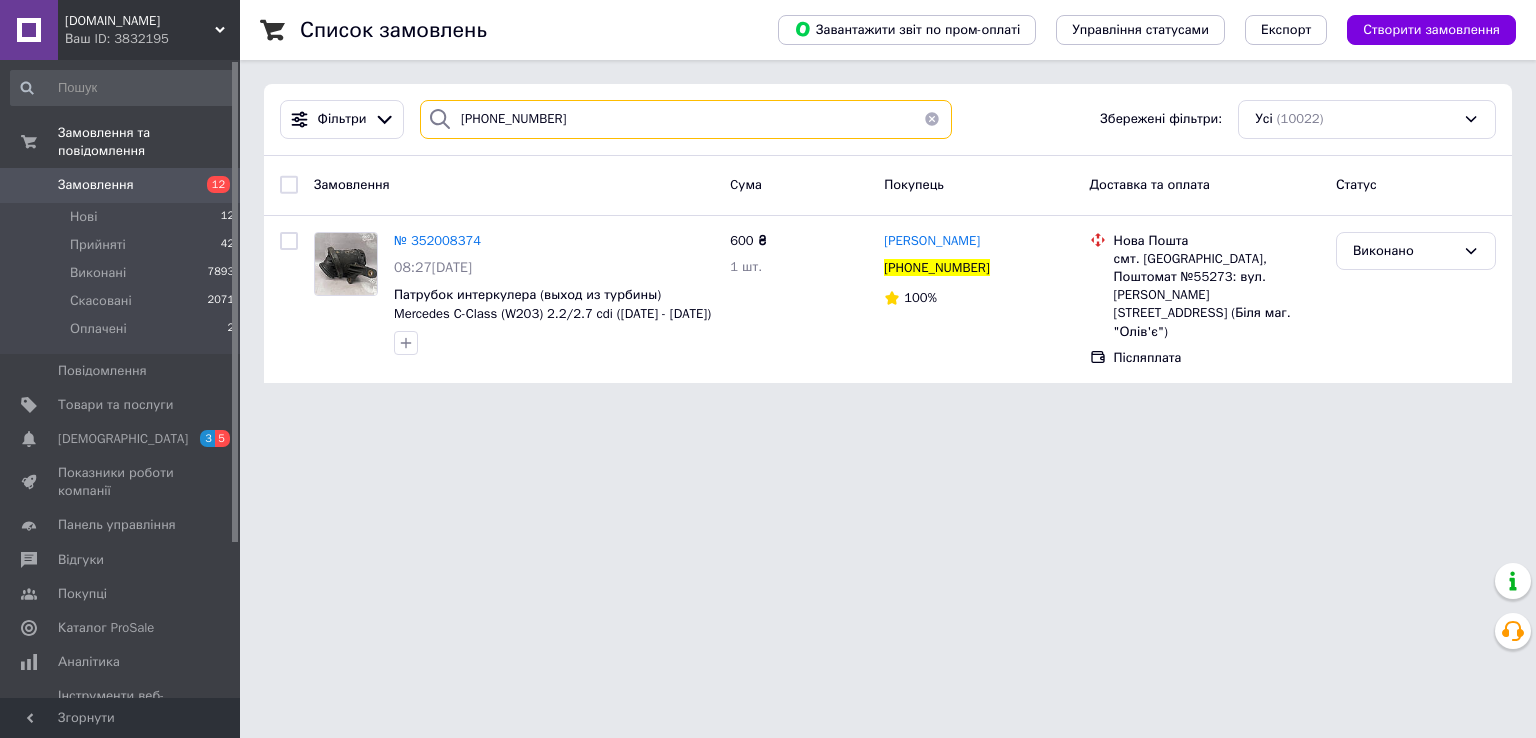type on "+380662792917" 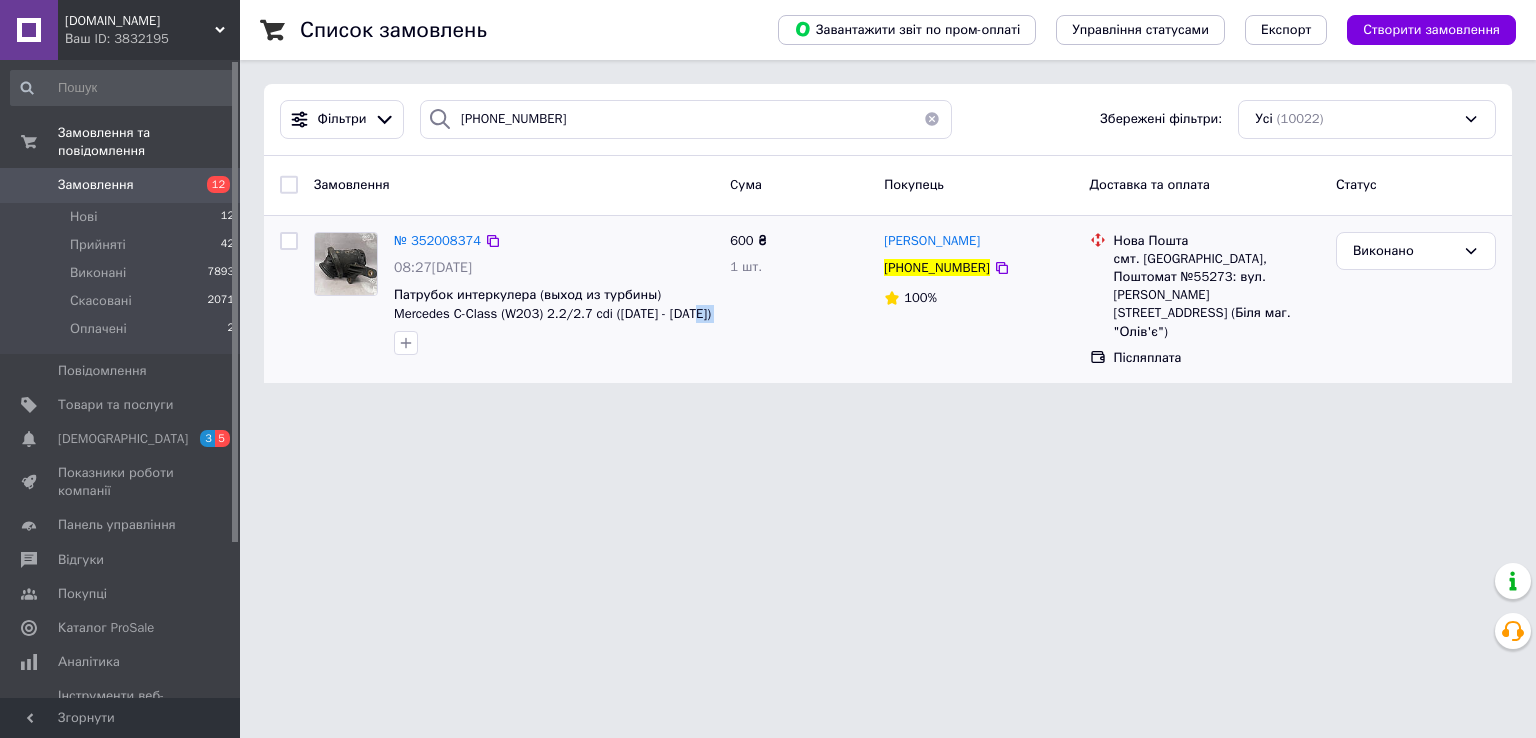 drag, startPoint x: 707, startPoint y: 317, endPoint x: 627, endPoint y: 322, distance: 80.1561 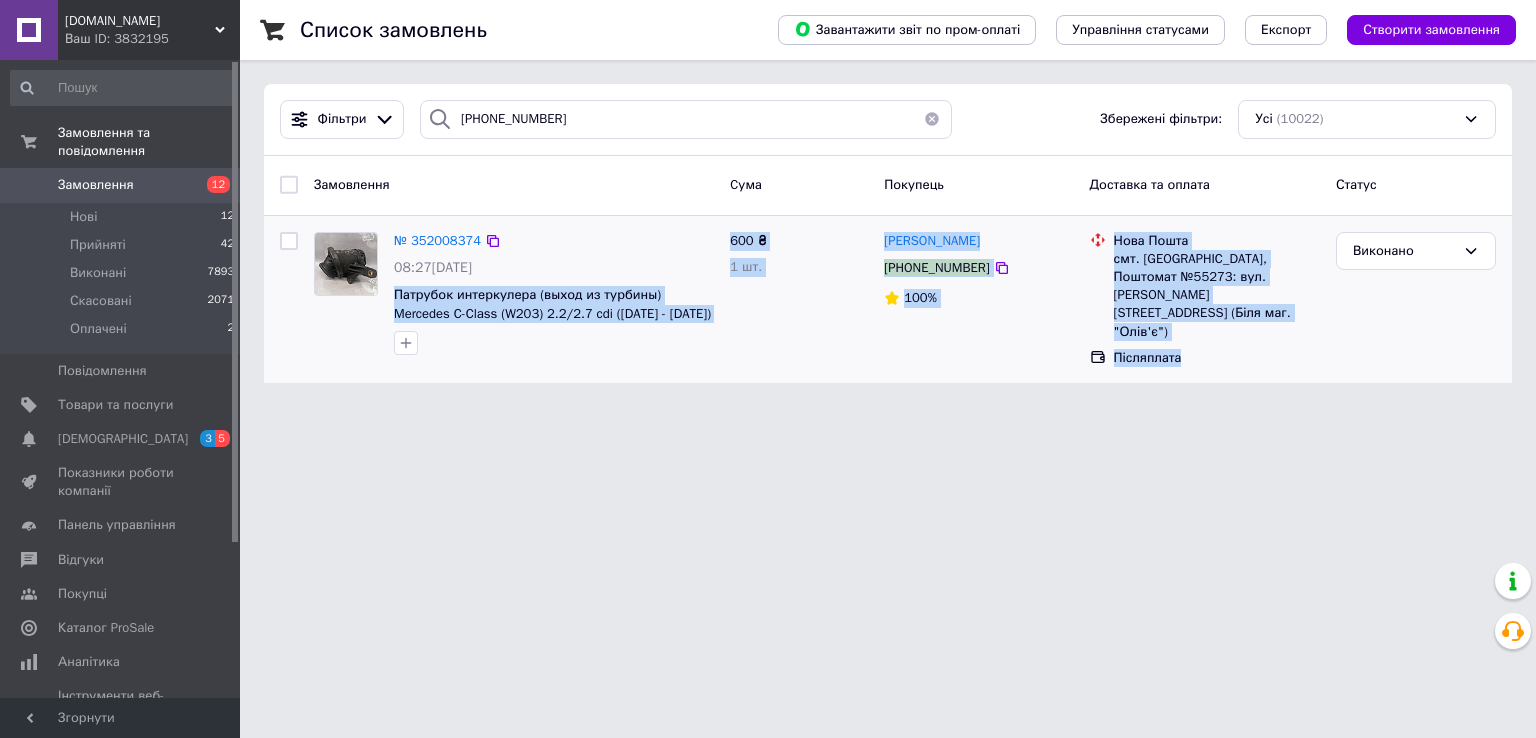 drag, startPoint x: 388, startPoint y: 299, endPoint x: 1200, endPoint y: 343, distance: 813.1912 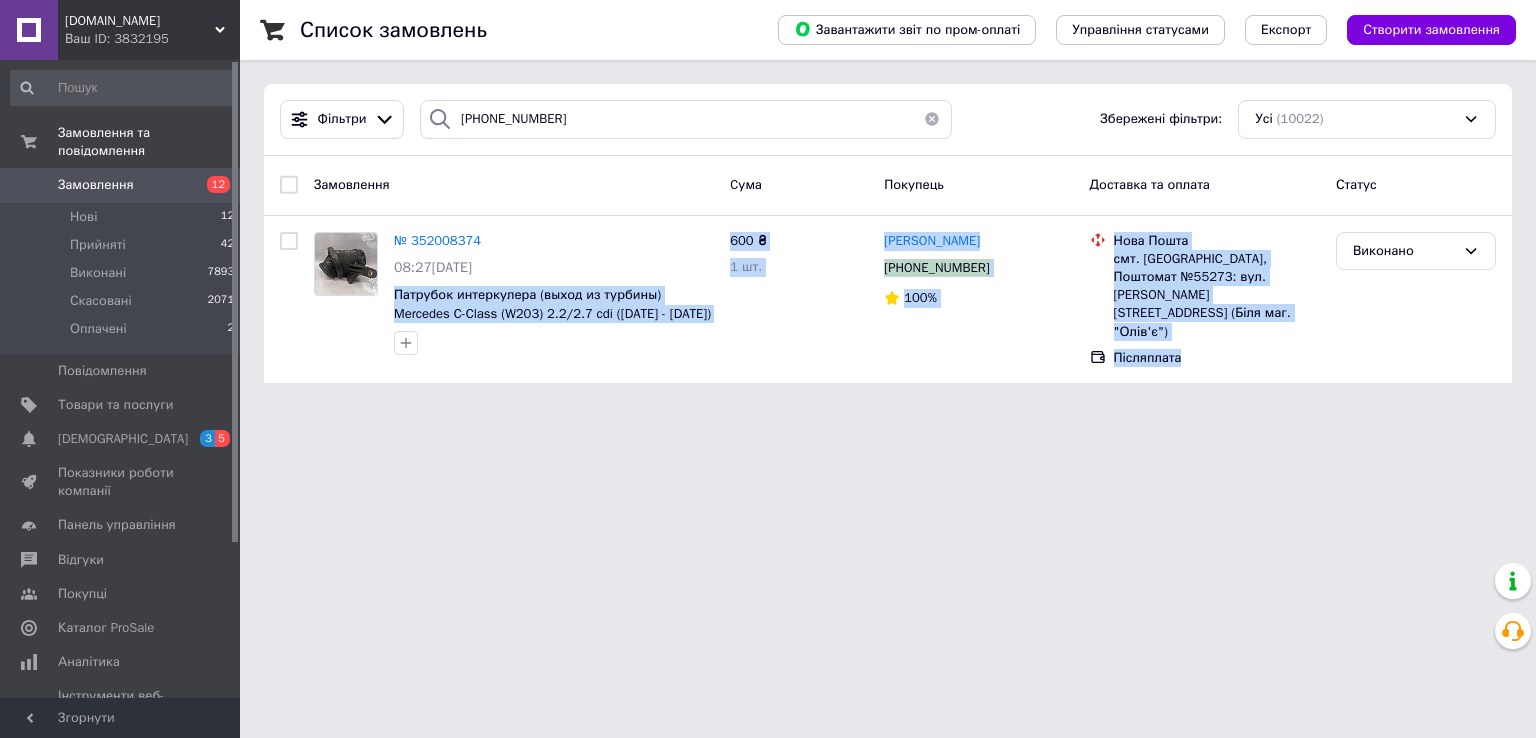 click on "Замовлення" at bounding box center [121, 185] 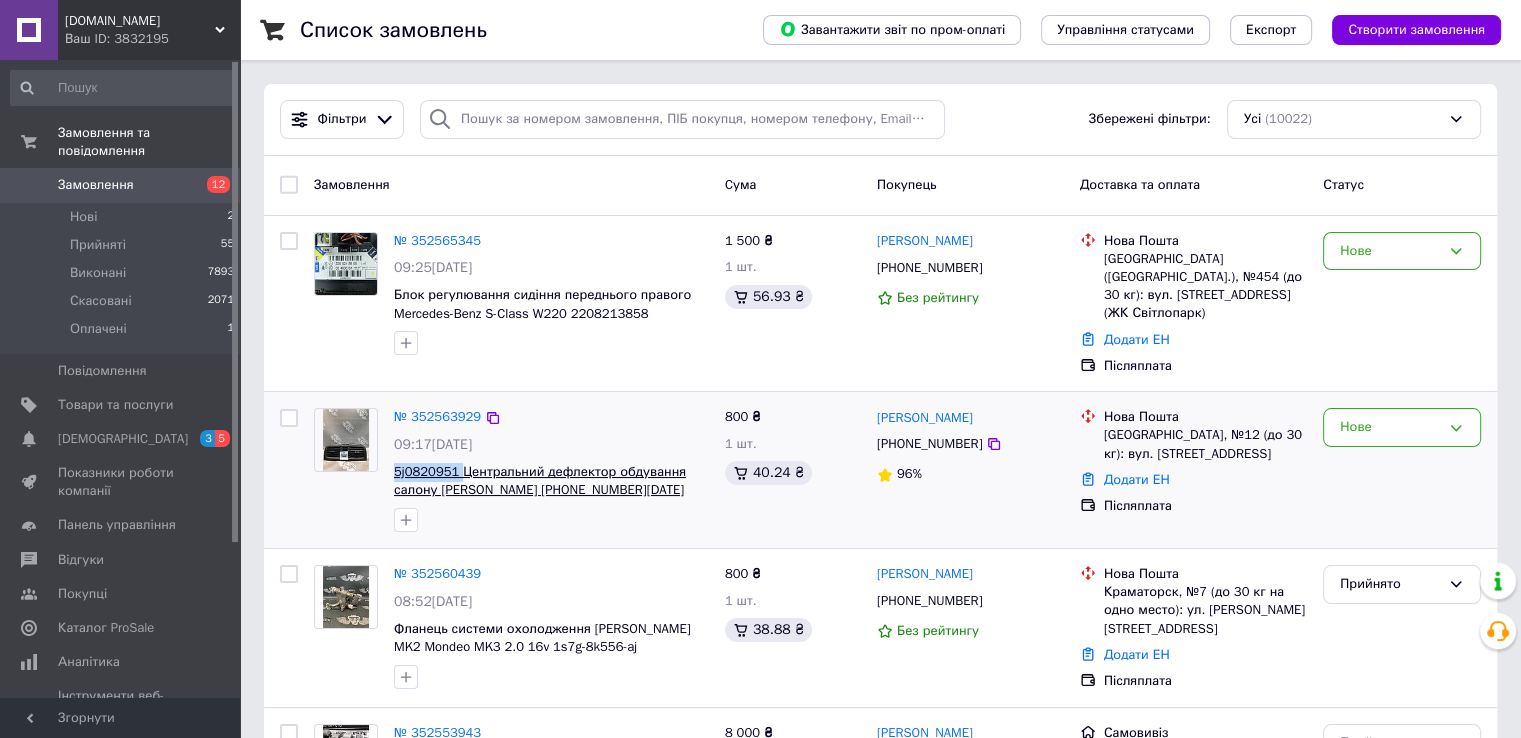 drag, startPoint x: 386, startPoint y: 452, endPoint x: 455, endPoint y: 451, distance: 69.00725 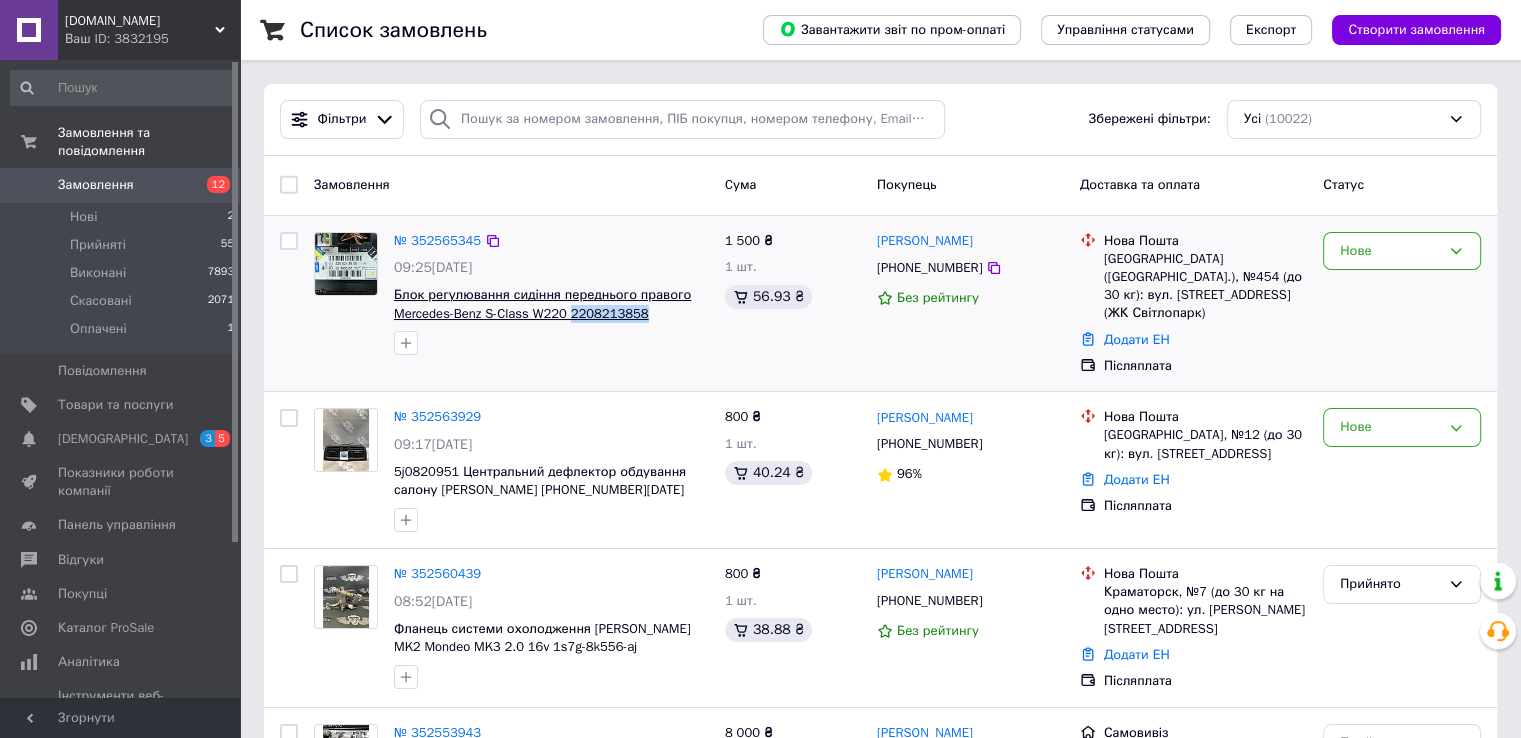 drag, startPoint x: 647, startPoint y: 320, endPoint x: 568, endPoint y: 317, distance: 79.05694 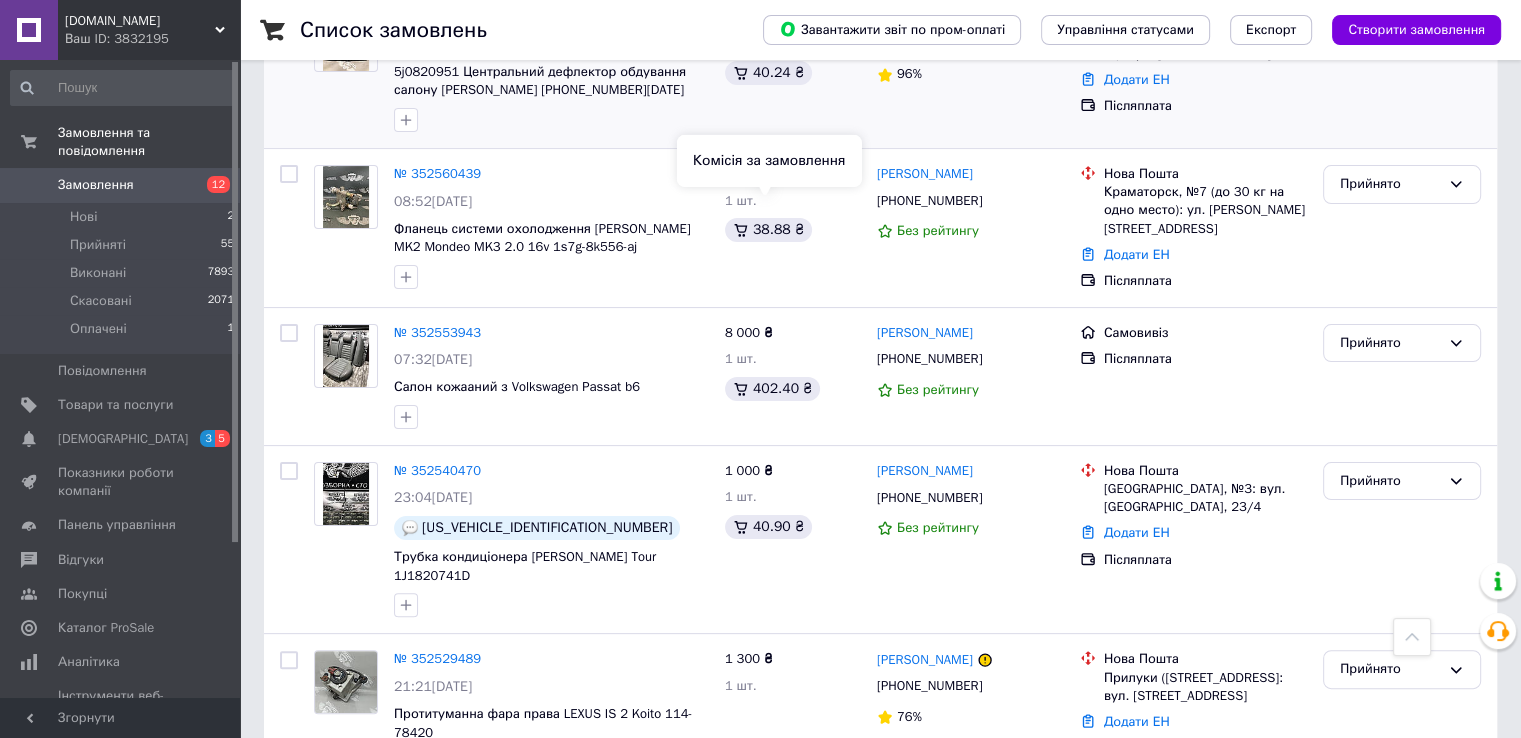 scroll, scrollTop: 0, scrollLeft: 0, axis: both 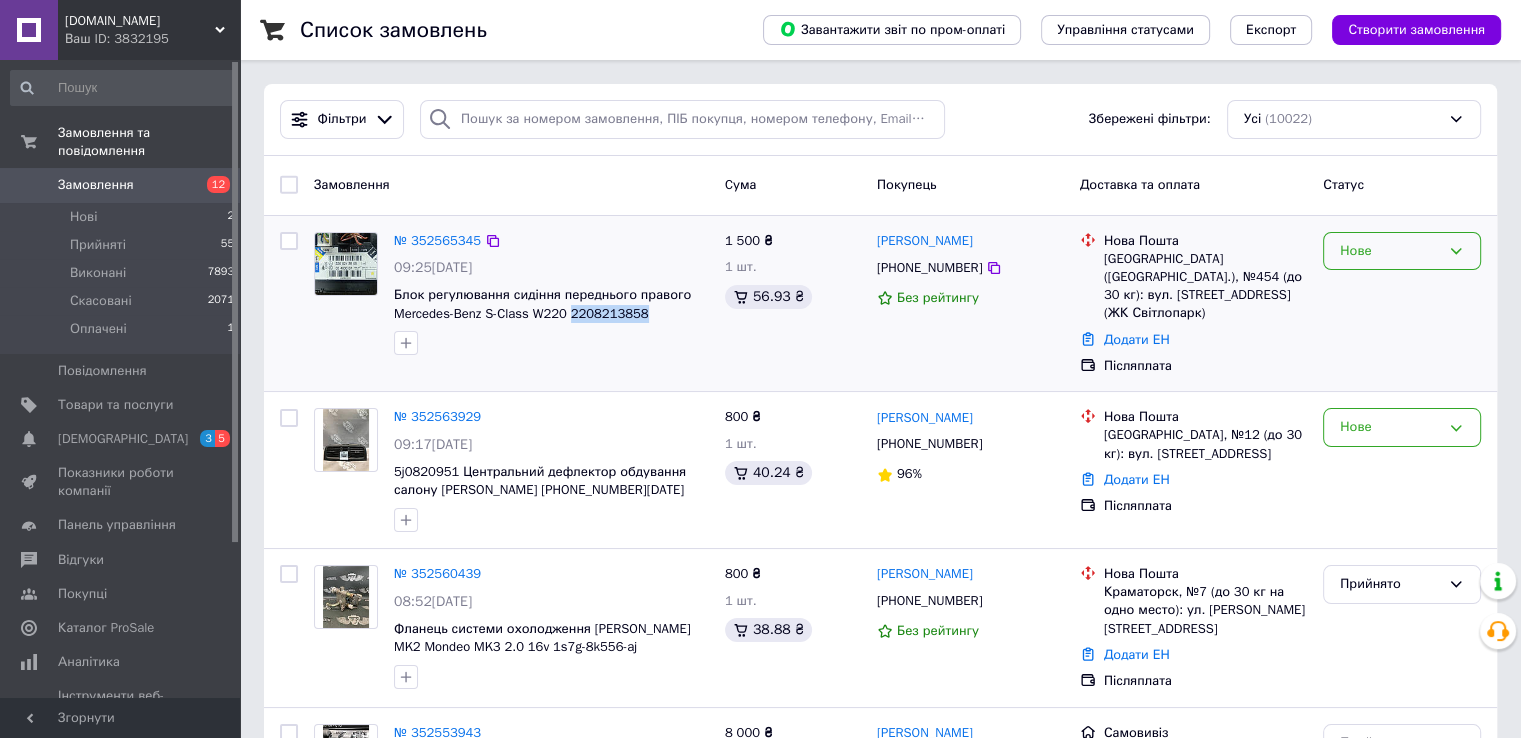click on "Нове" at bounding box center [1390, 251] 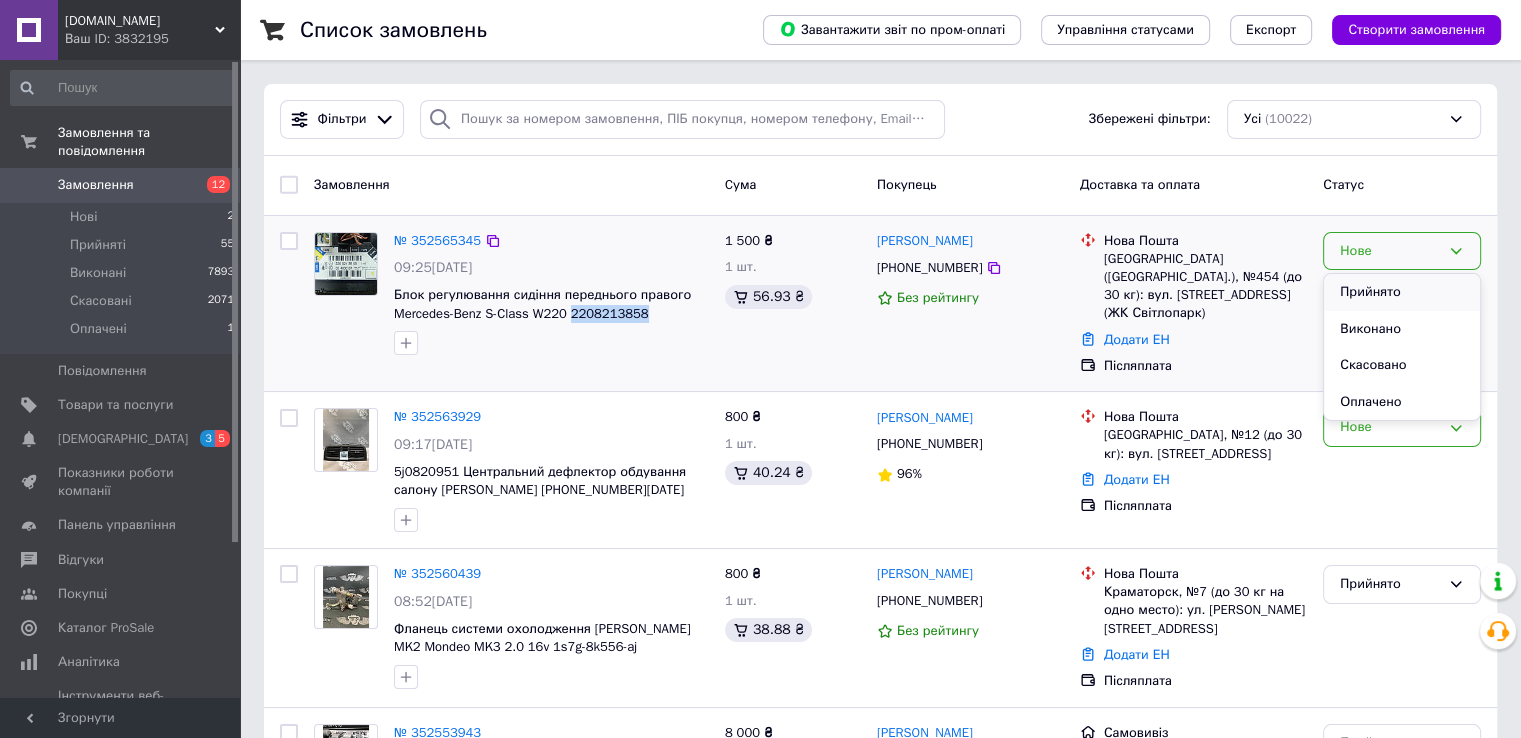 click on "Прийнято" at bounding box center (1402, 292) 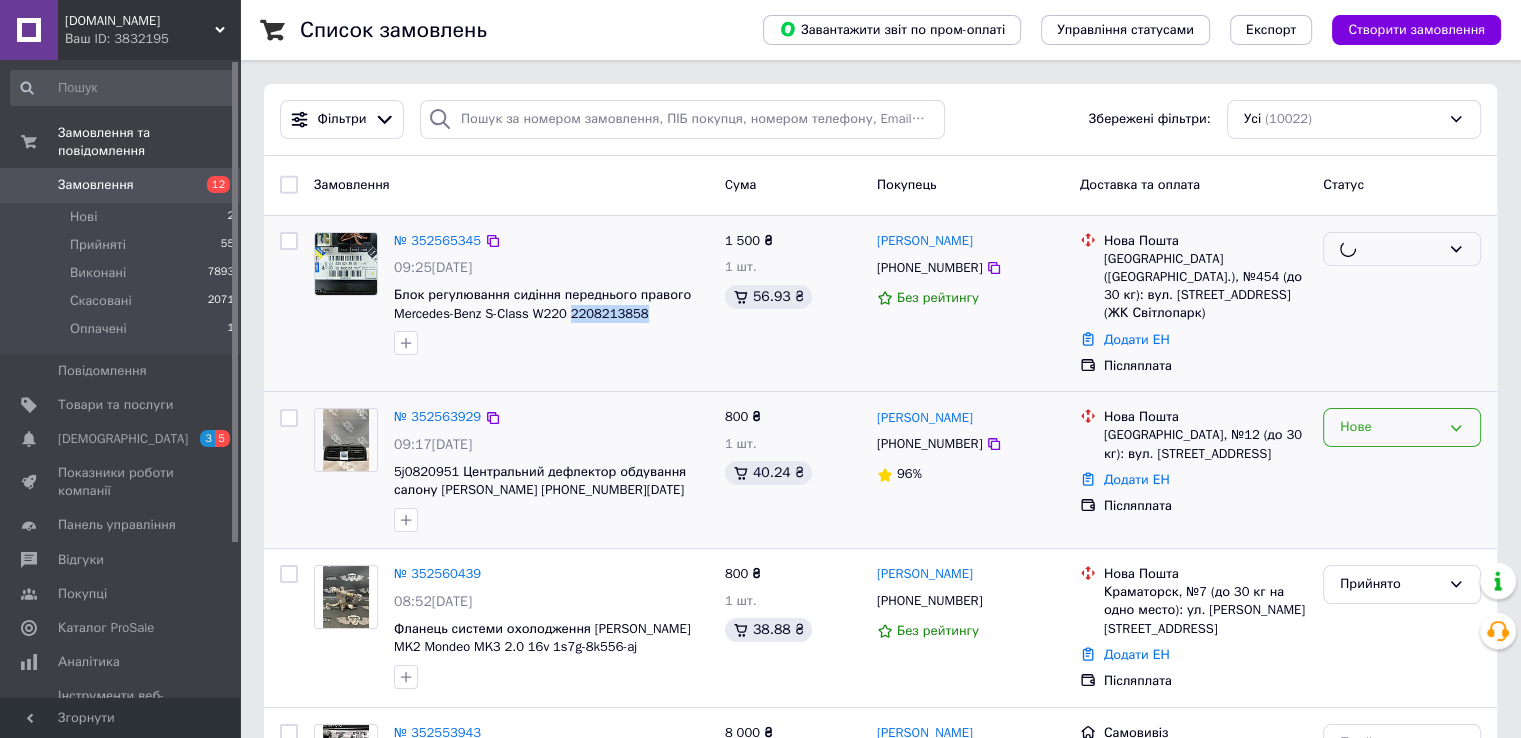 click on "Замовлення Cума Покупець Доставка та оплата Статус № 352565345 09:25, 14.07.2025 Блок регулювання сидіння переднього правого Mercedes-Benz S-Class W220 2208213858 1 500 ₴ 1 шт. 56.93 ₴ Анастасія Бабинець +380956596830 Без рейтингу Нова Пошта Київ (Київська обл.), №454 (до 30 кг): вул. Столичне шосе, 3 (ЖК Світлопарк) Додати ЕН Післяплата № 352563929 09:17, 14.07.2025 5j0820951 Центральний дефлектор обдування салону Skoda Fabia 2 2007-2014 800 ₴ 1 шт. 40.24 ₴ Сергій Шпиндюк +380683284132 96% Нова Пошта Кам'янець-Подільський, №12 (до 30 кг): вул. Молодіжна, 19/1 Додати ЕН Післяплата Нове № 352560439 08:52, 14.07.2025 800 ₴ 1 шт. 38.88 ₴ Юрий Марченко +380504710839 8 000 ₴" at bounding box center [880, 1854] 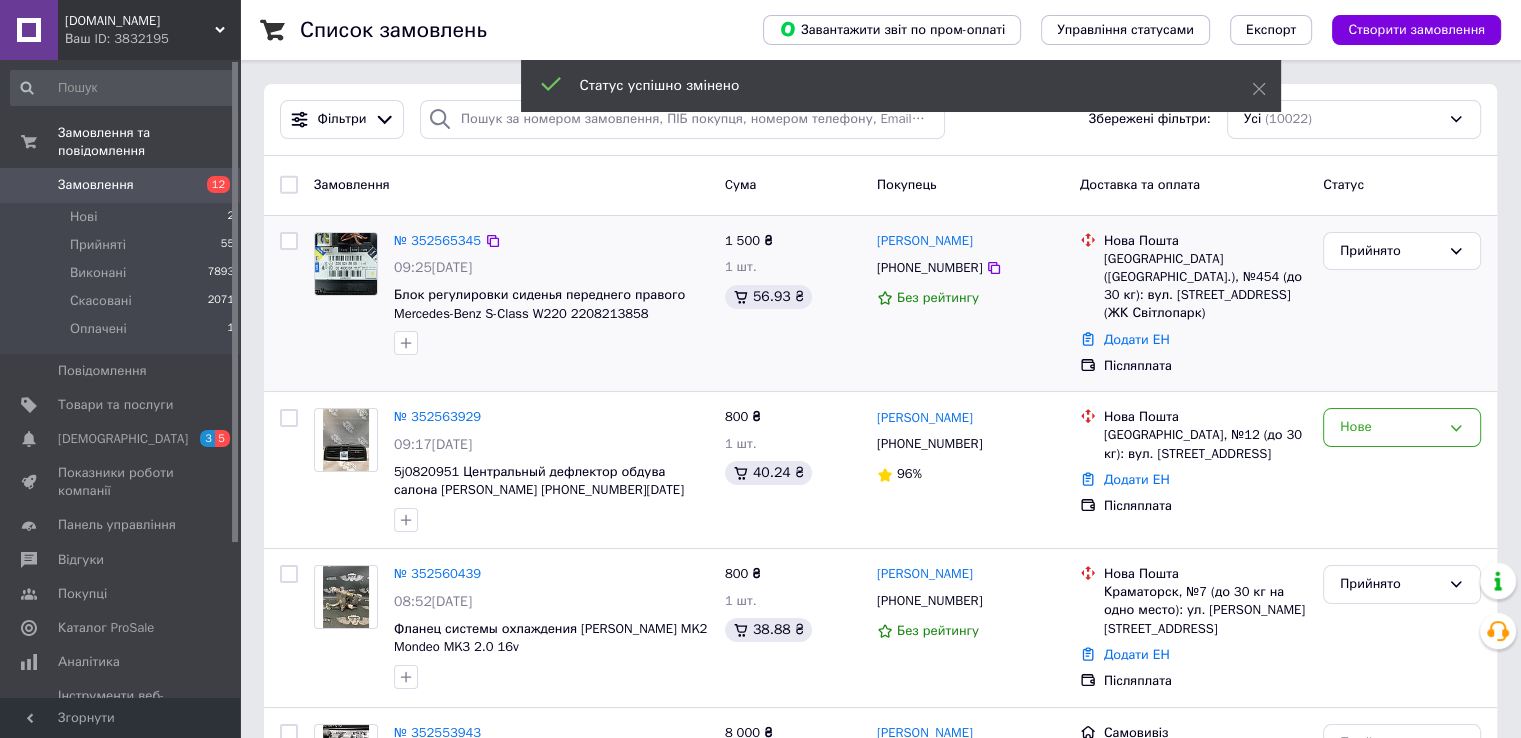 click on "Нове" at bounding box center [1390, 427] 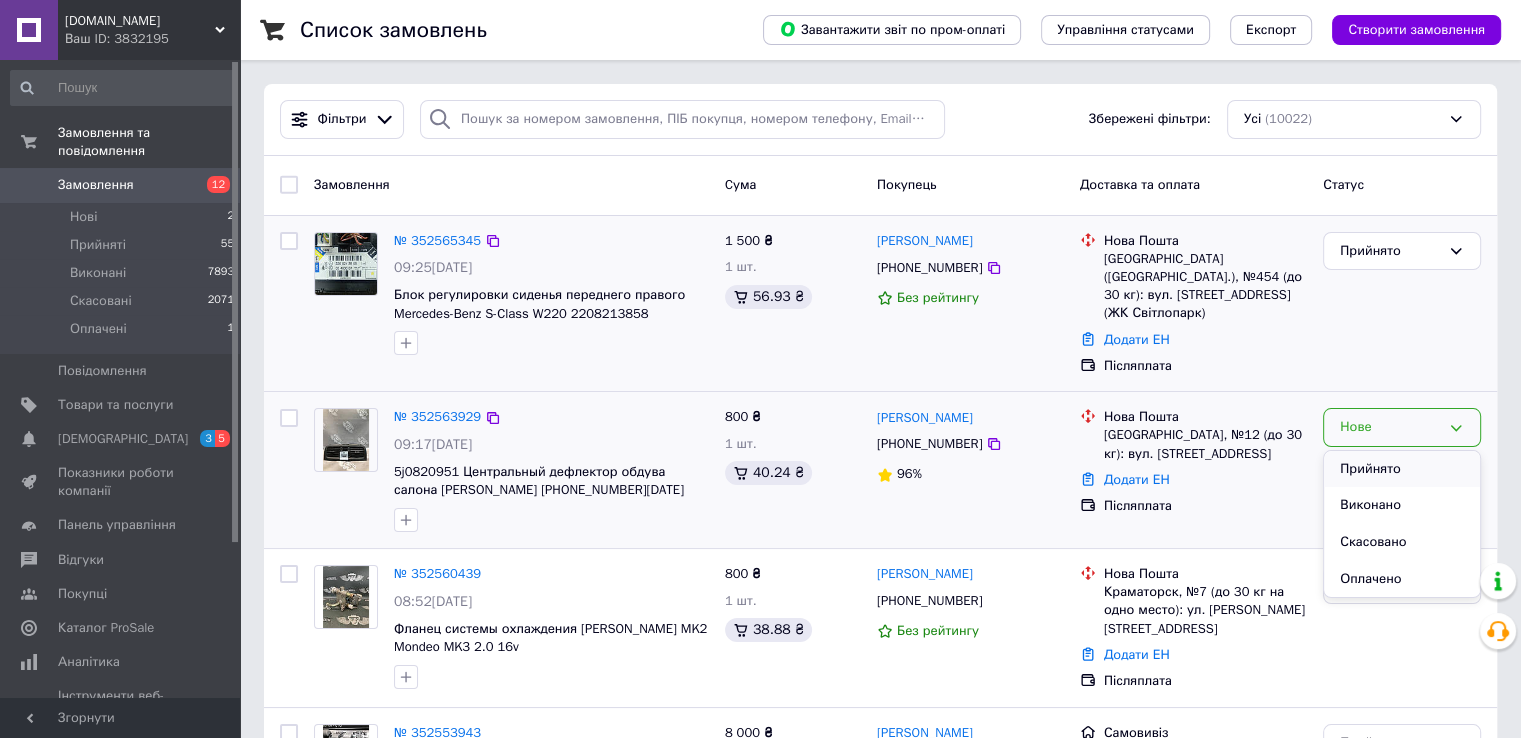 click on "Прийнято" at bounding box center (1402, 469) 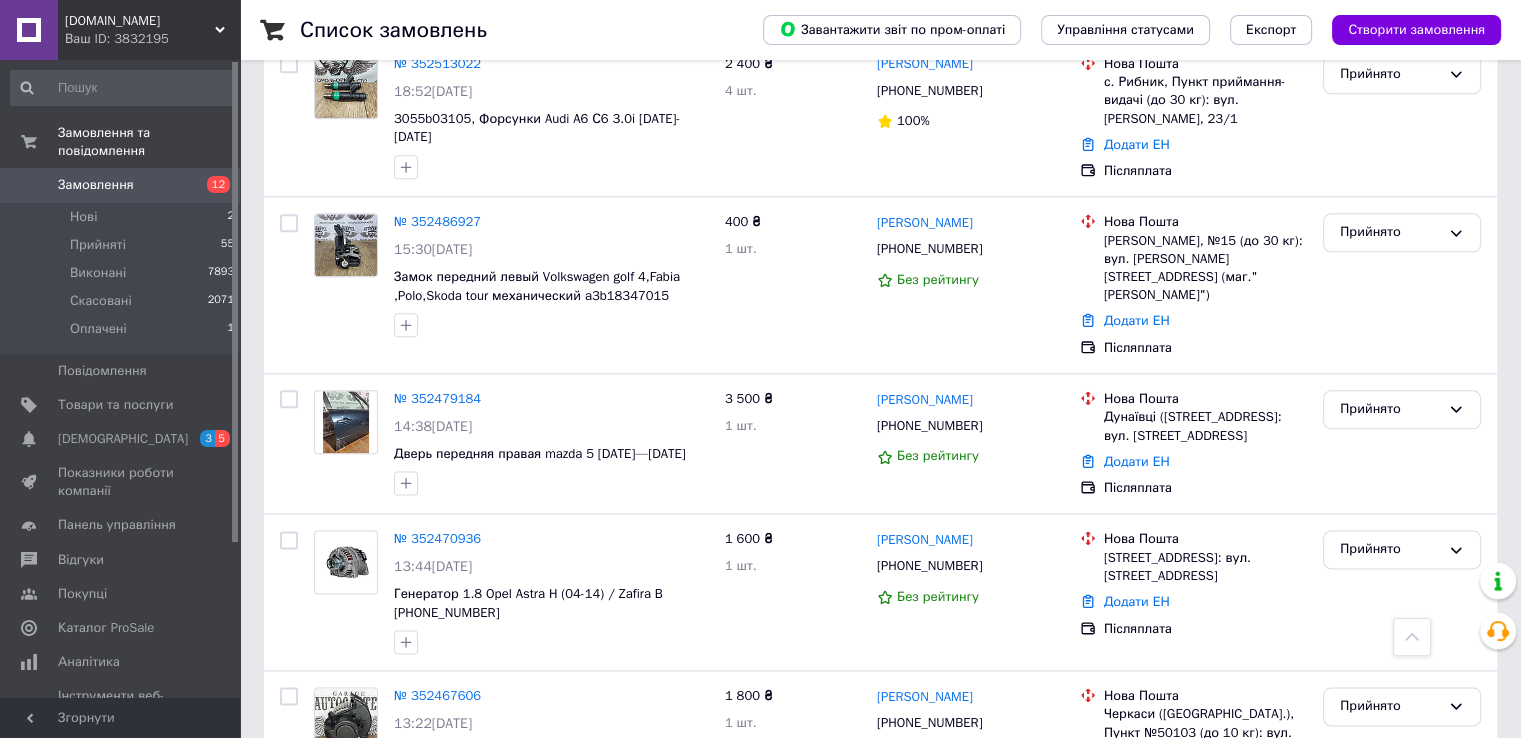 scroll, scrollTop: 2400, scrollLeft: 0, axis: vertical 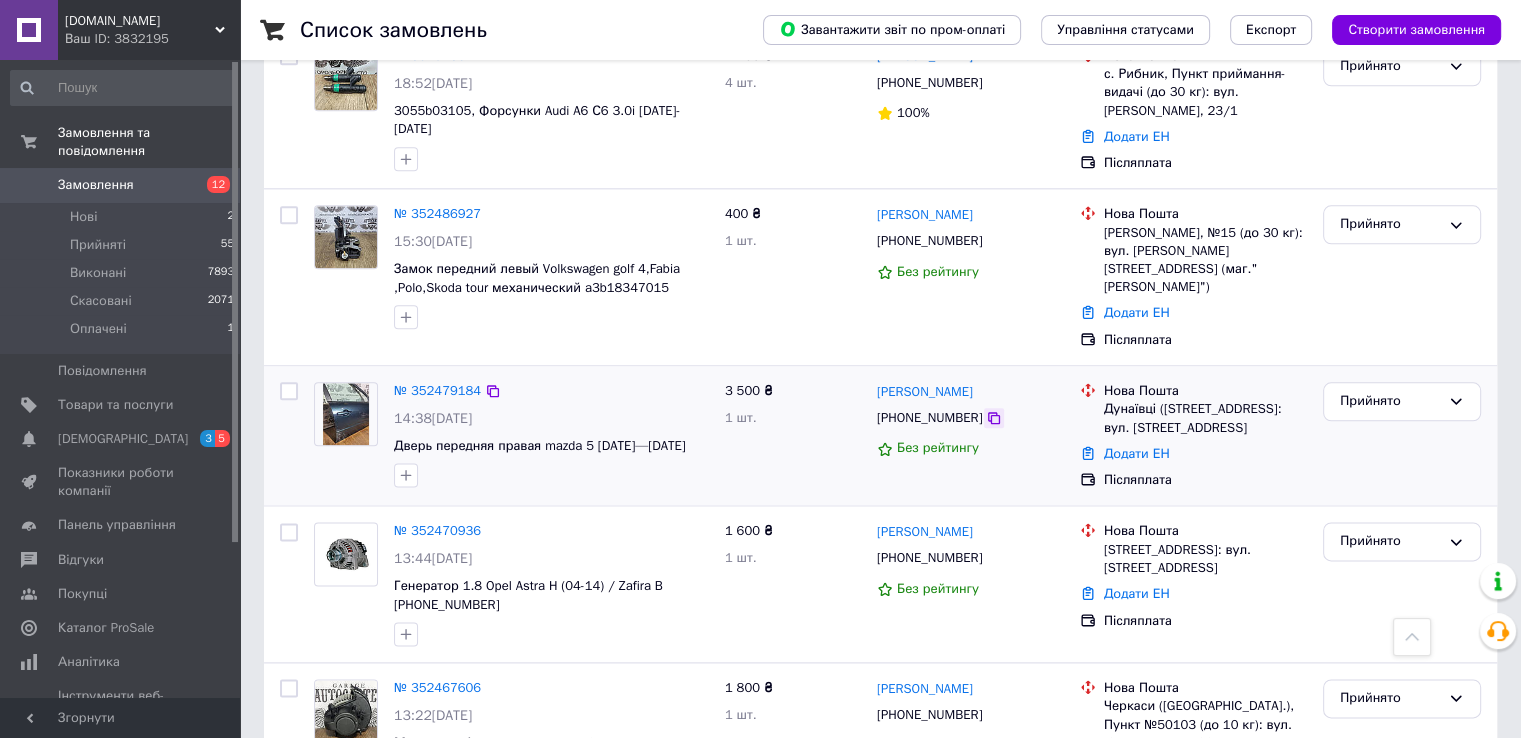 click 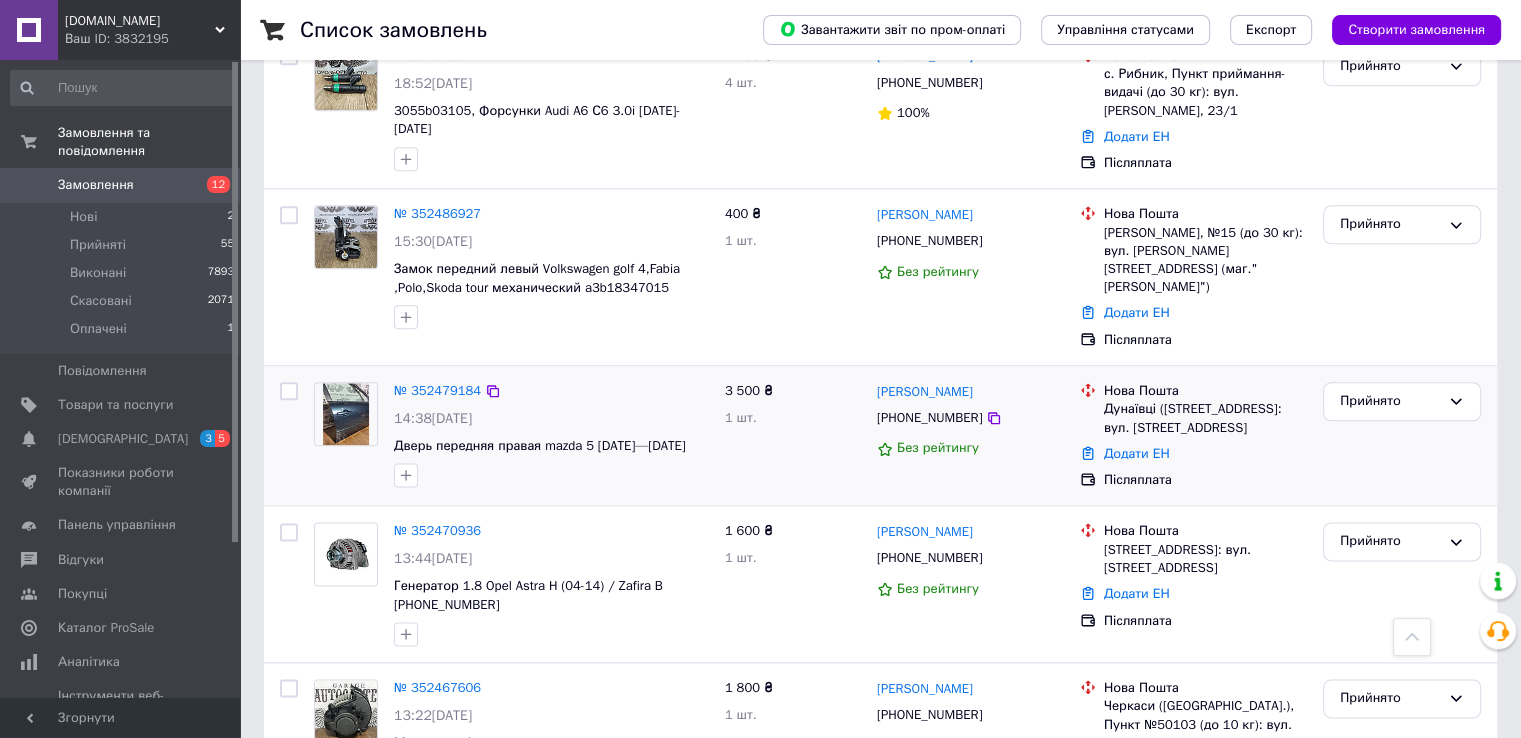 click on "Прийнято" at bounding box center (1402, 435) 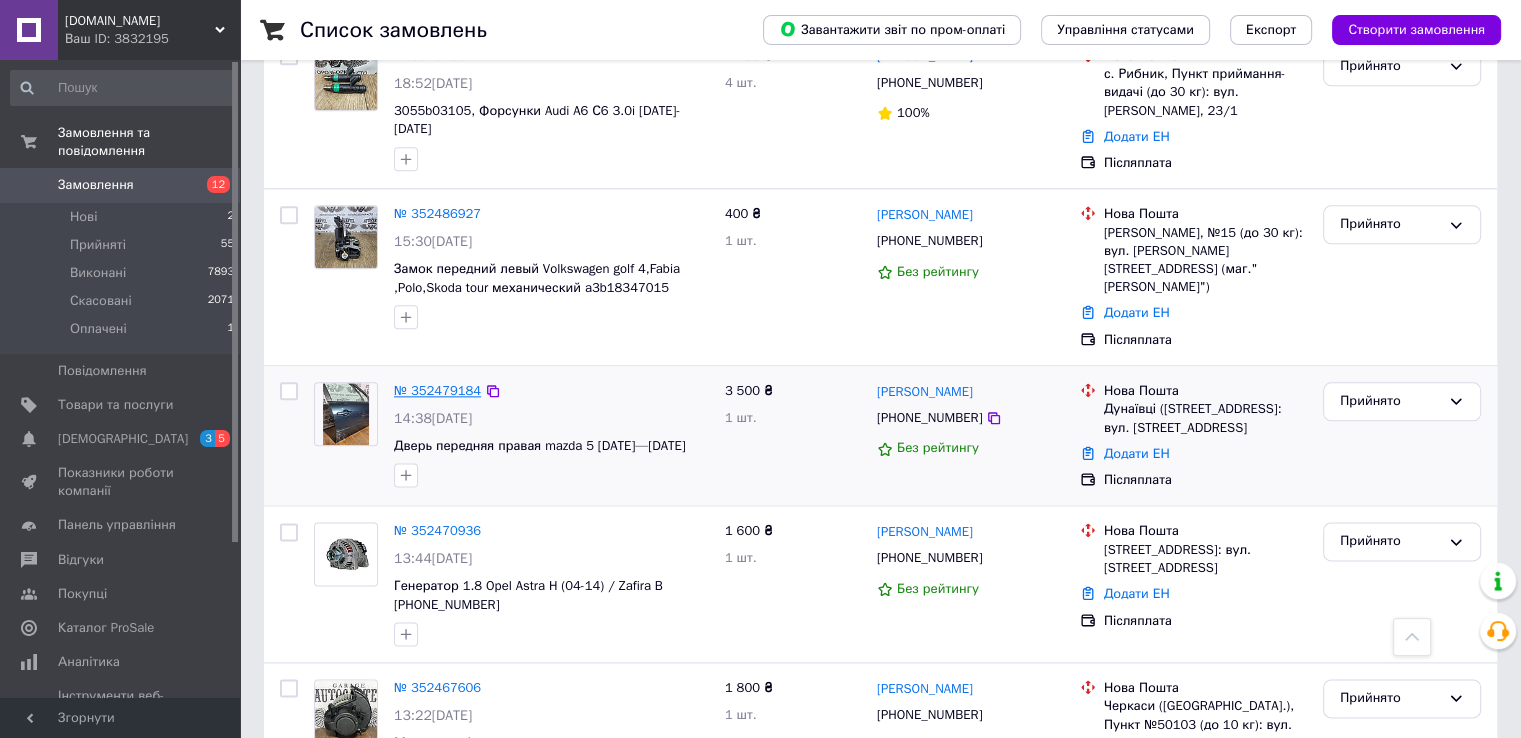 scroll, scrollTop: 2827, scrollLeft: 0, axis: vertical 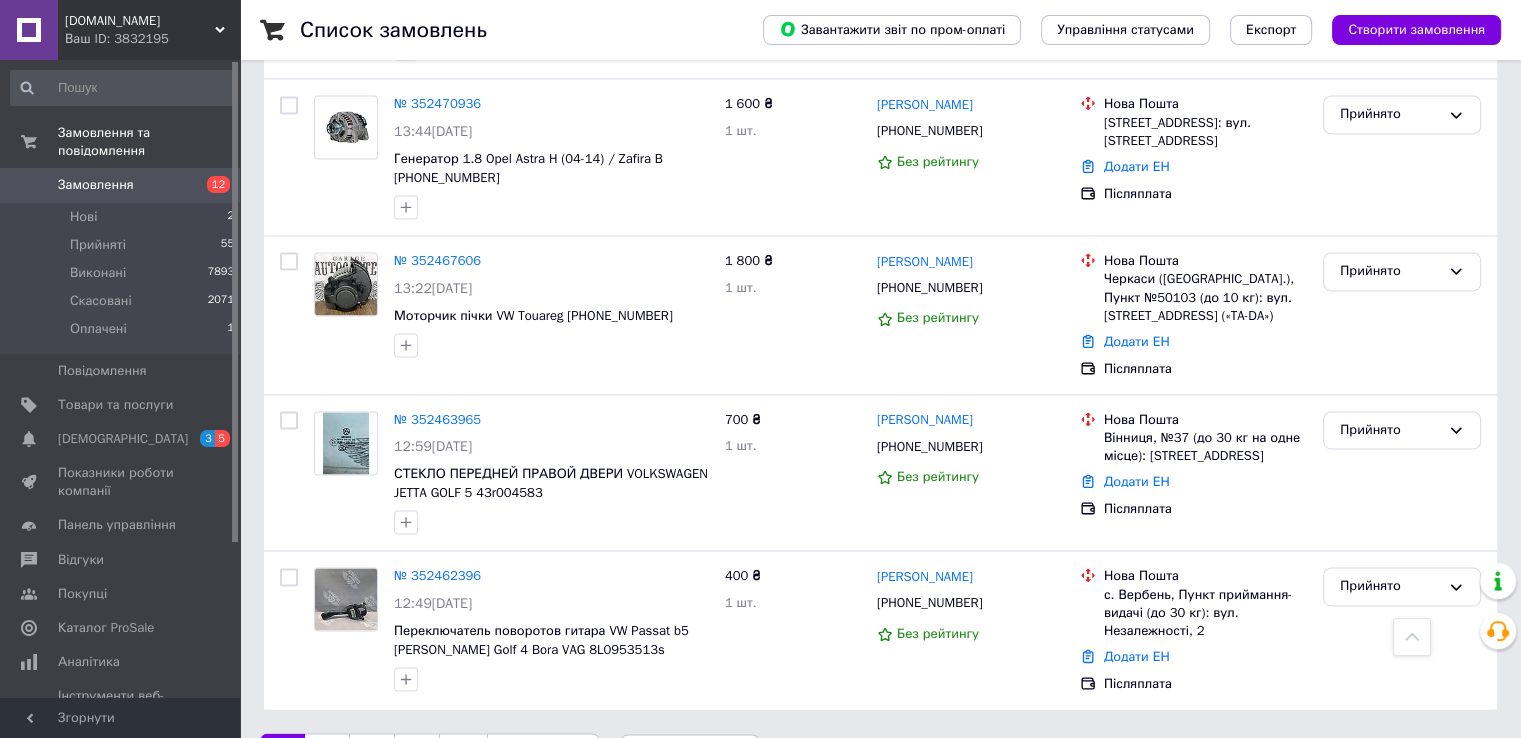 click on "2" at bounding box center (327, 754) 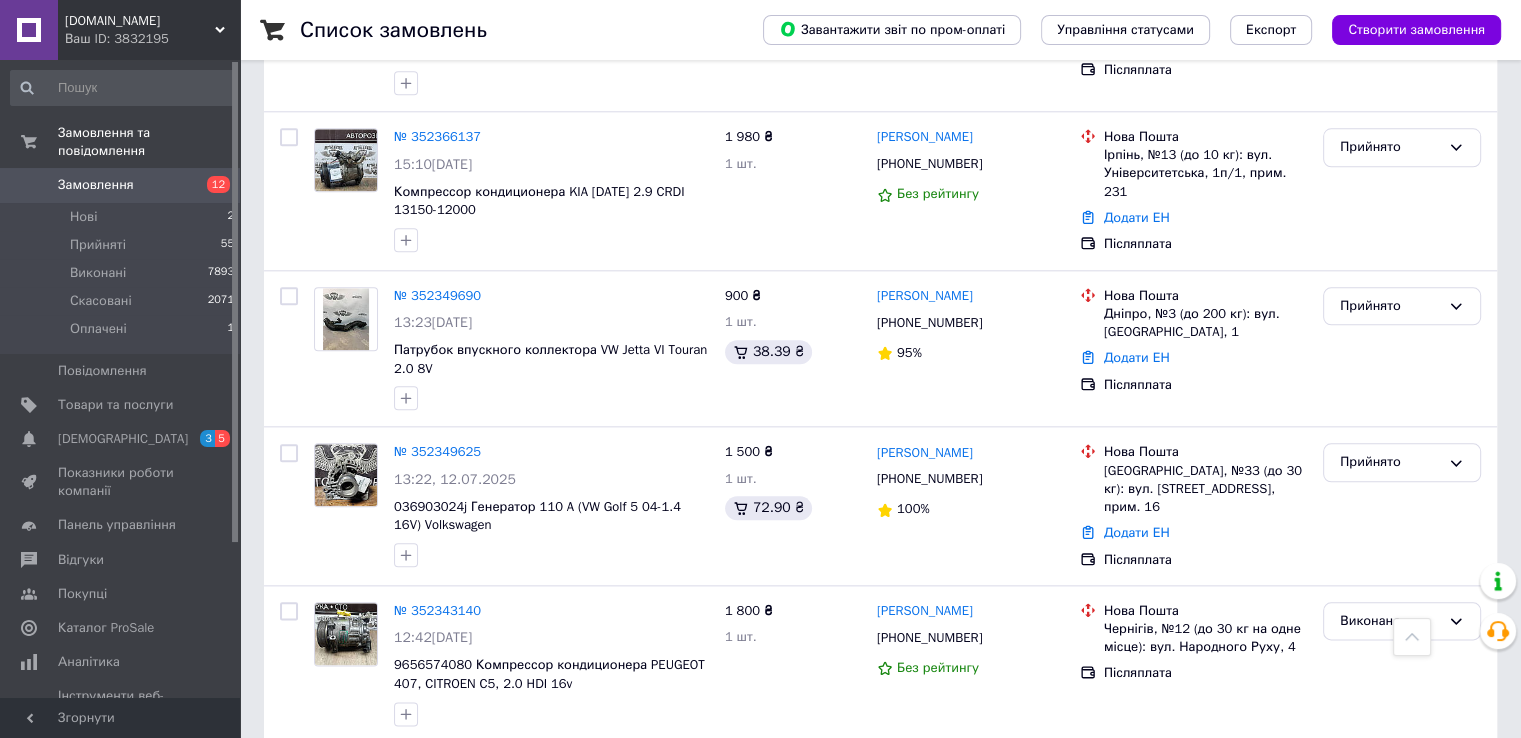 scroll, scrollTop: 2225, scrollLeft: 0, axis: vertical 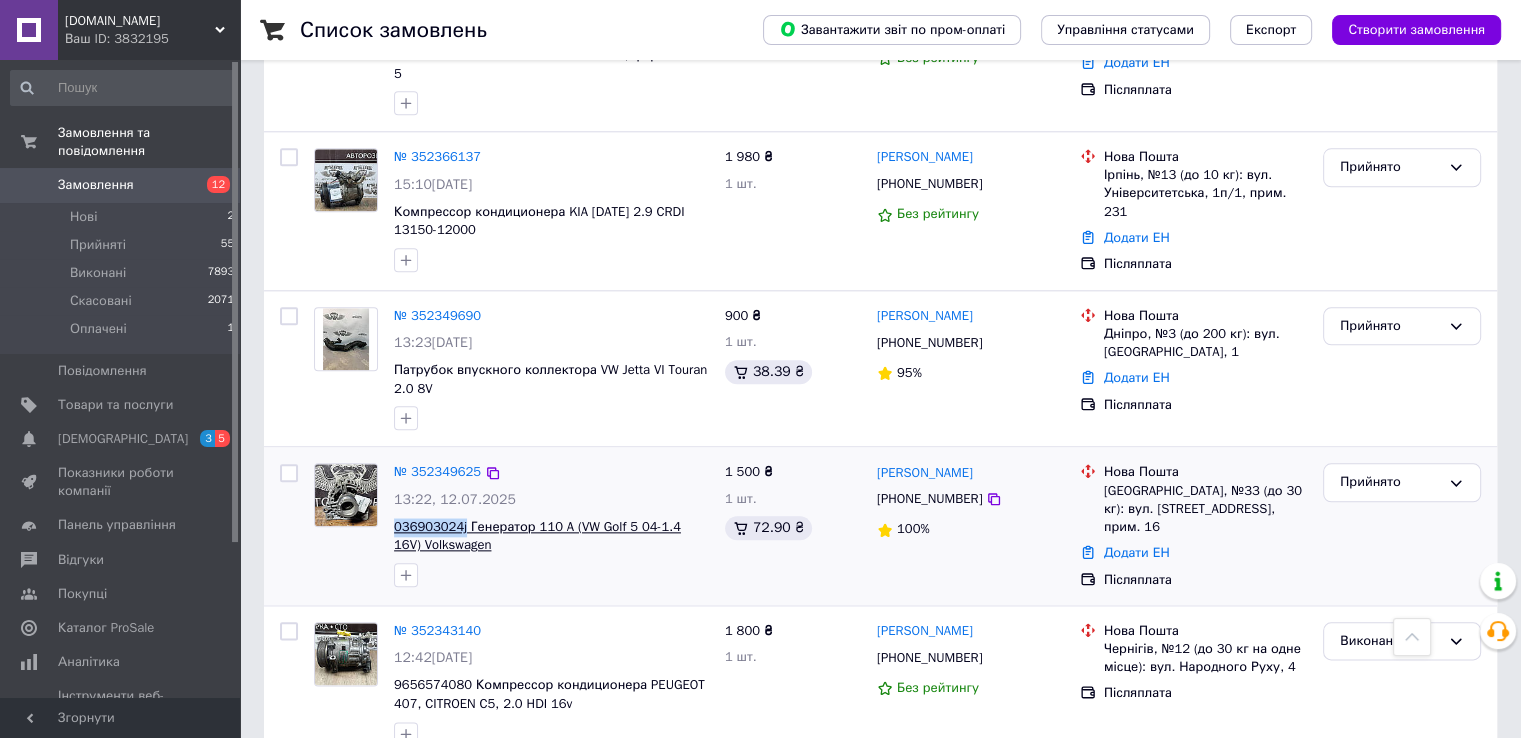 drag, startPoint x: 390, startPoint y: 451, endPoint x: 459, endPoint y: 453, distance: 69.02898 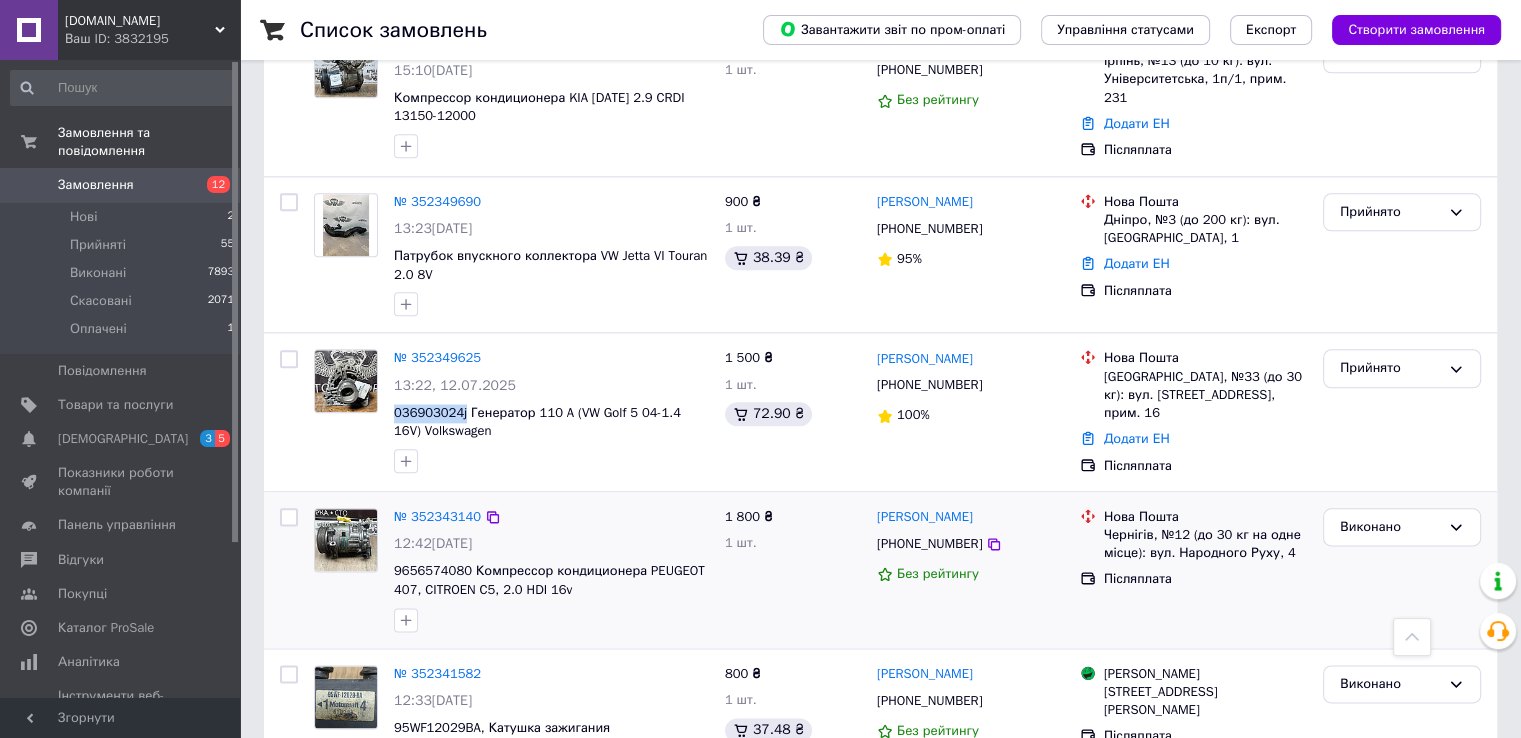scroll, scrollTop: 2225, scrollLeft: 0, axis: vertical 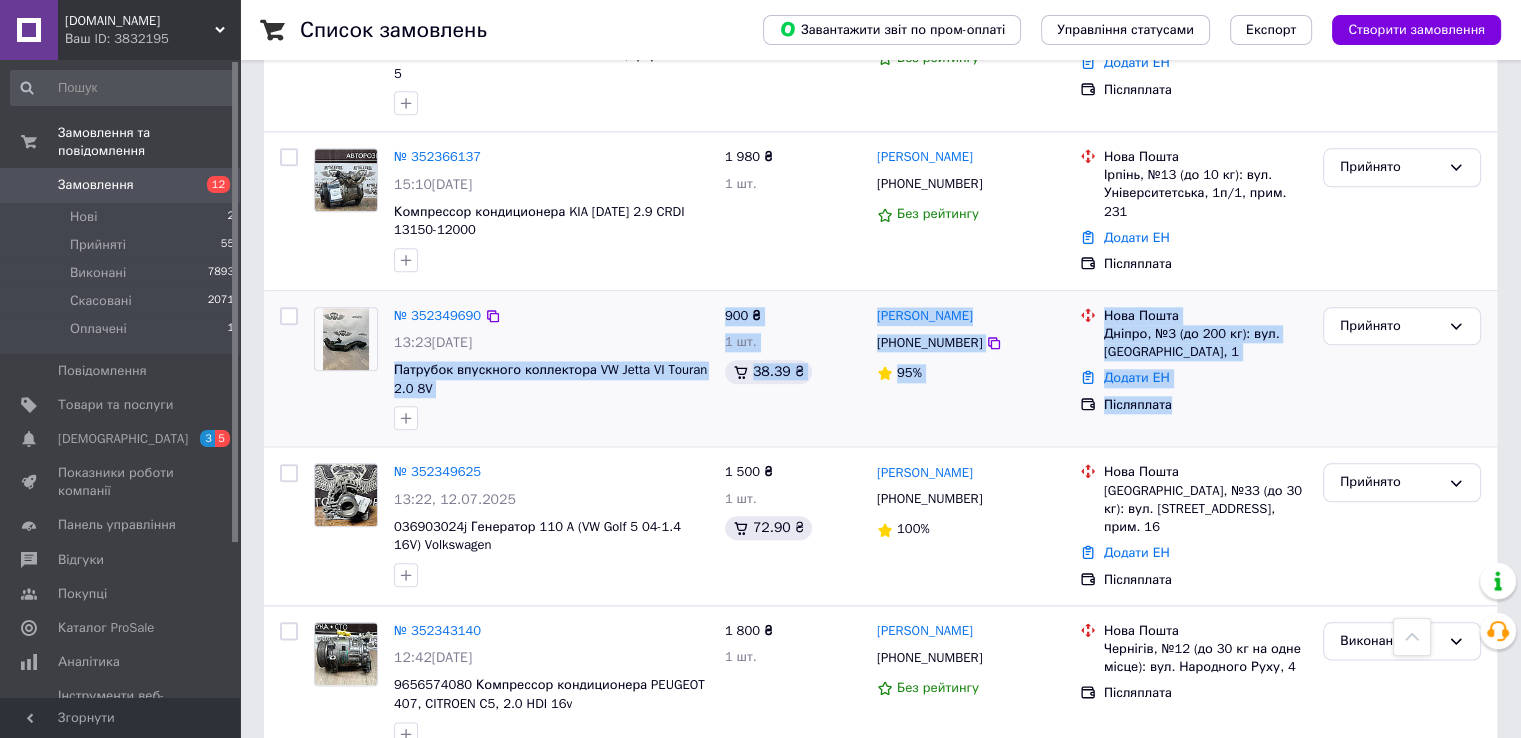 drag, startPoint x: 388, startPoint y: 299, endPoint x: 1234, endPoint y: 335, distance: 846.7656 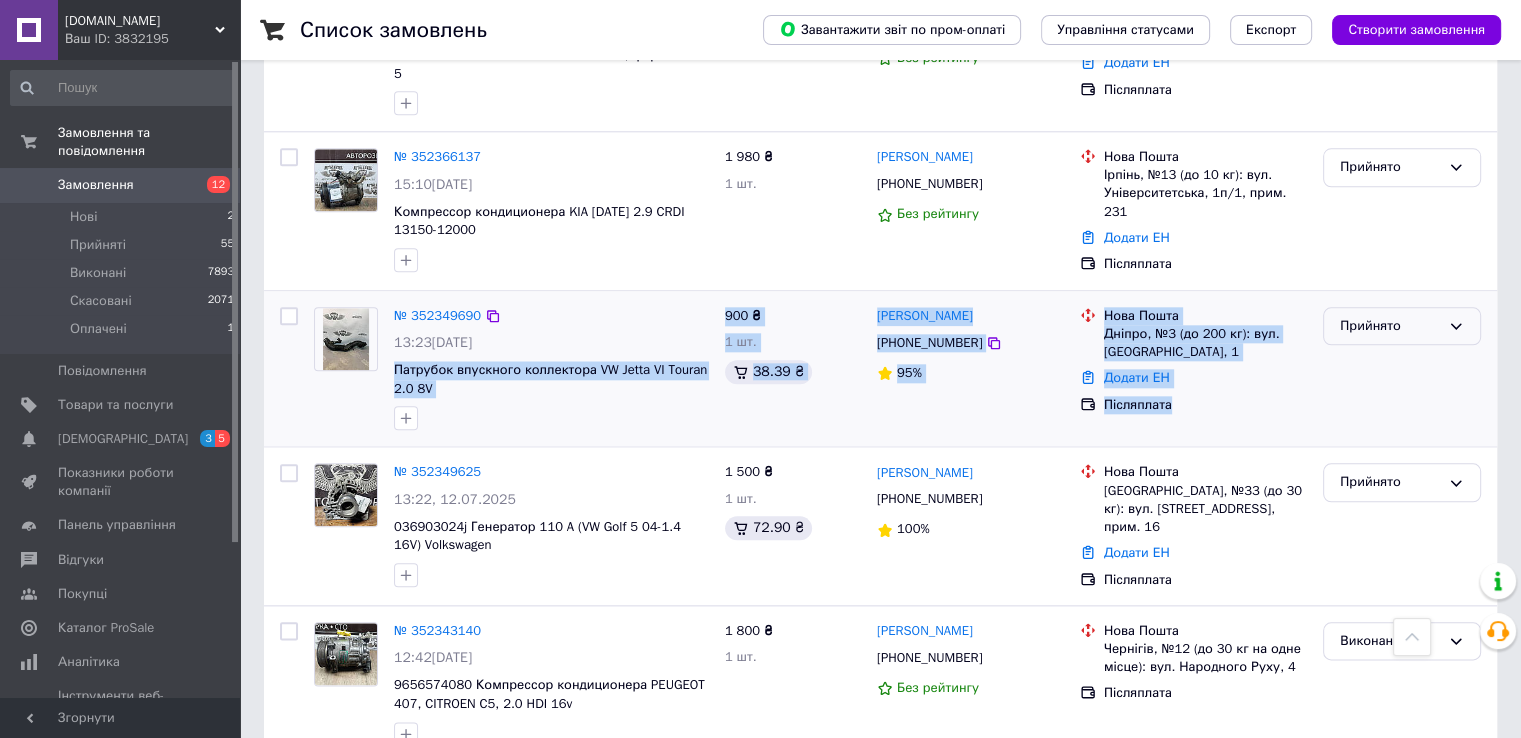click on "Прийнято" at bounding box center [1402, 326] 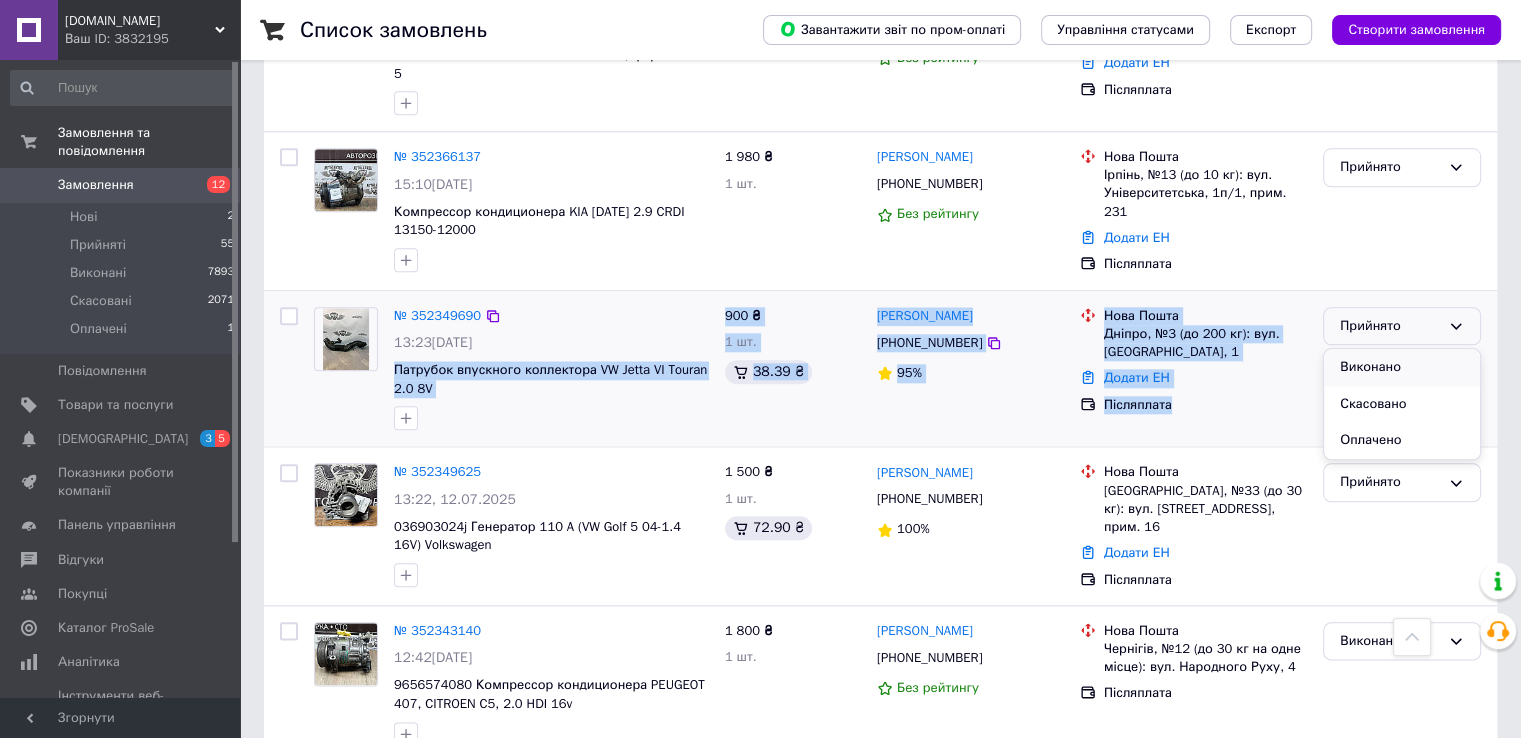 click on "Виконано" at bounding box center (1402, 367) 